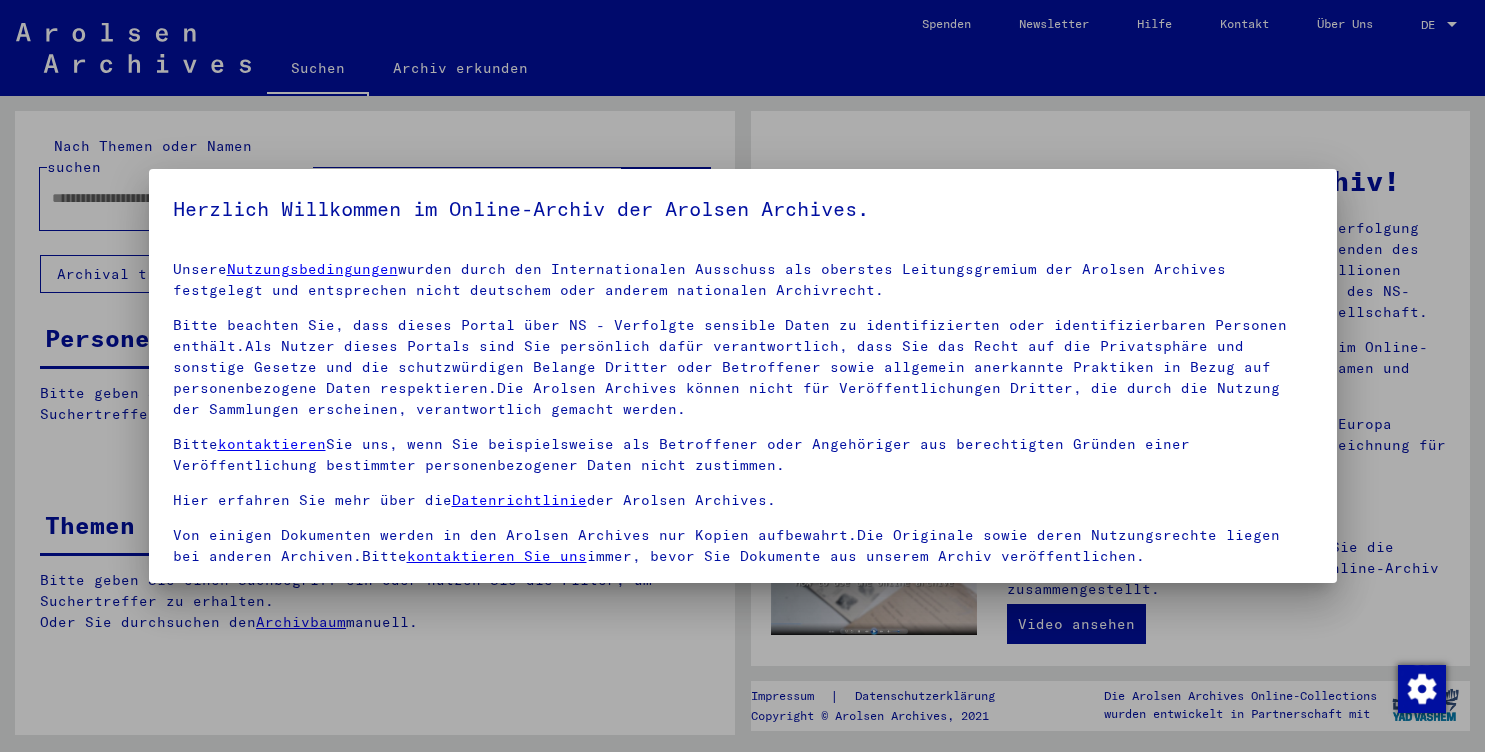 scroll, scrollTop: 0, scrollLeft: 0, axis: both 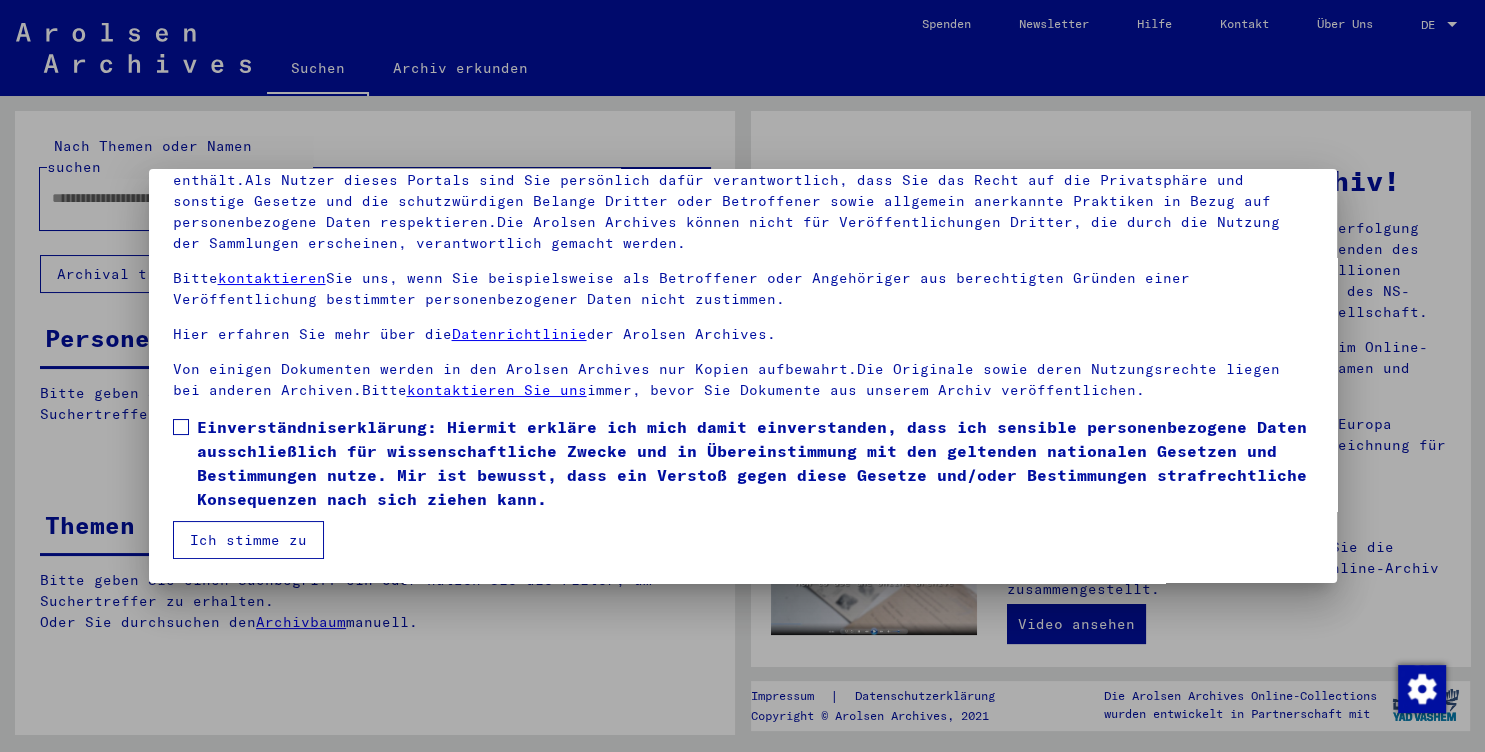 click at bounding box center (181, 427) 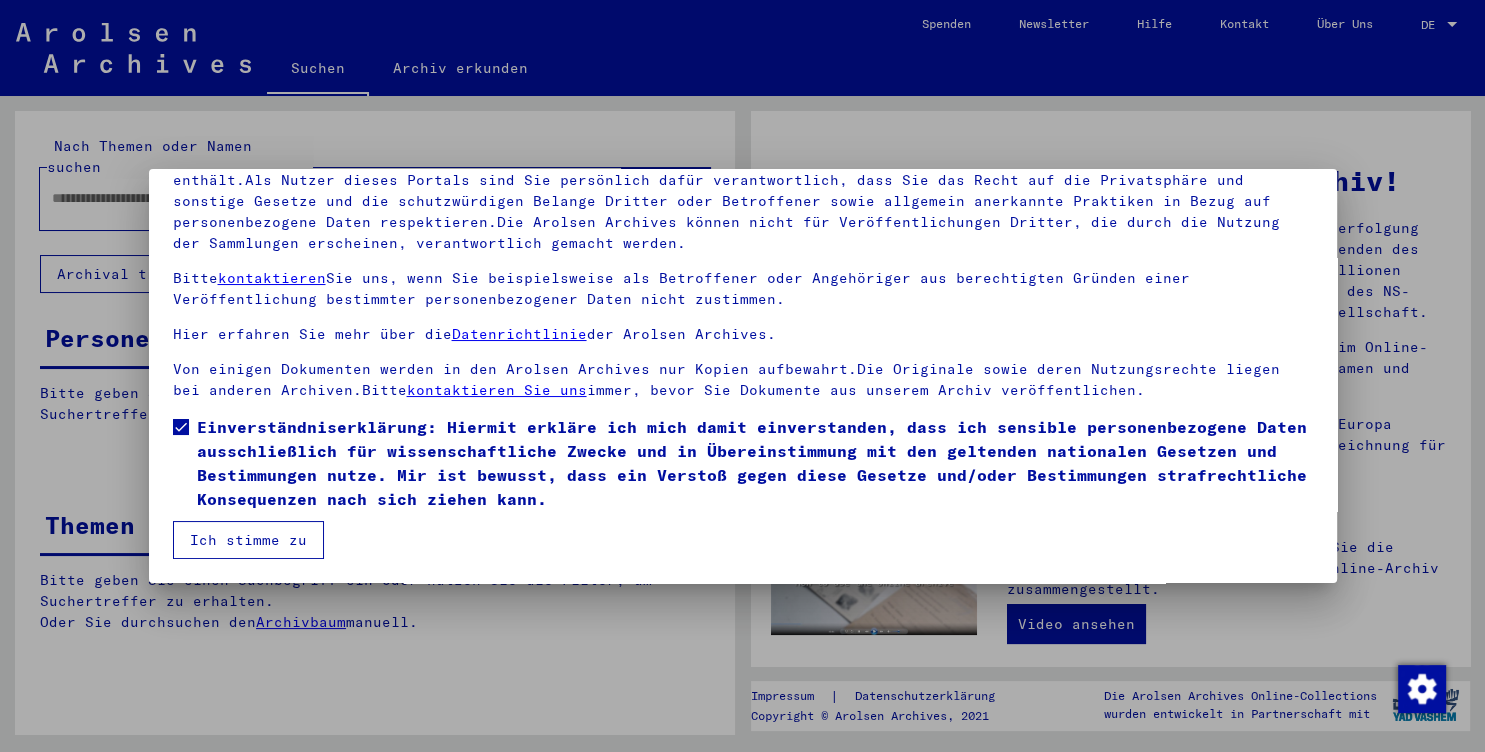 click on "Ich stimme zu" at bounding box center (248, 540) 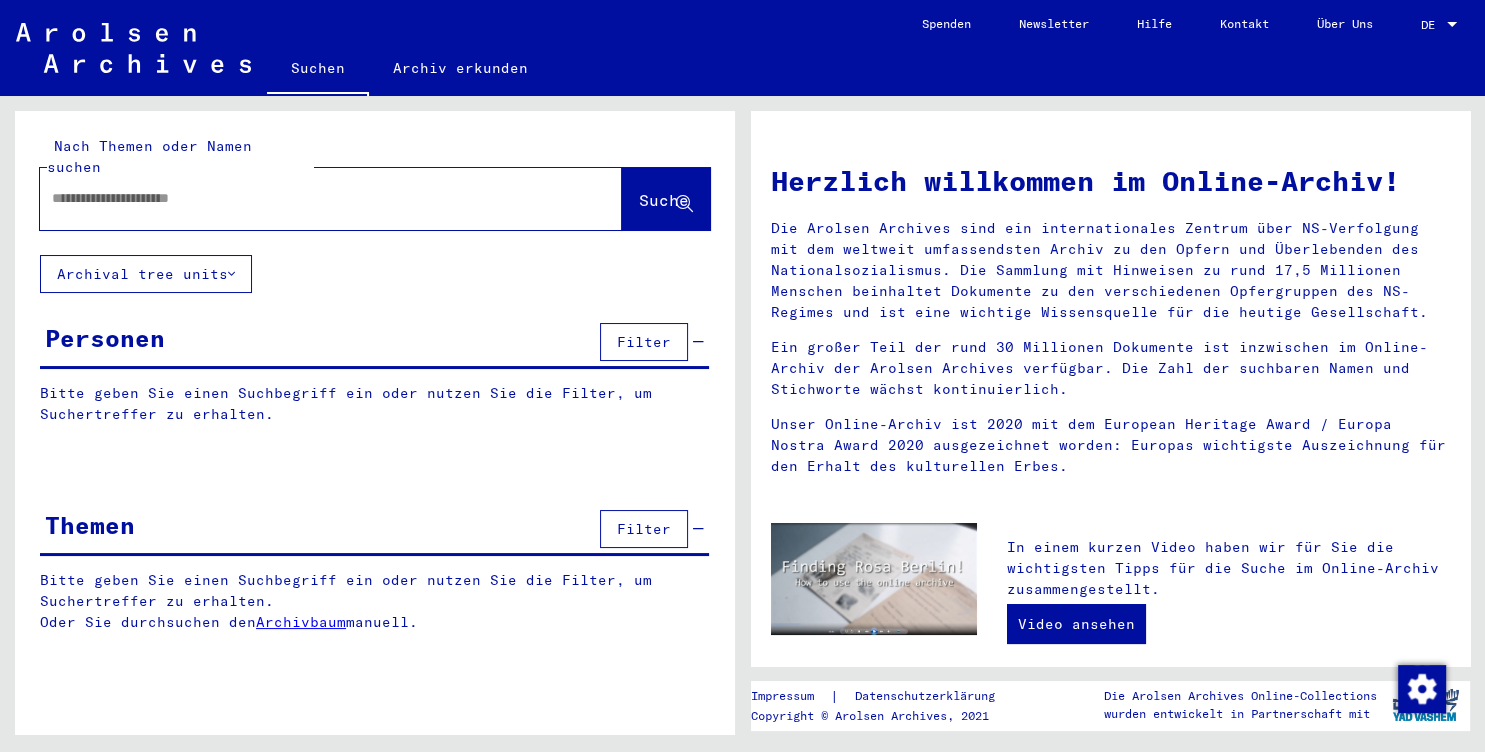 click at bounding box center [307, 198] 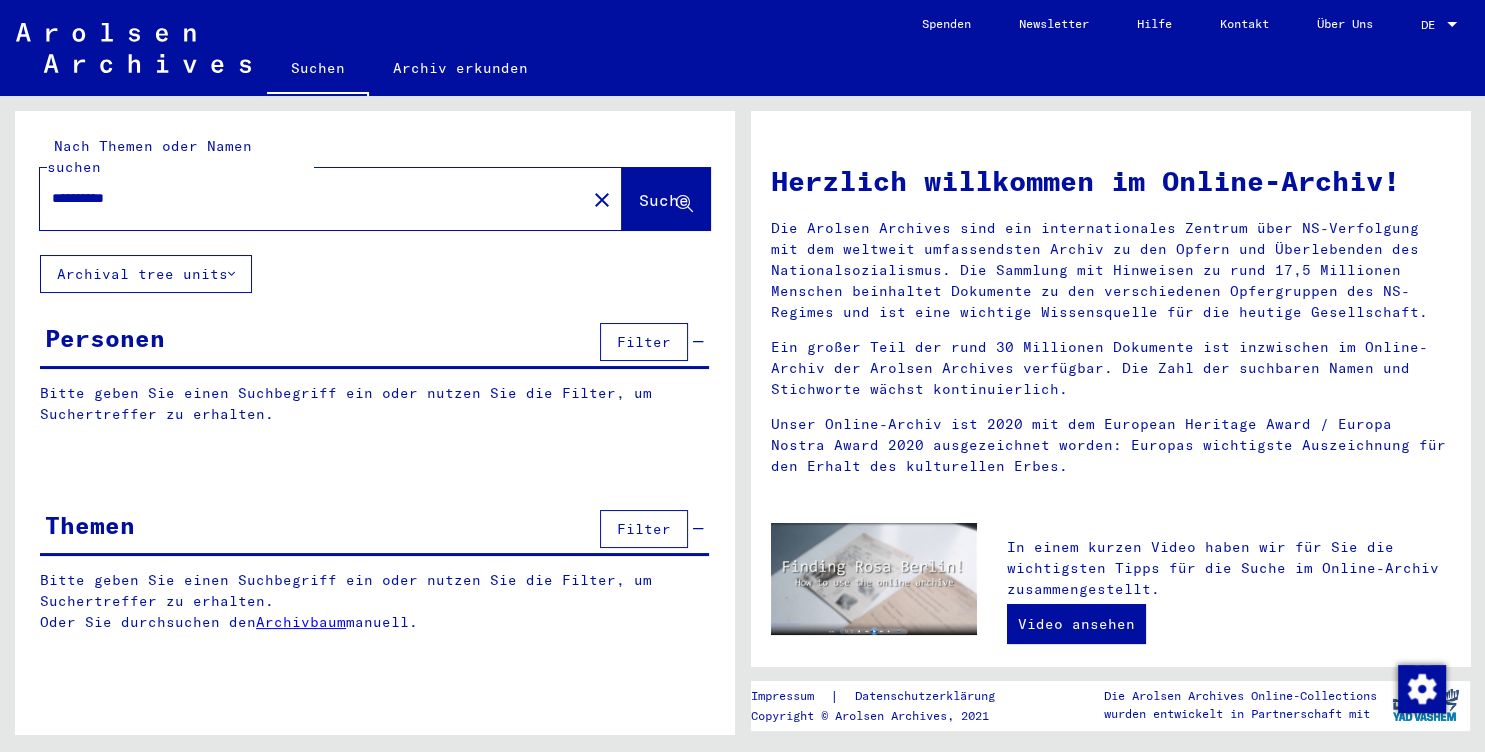 type on "**********" 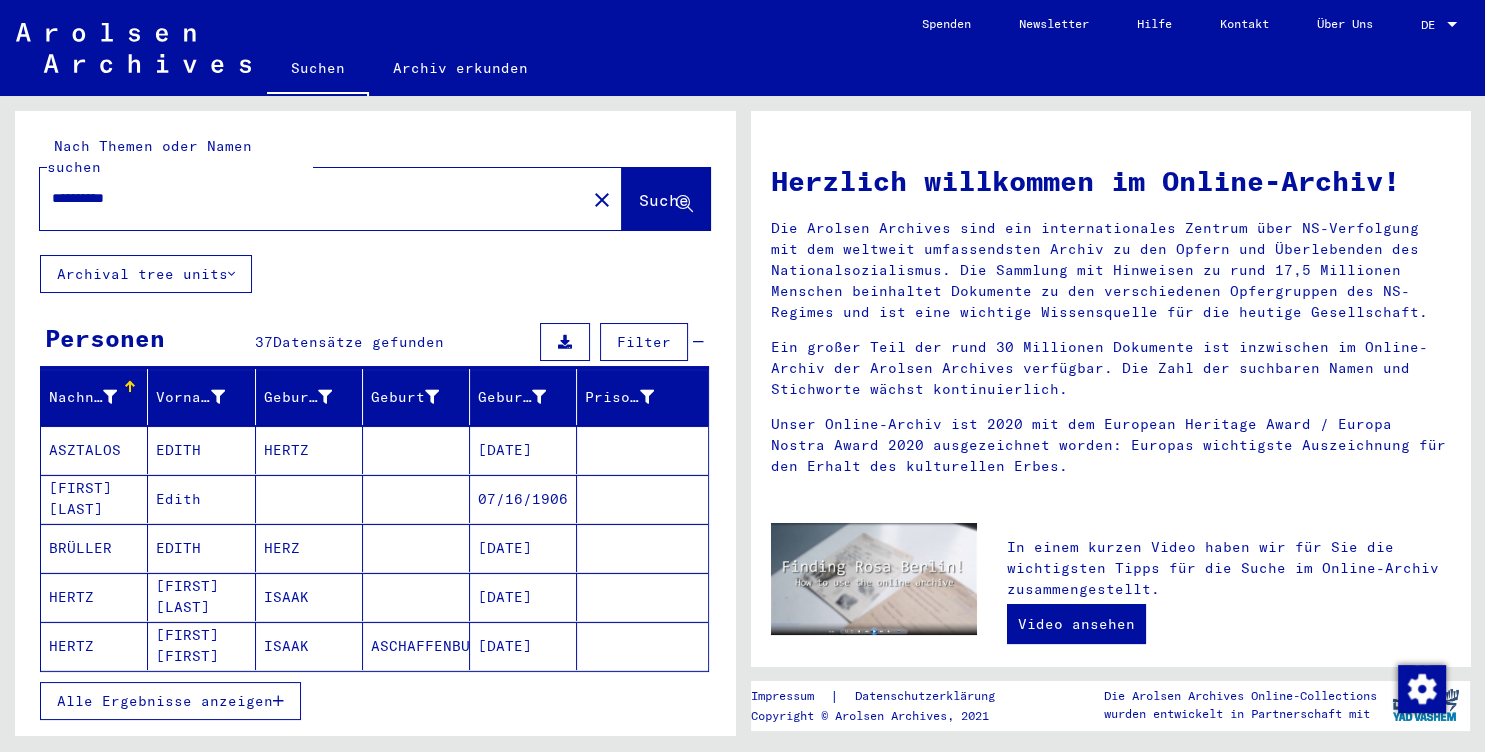 click on "Alle Ergebnisse anzeigen" at bounding box center (165, 701) 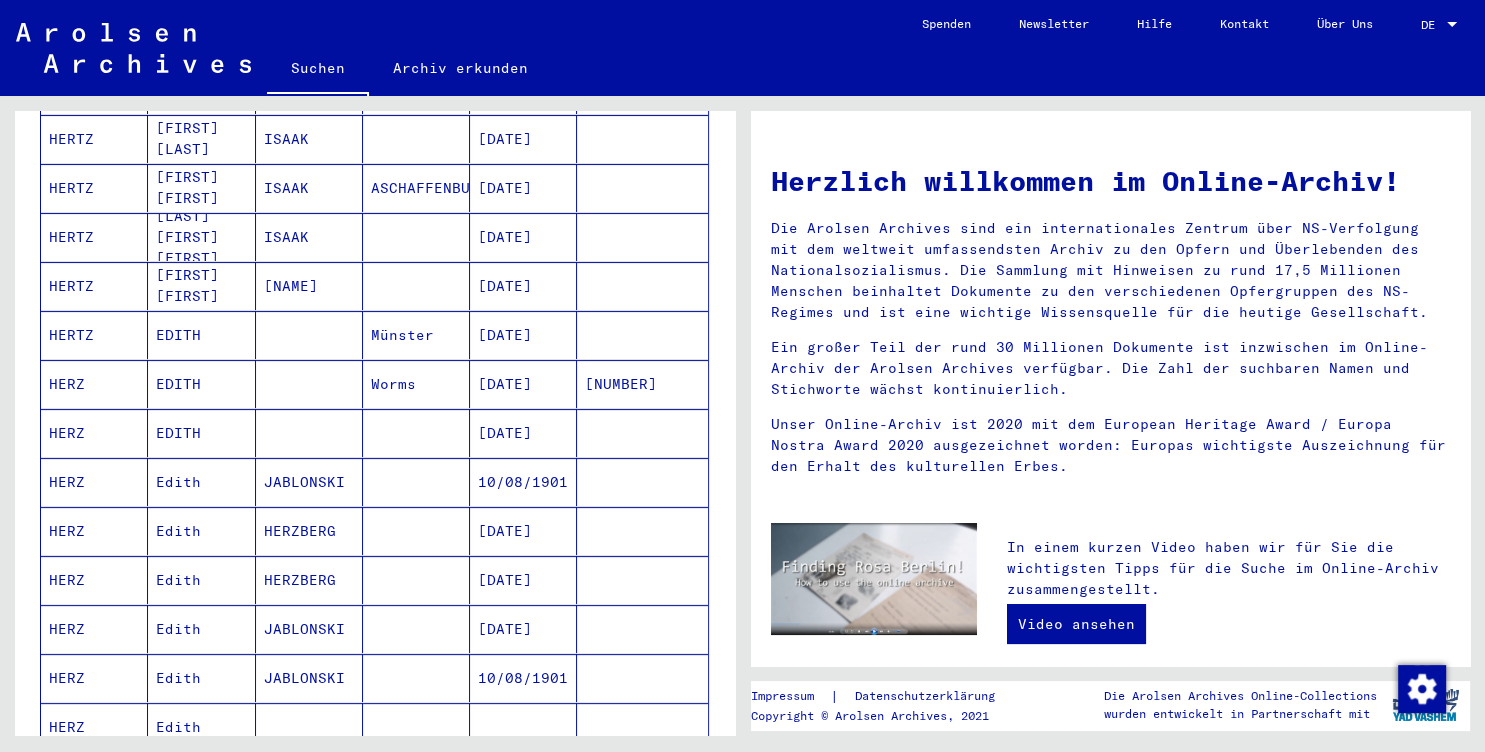 scroll, scrollTop: 462, scrollLeft: 0, axis: vertical 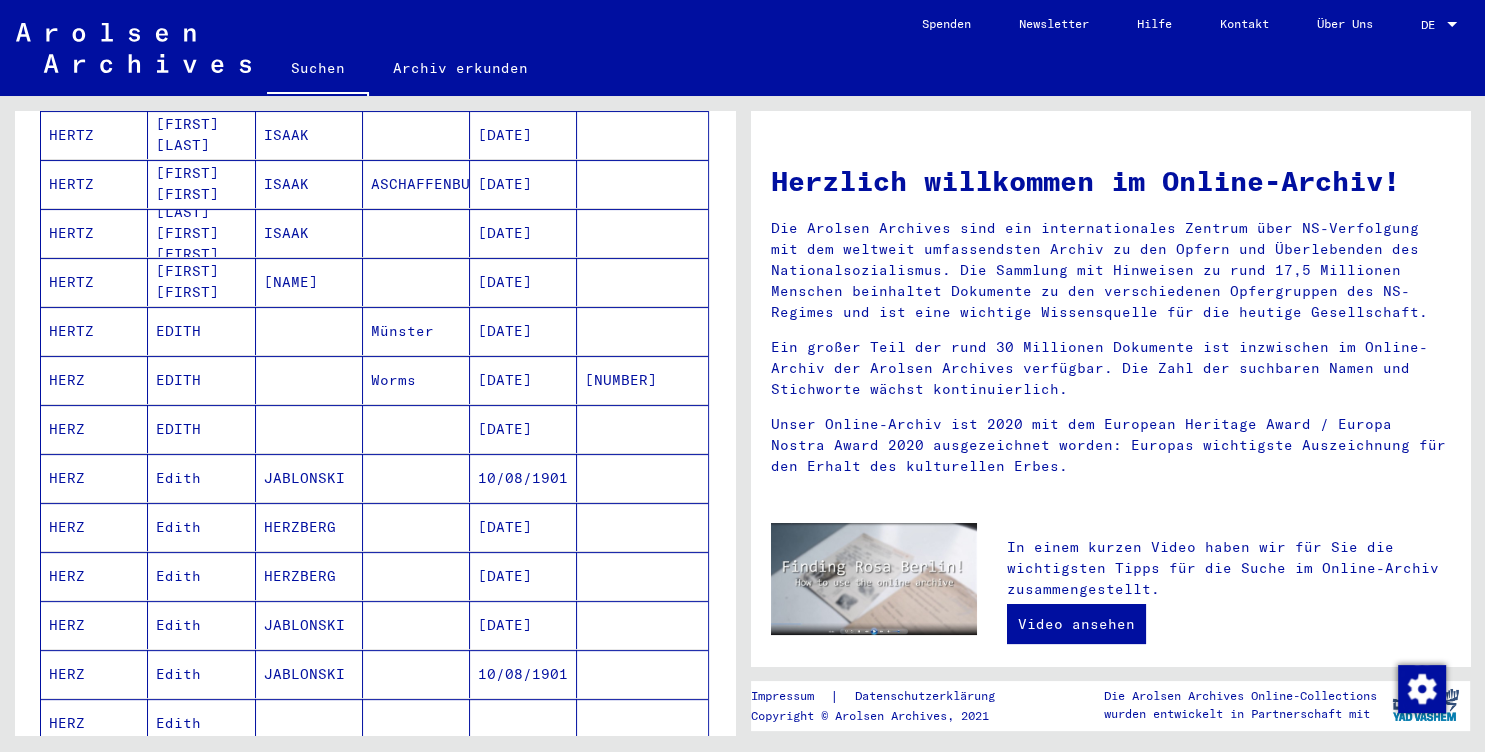 click on "[NUMBER]" at bounding box center [642, 429] 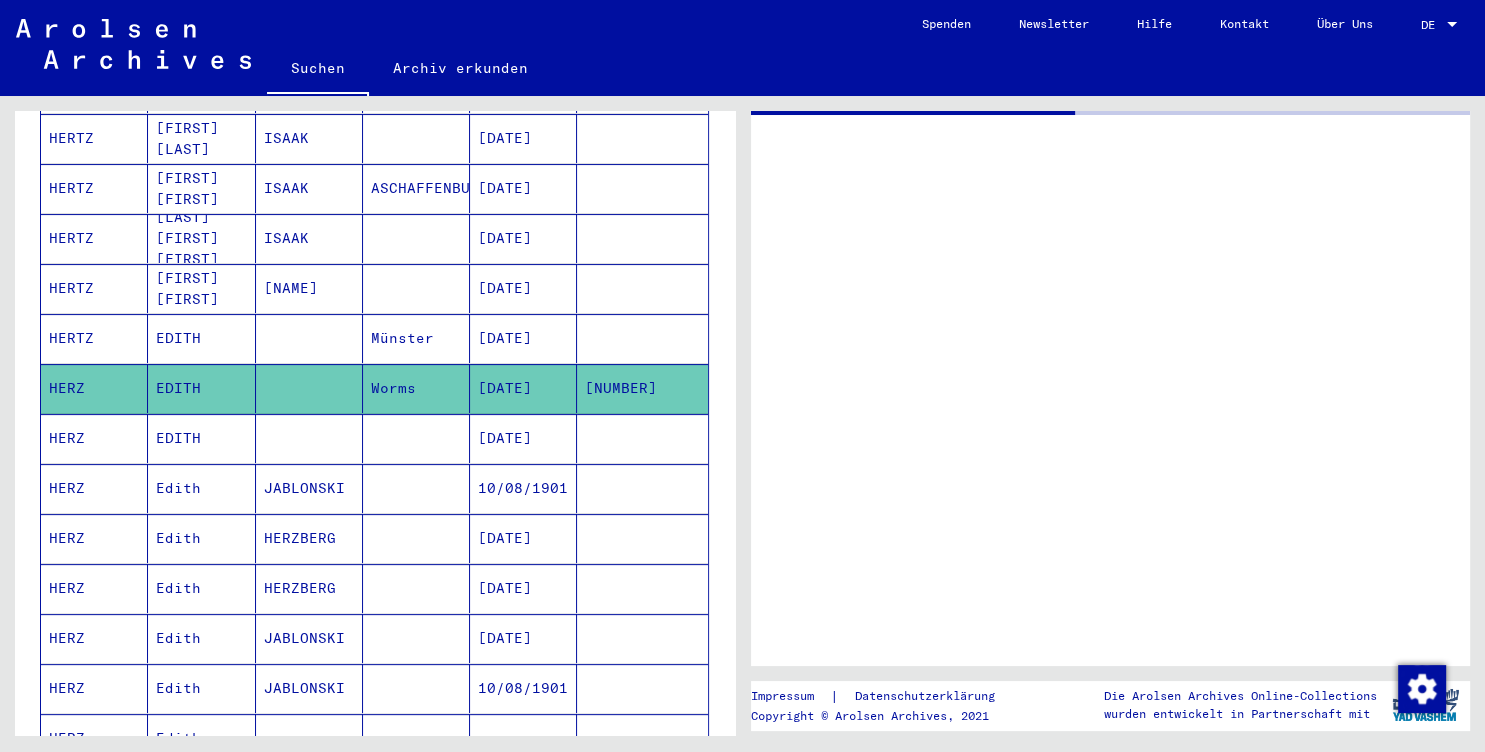 scroll, scrollTop: 464, scrollLeft: 0, axis: vertical 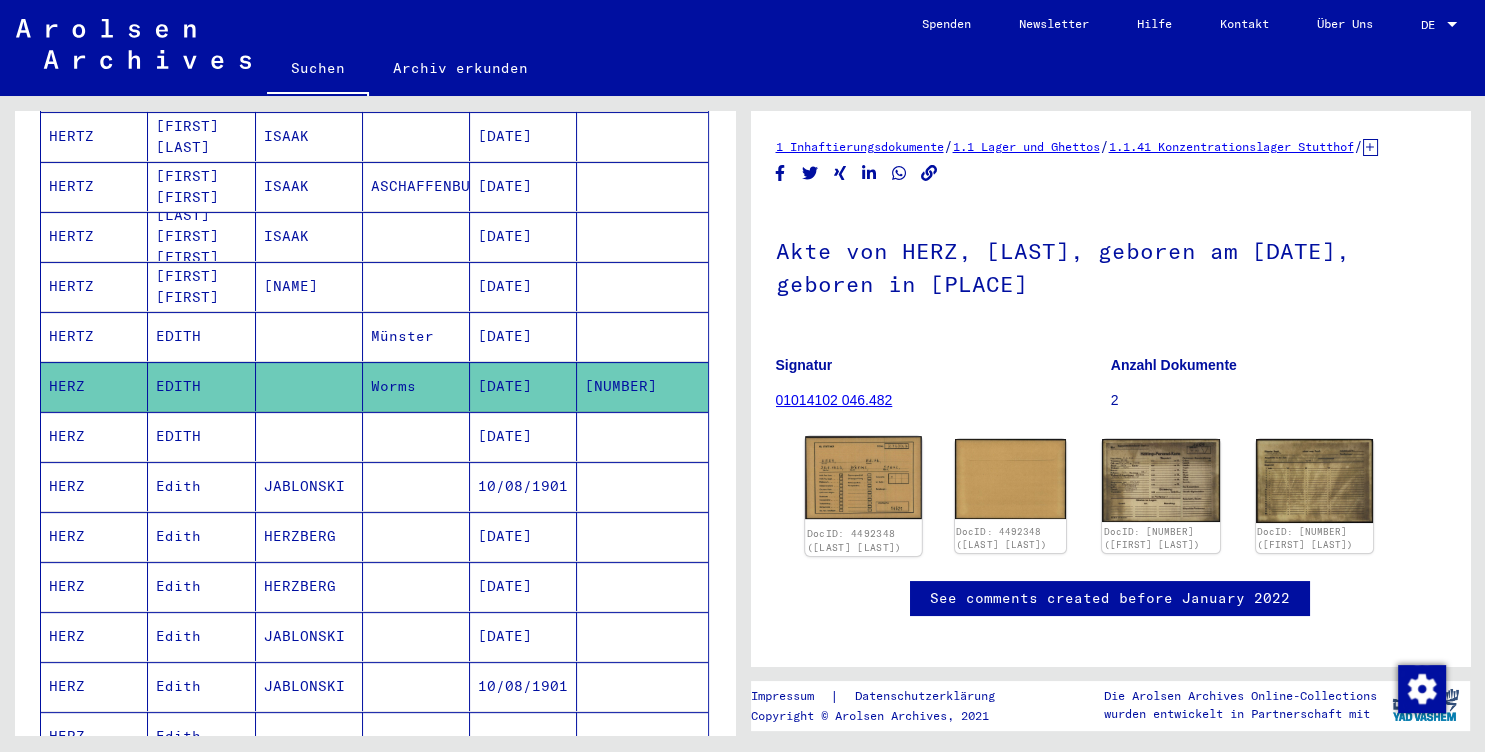 click 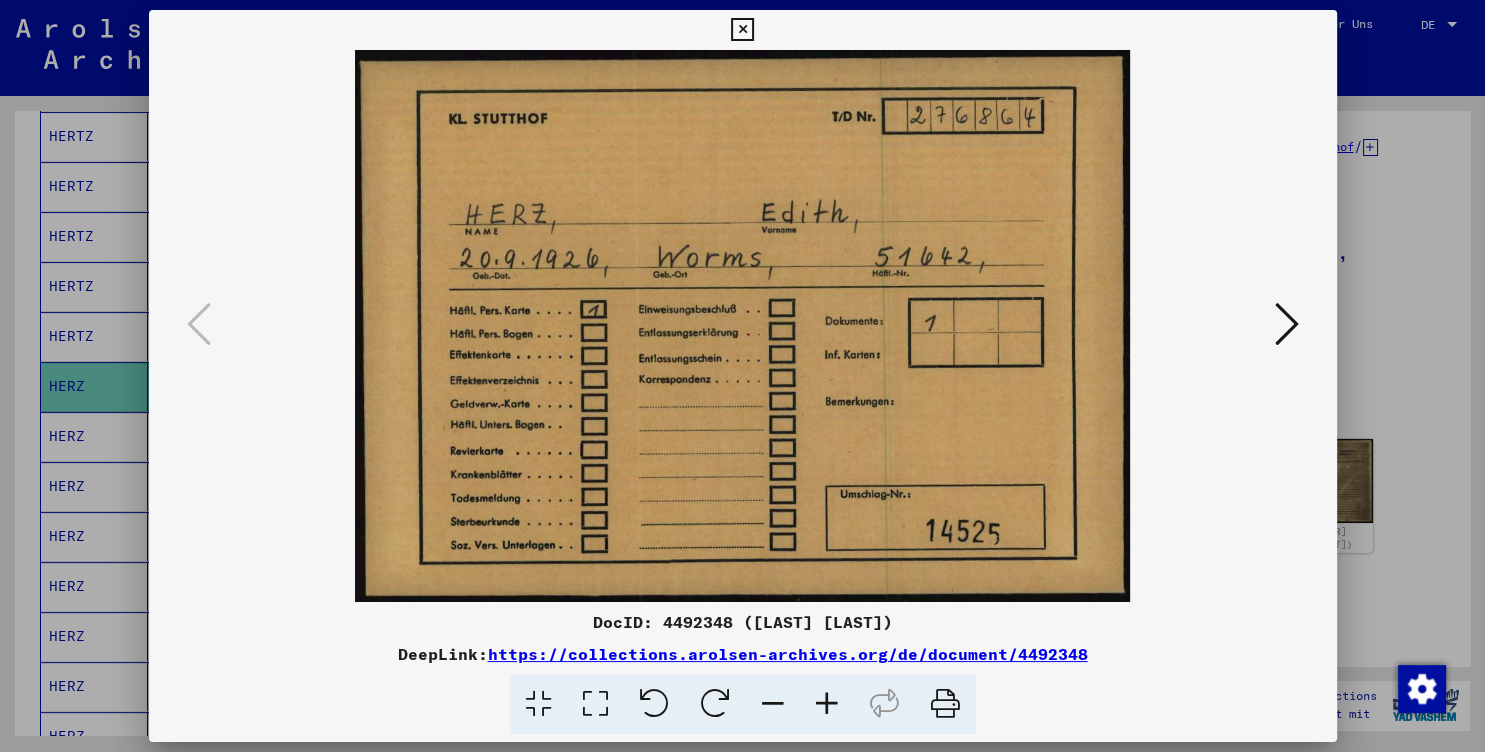 click at bounding box center [743, 326] 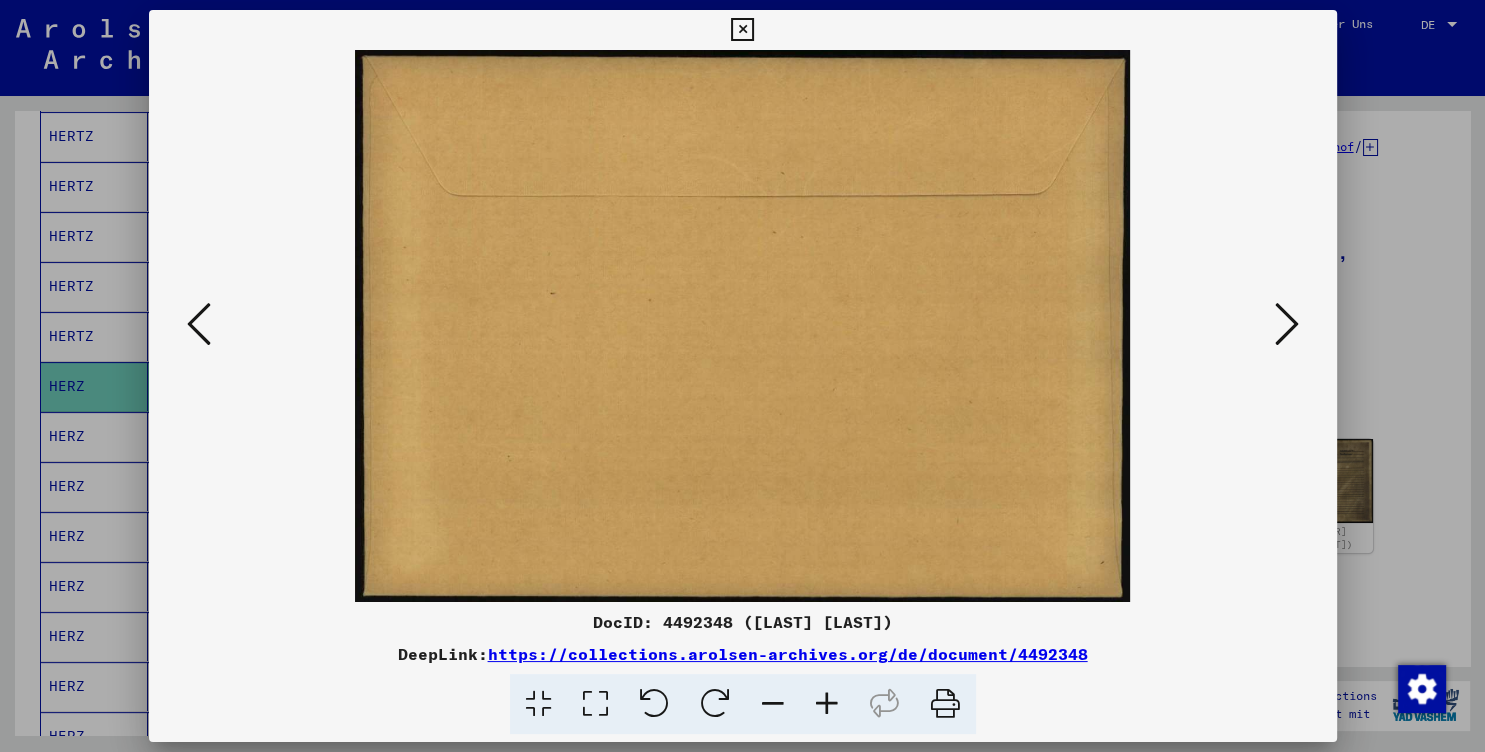 click at bounding box center [1287, 324] 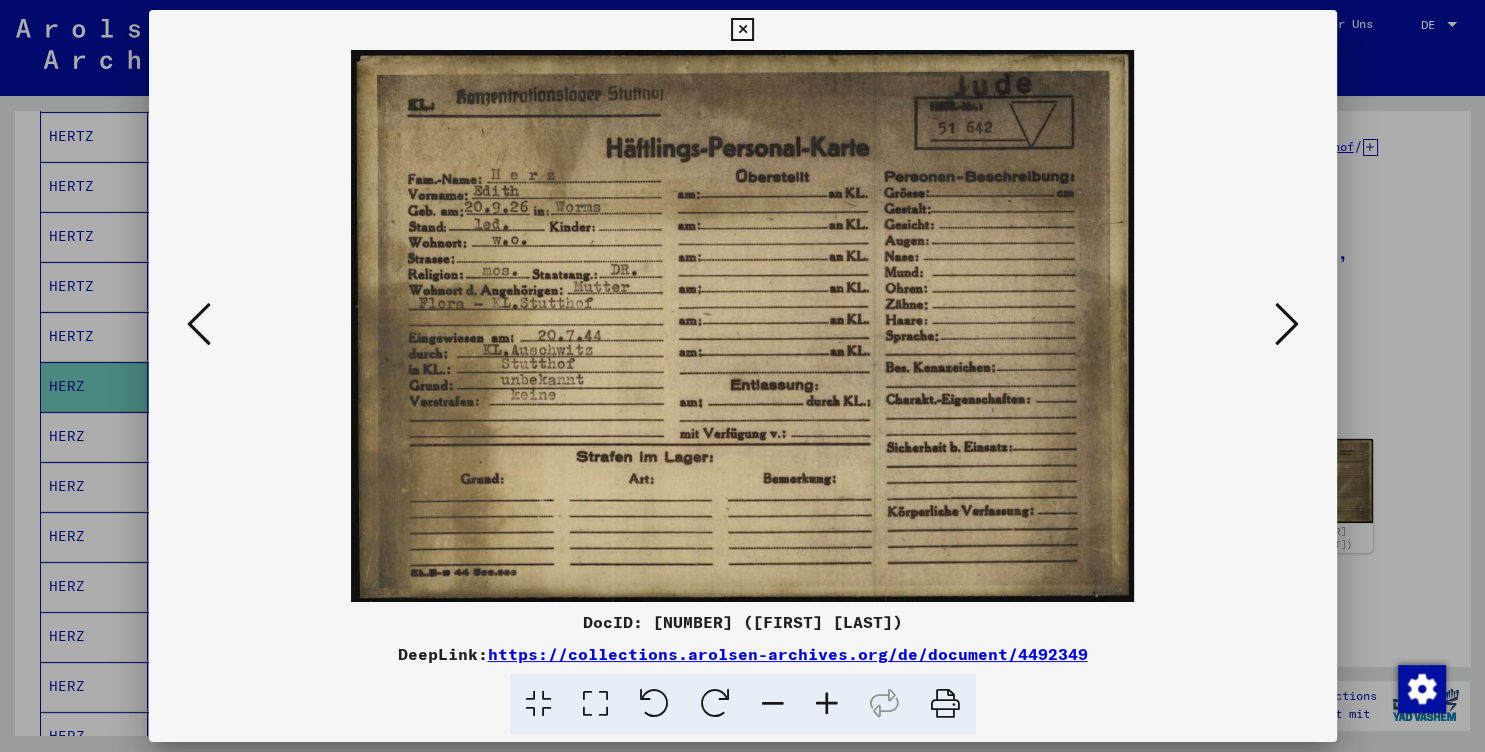 click at bounding box center (1287, 324) 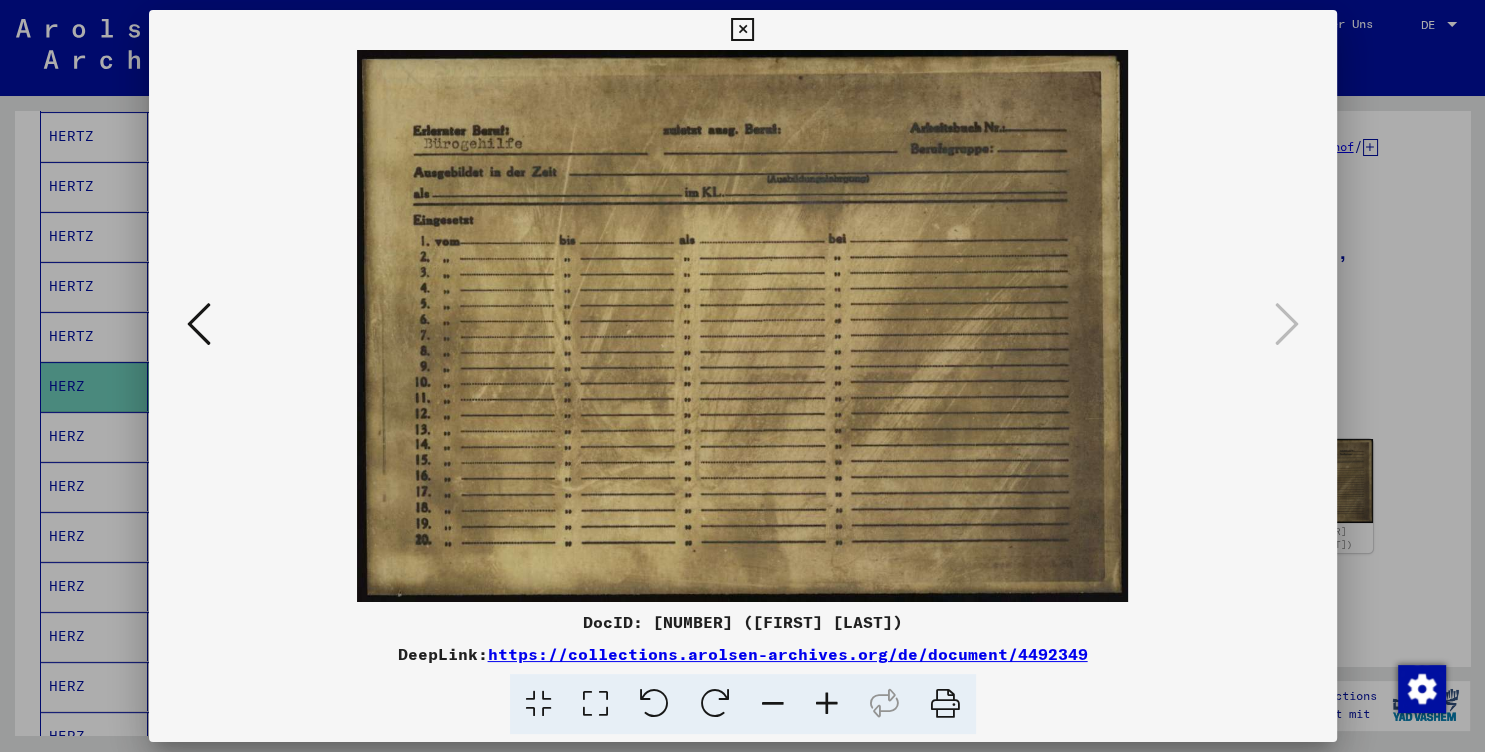 click at bounding box center [199, 324] 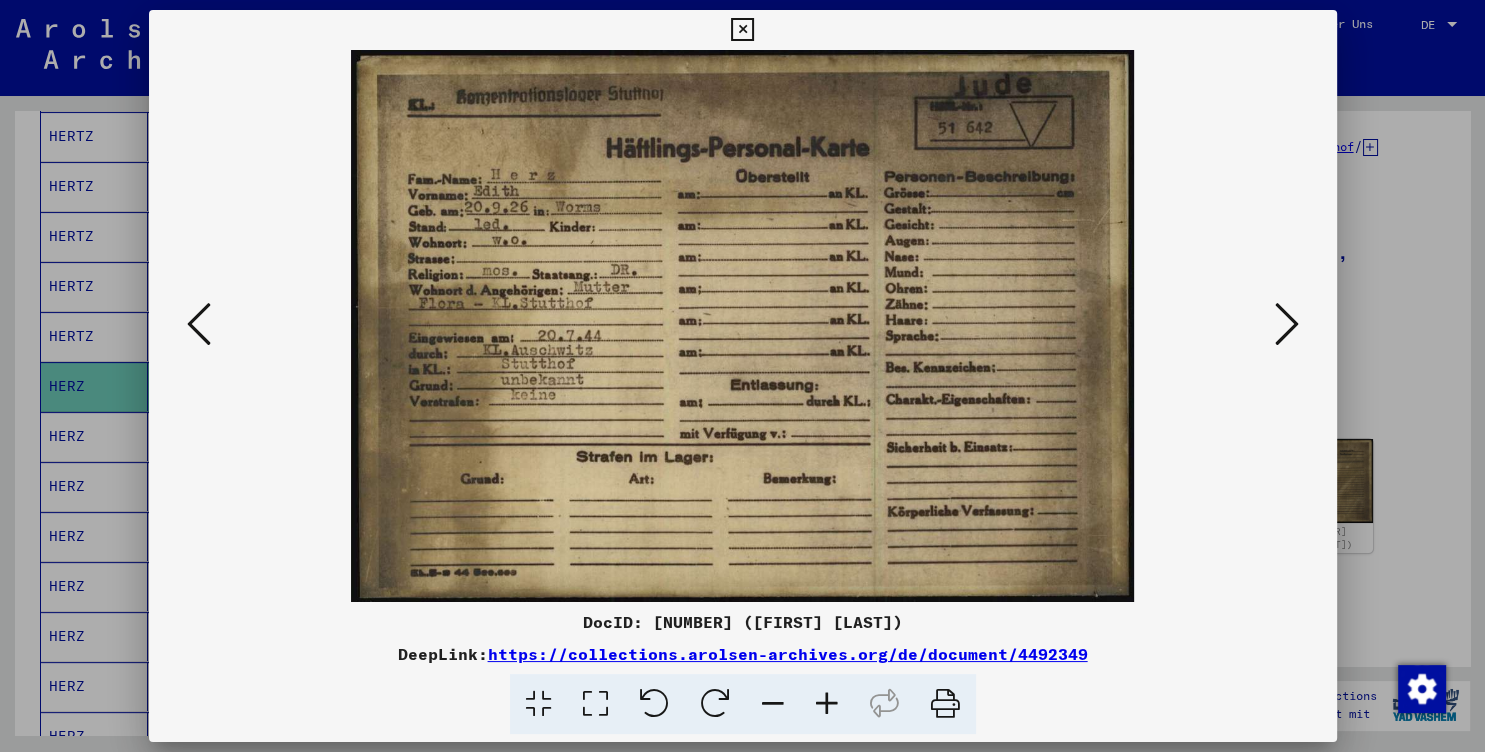 click at bounding box center (743, 326) 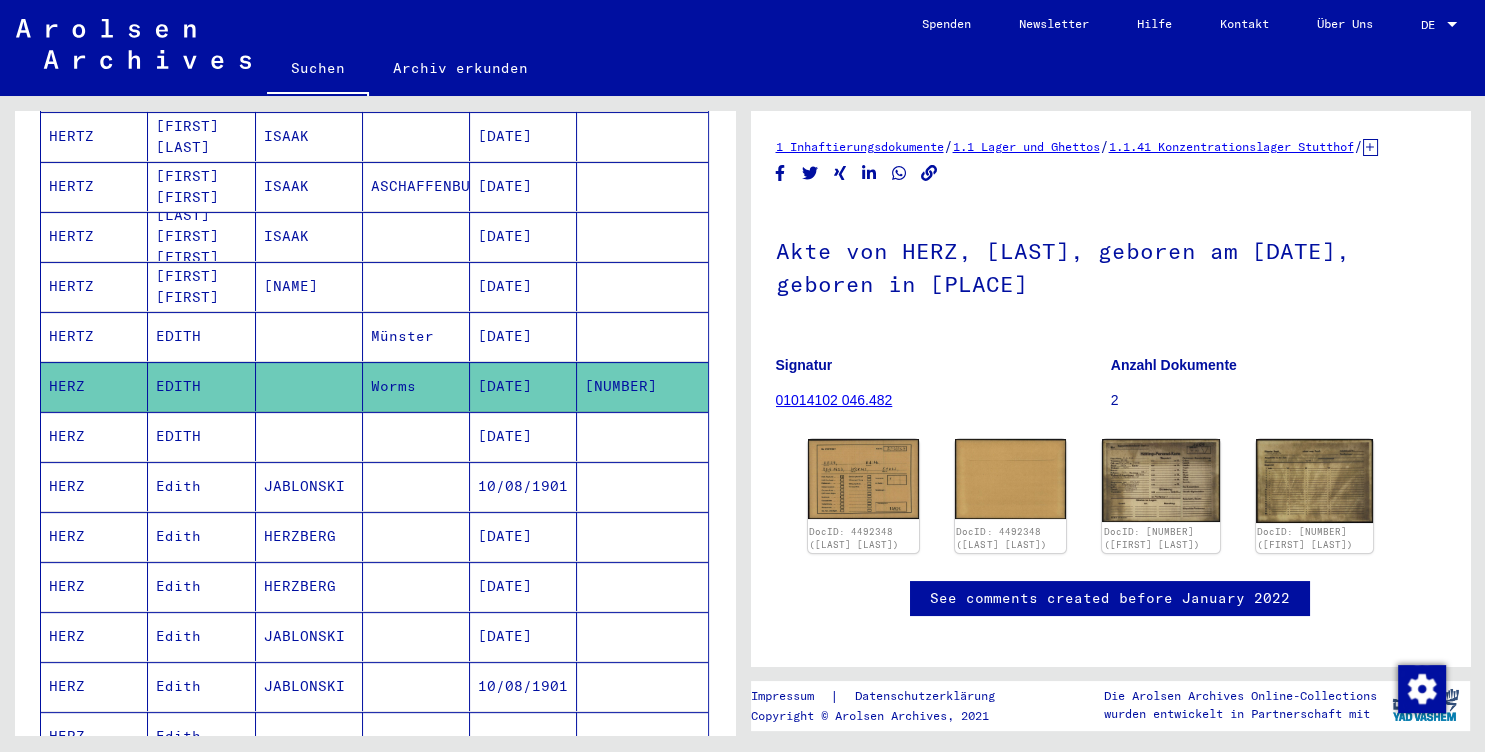 click at bounding box center (642, 486) 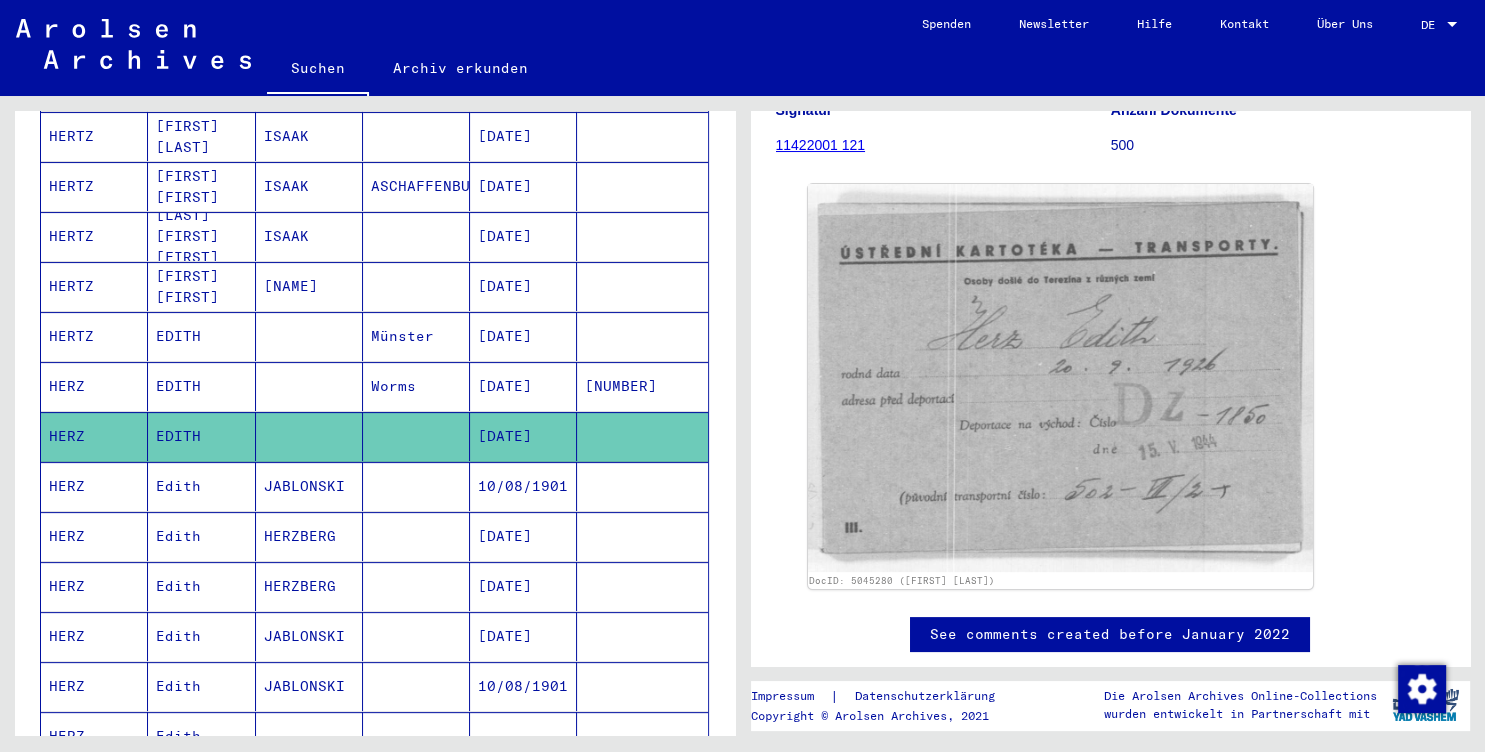 scroll, scrollTop: 225, scrollLeft: 0, axis: vertical 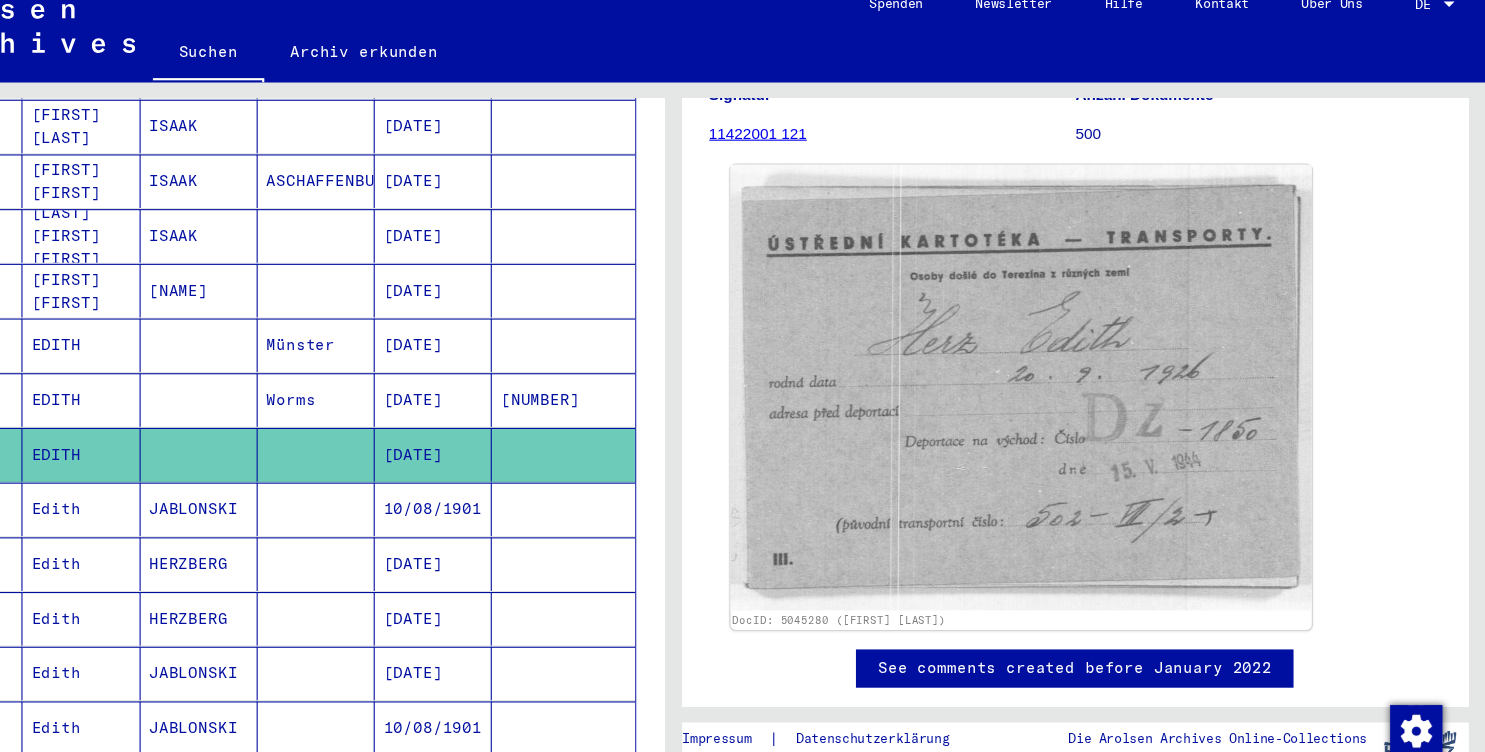 click 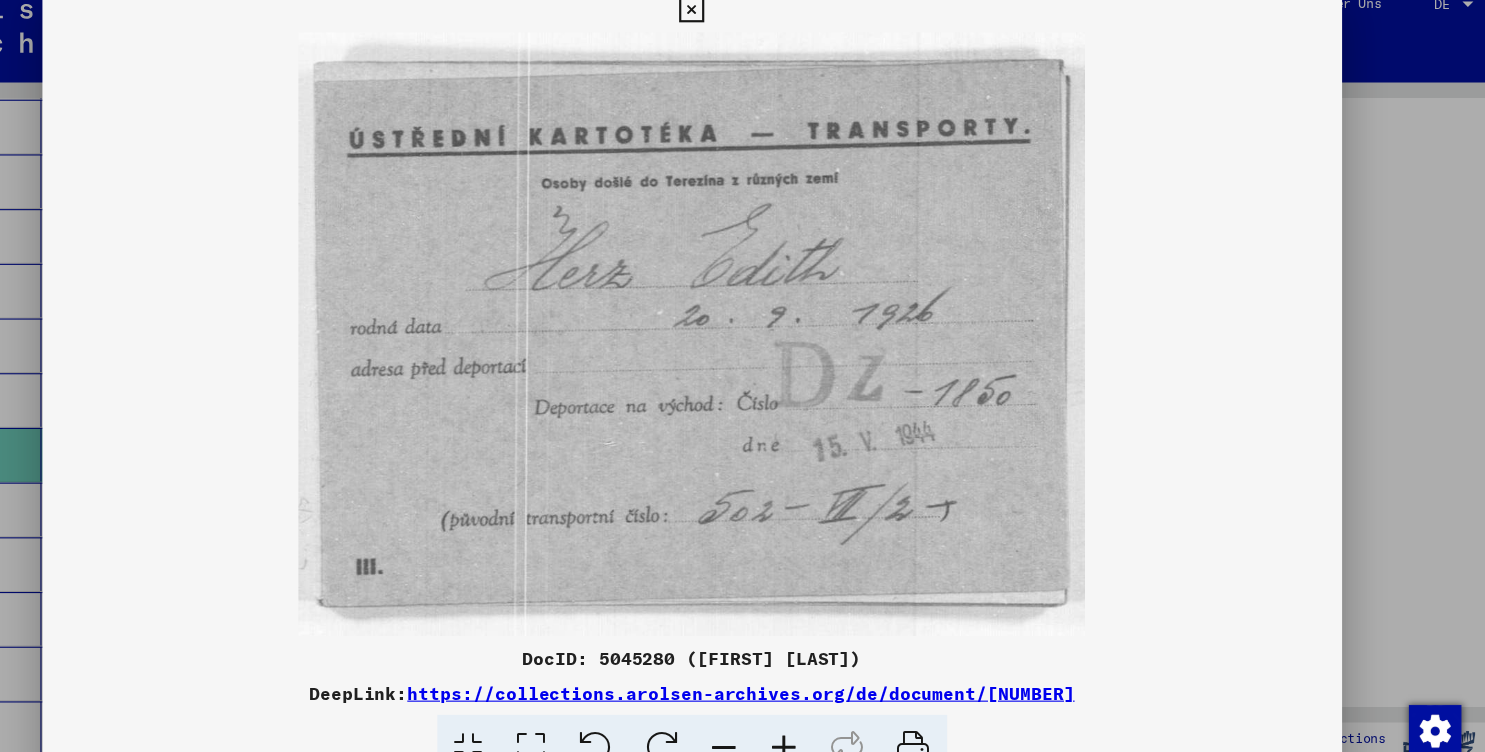 click at bounding box center [743, 326] 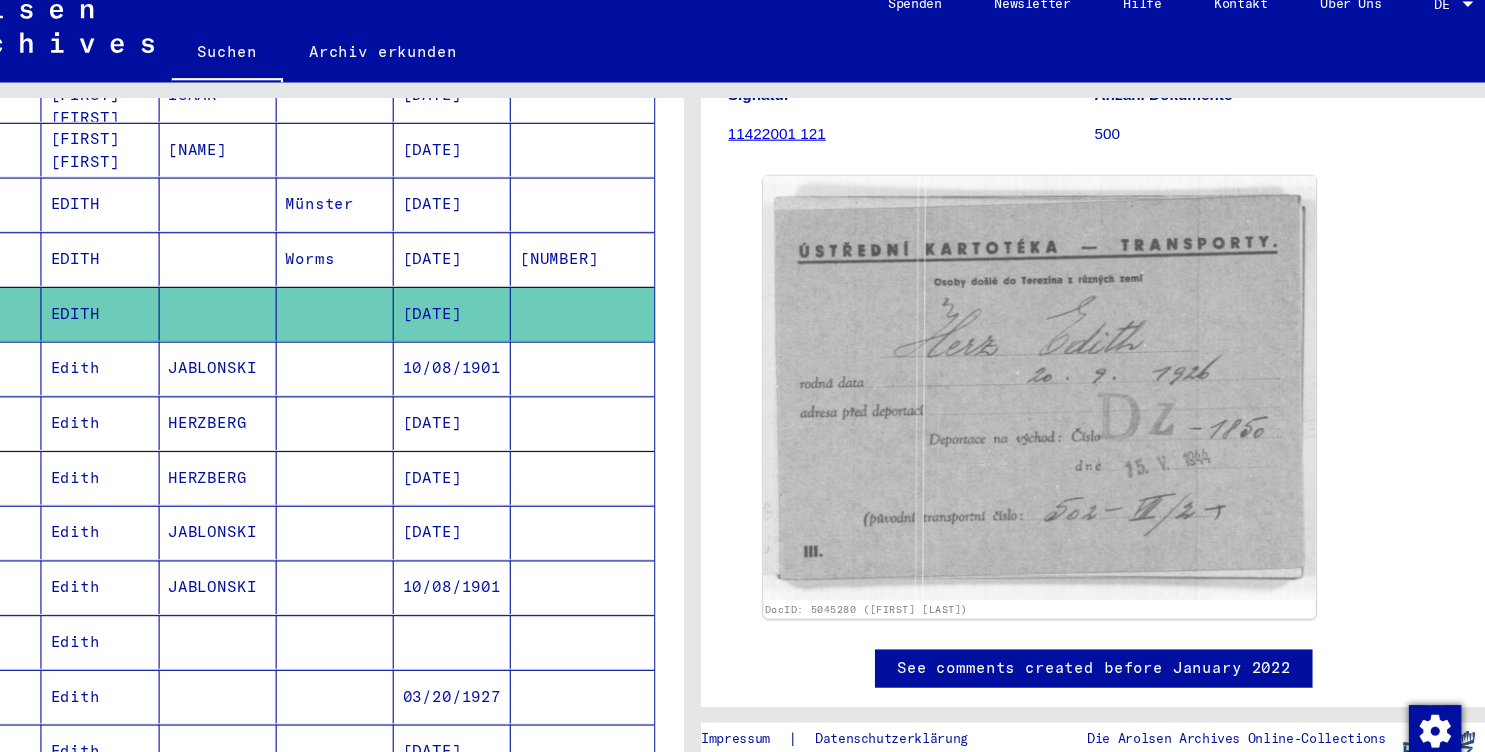 scroll, scrollTop: 637, scrollLeft: 0, axis: vertical 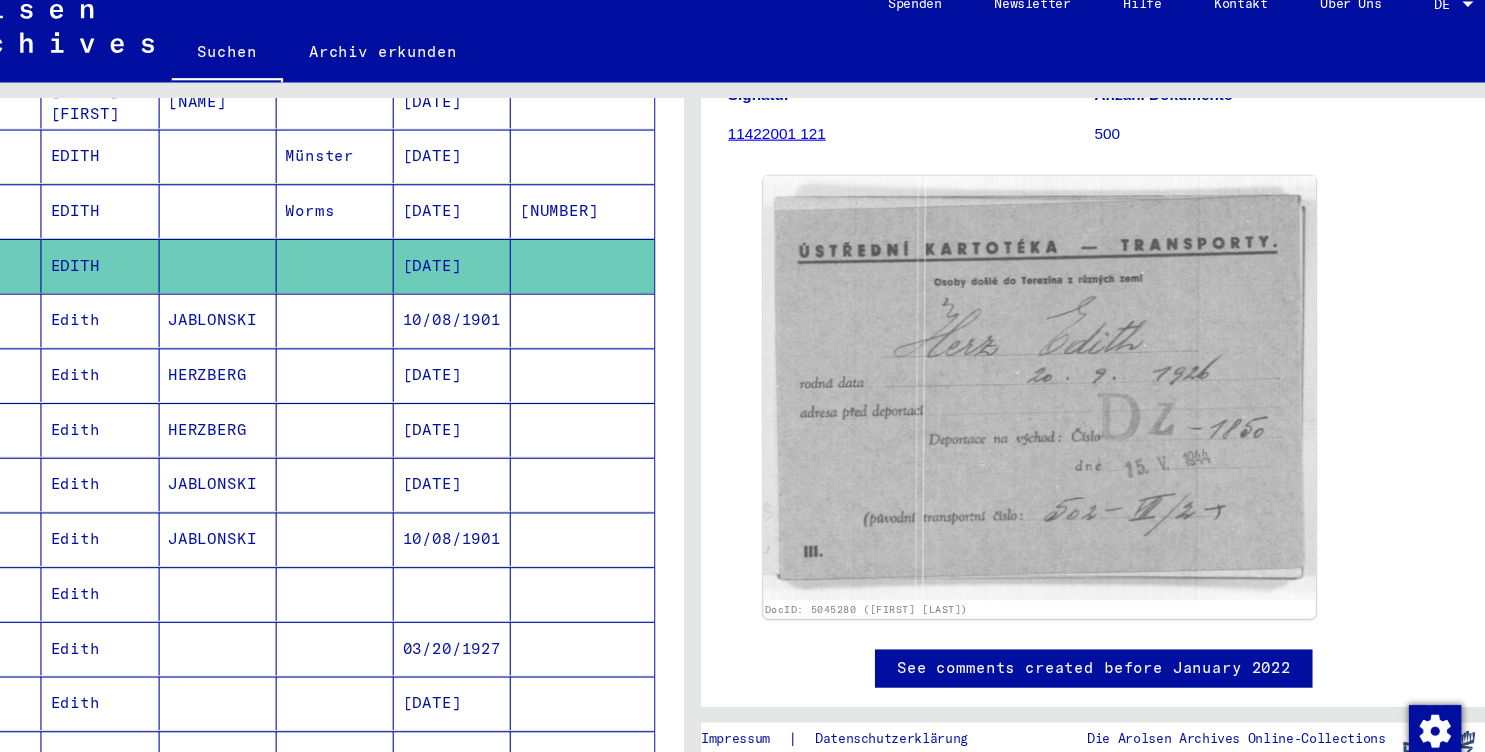 click at bounding box center (642, 613) 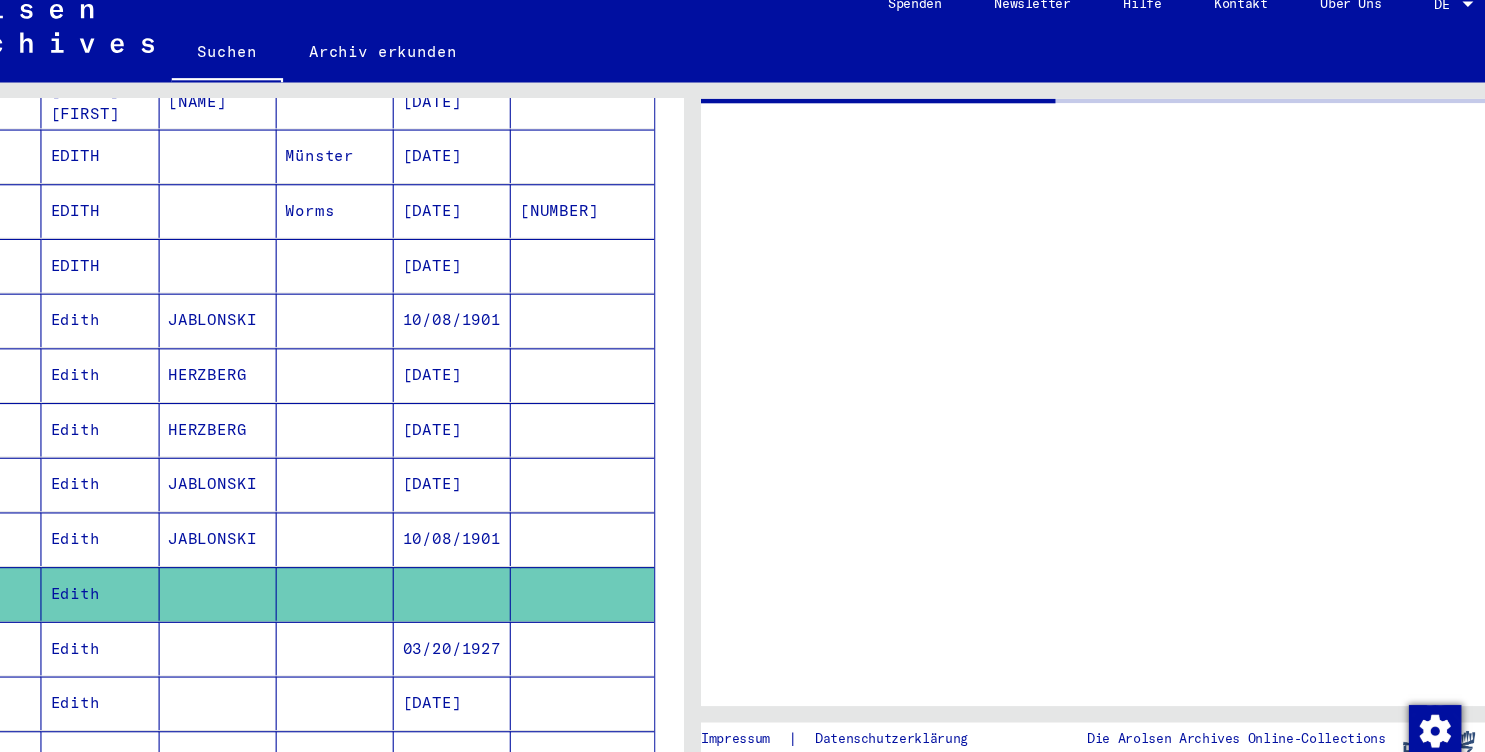 scroll, scrollTop: 0, scrollLeft: 0, axis: both 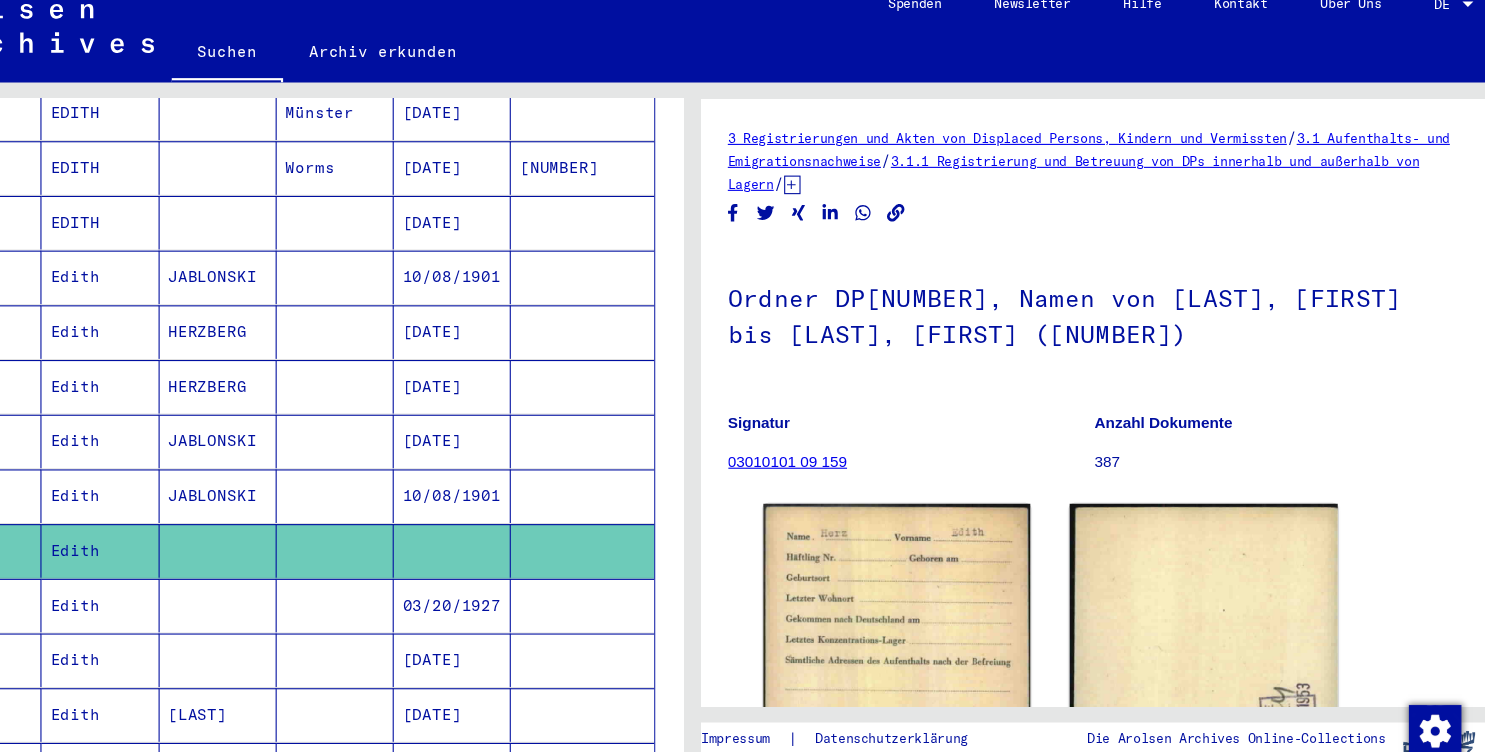 click at bounding box center [642, 624] 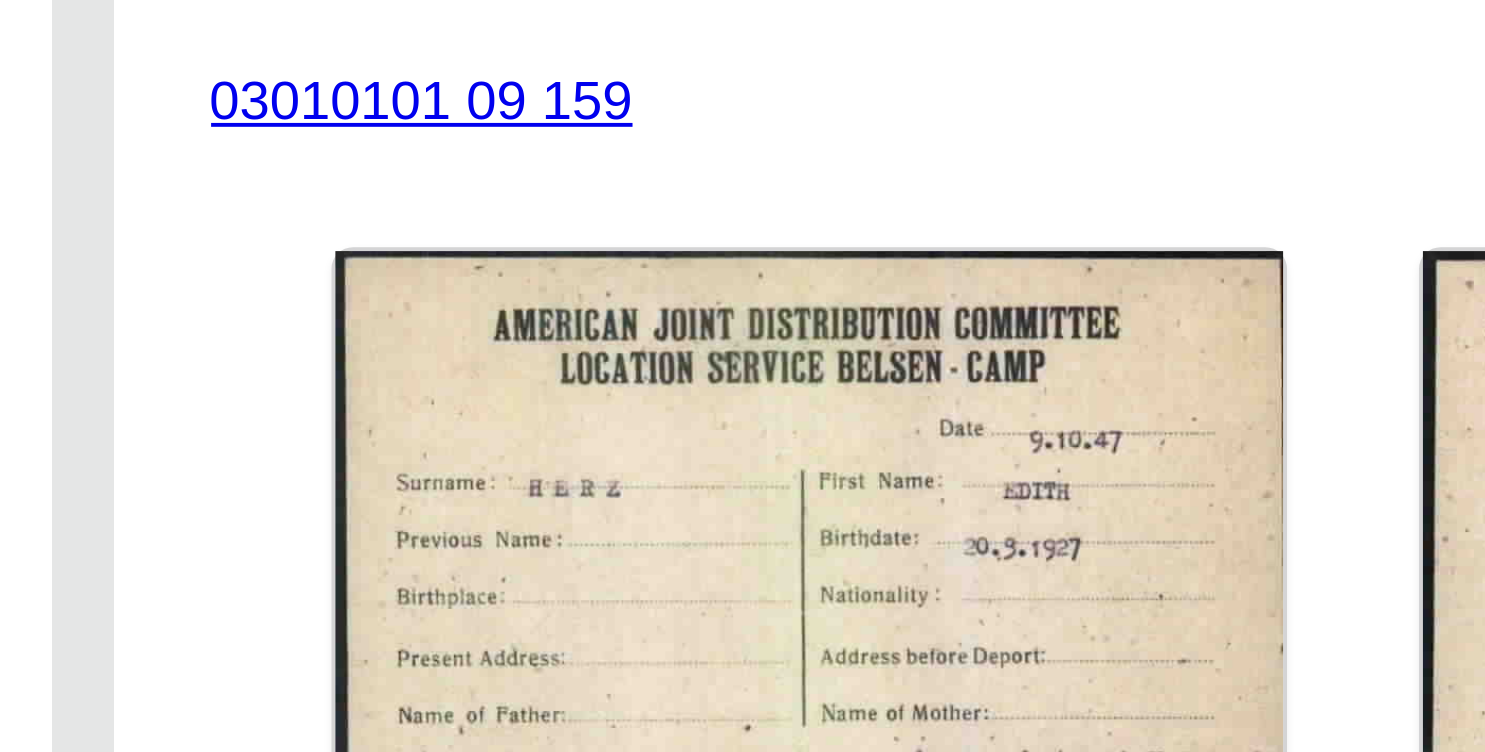 scroll, scrollTop: 174, scrollLeft: 0, axis: vertical 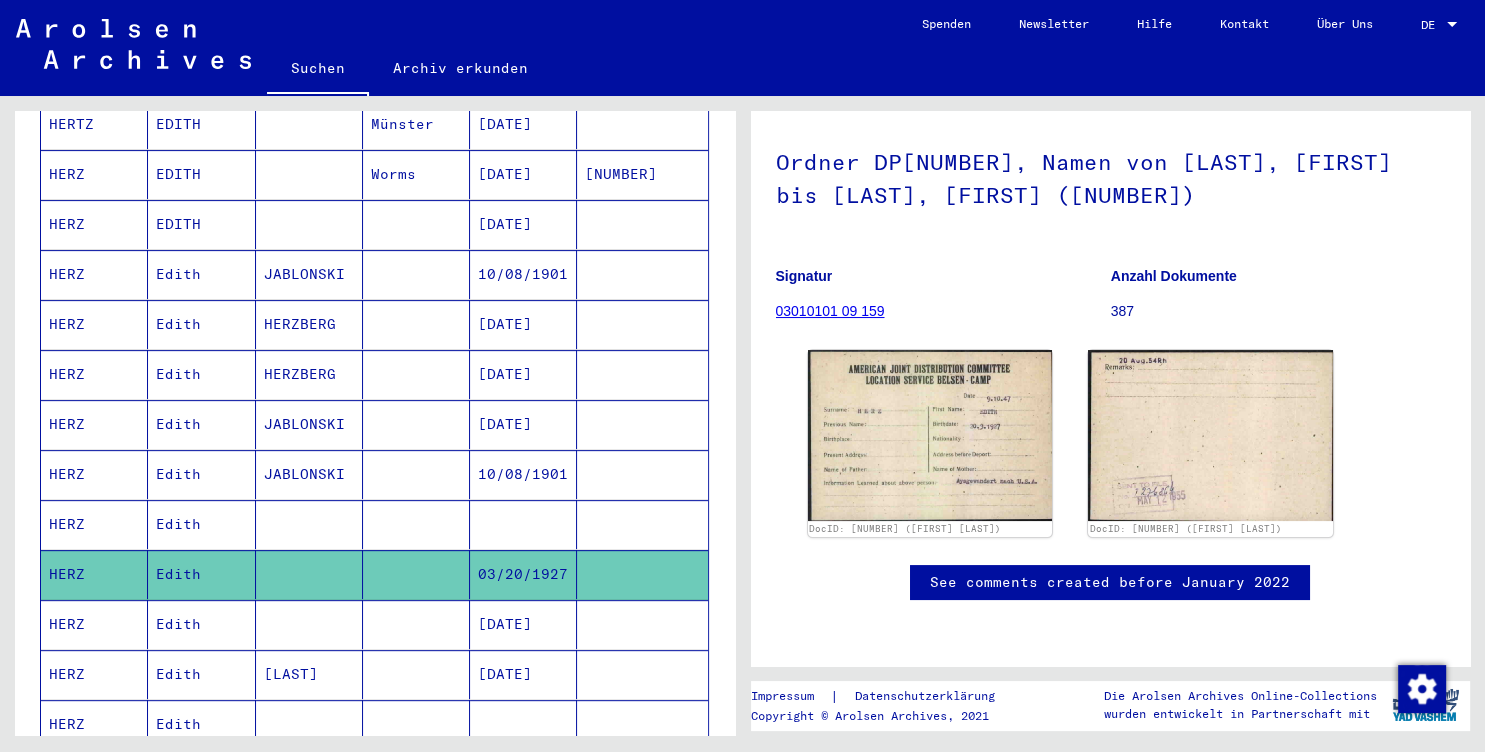 click at bounding box center (642, 674) 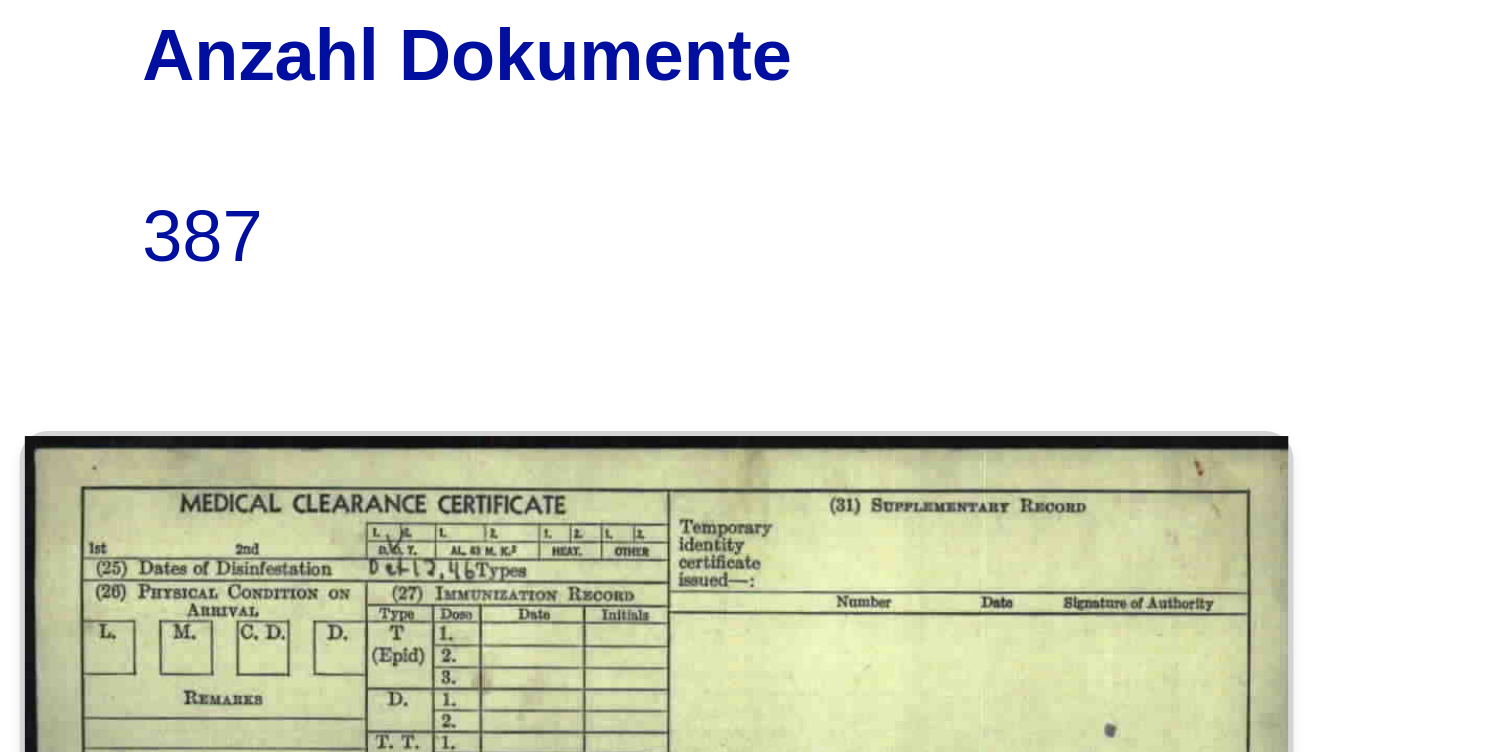 scroll, scrollTop: 184, scrollLeft: 0, axis: vertical 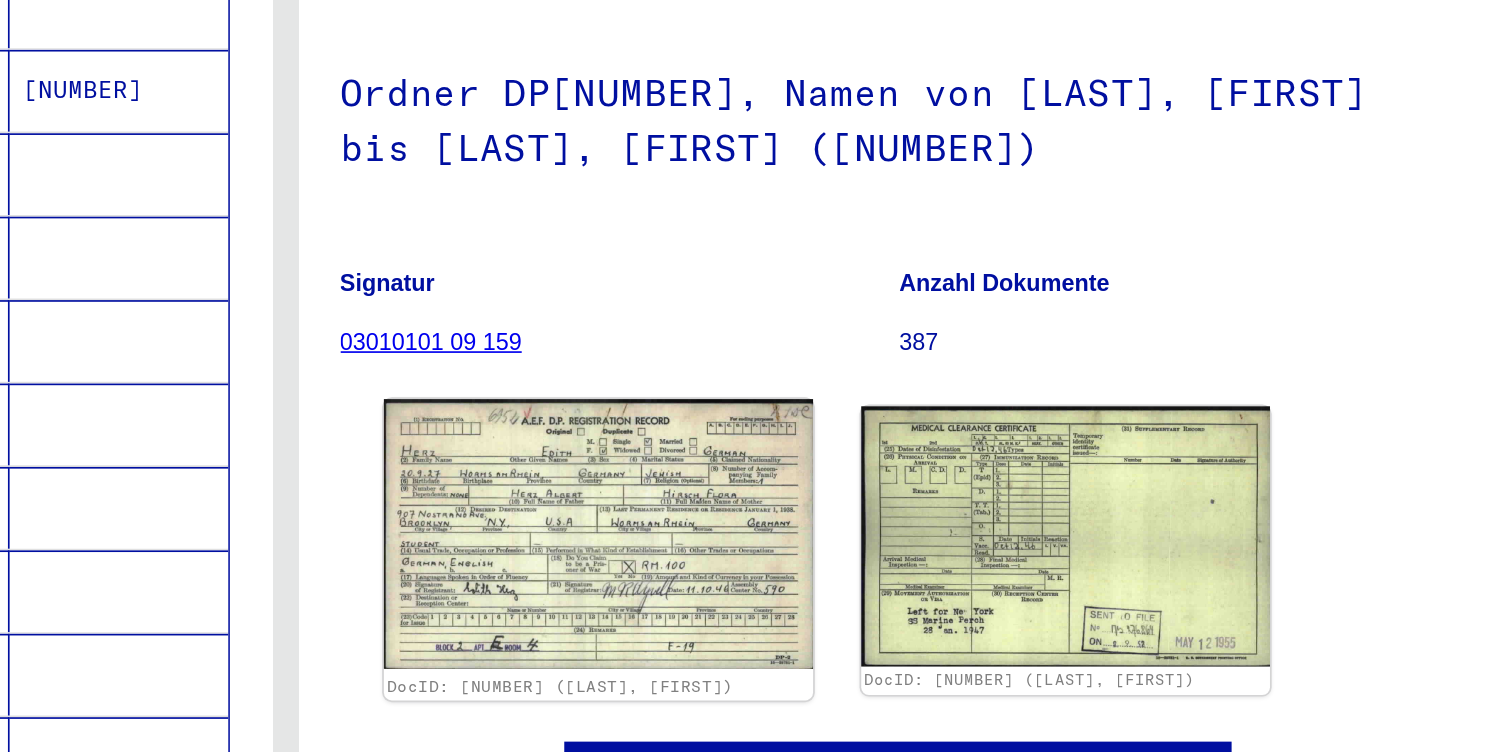 click 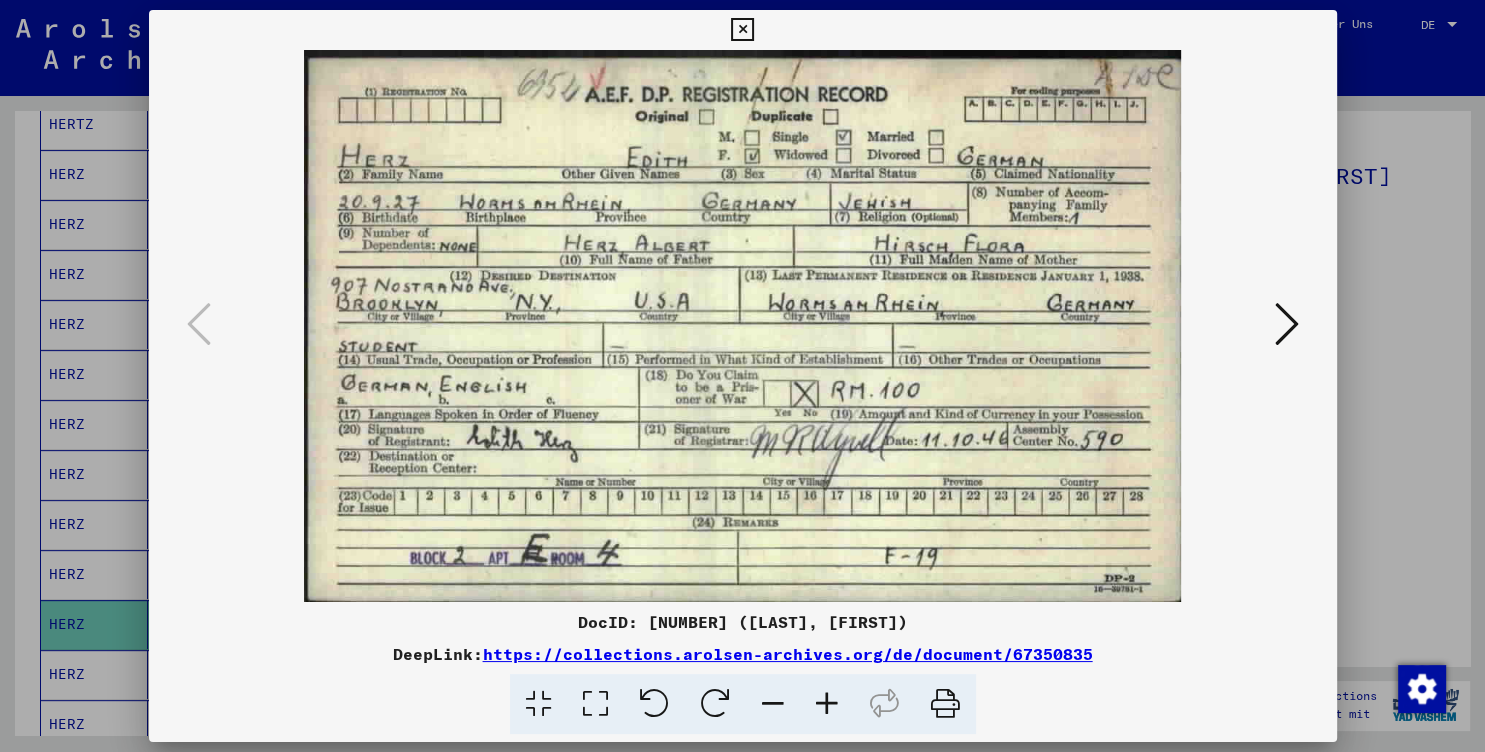 click at bounding box center (1287, 324) 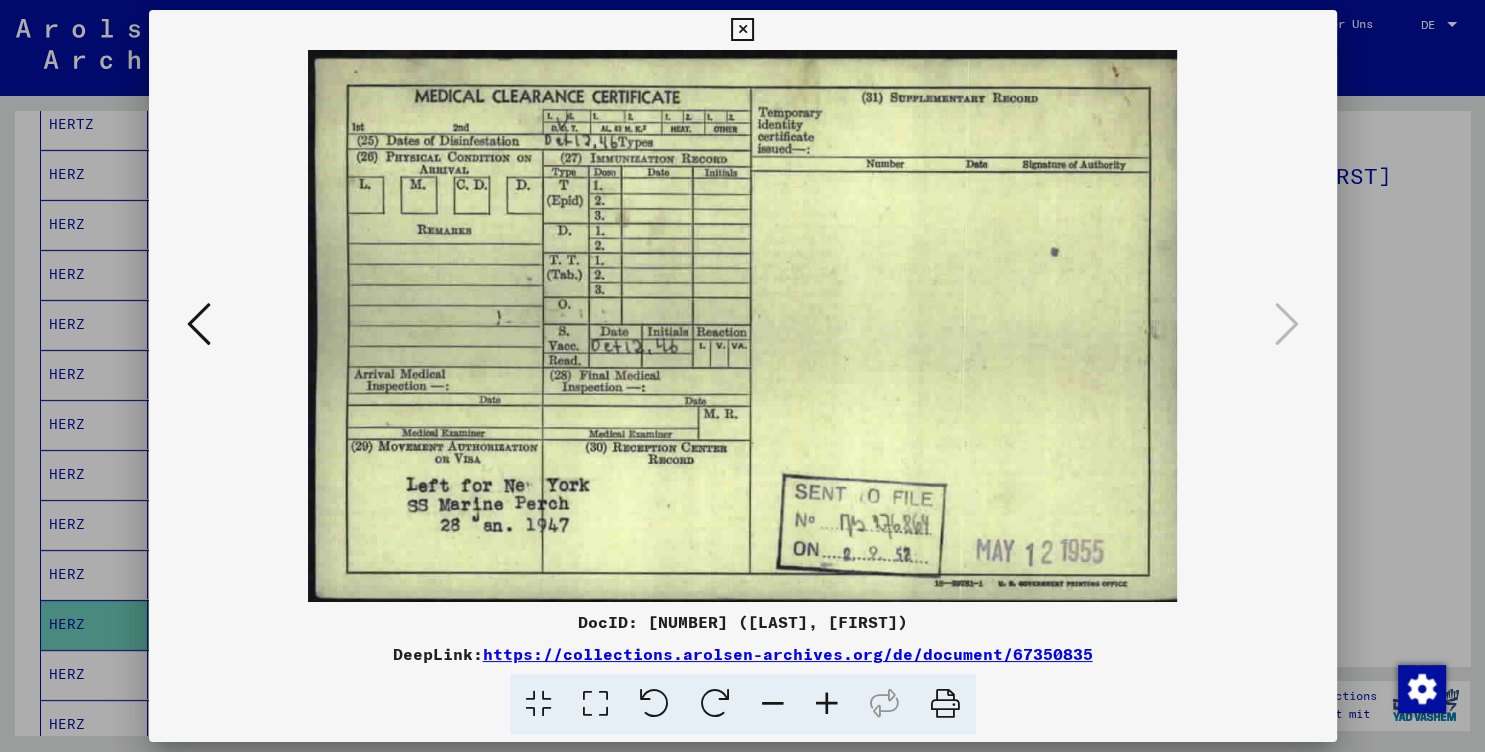 click at bounding box center (743, 326) 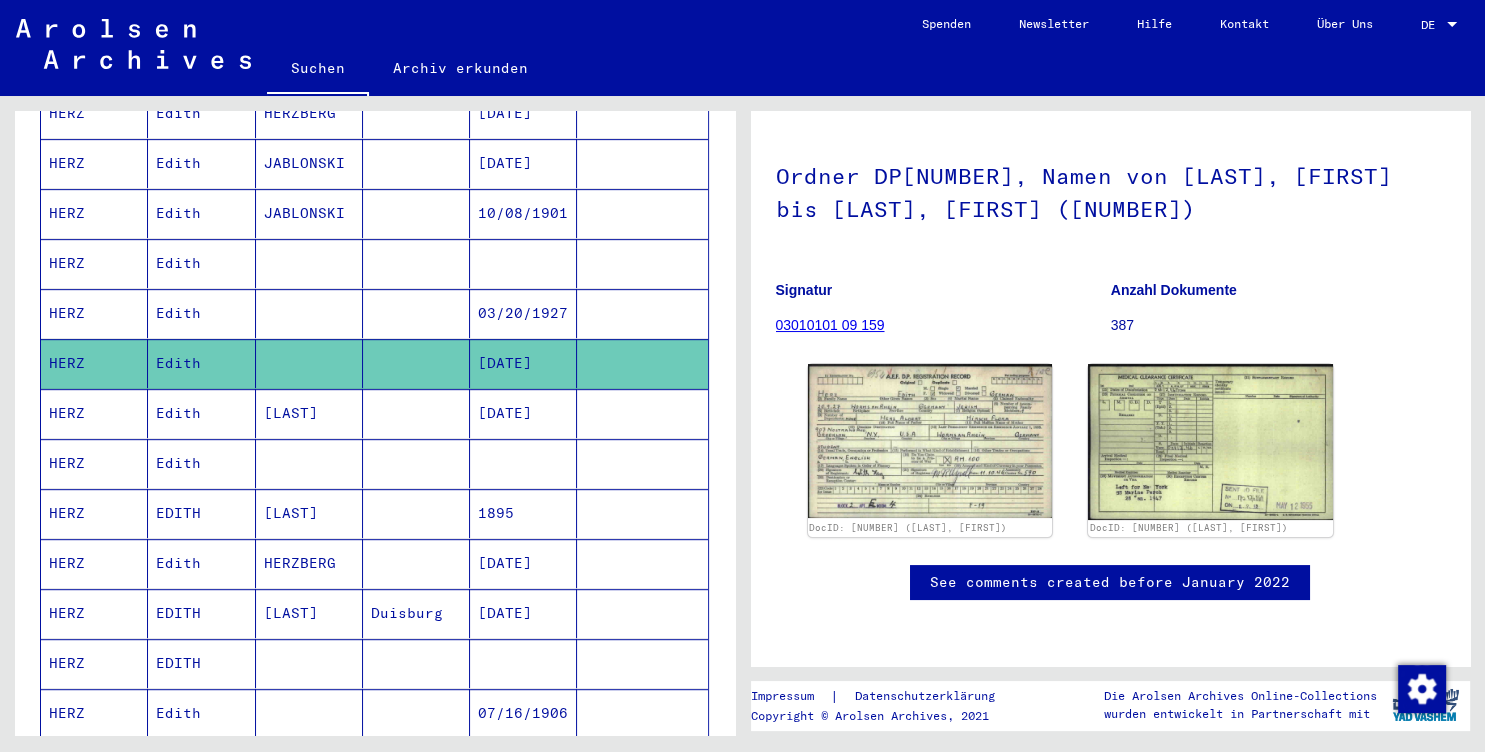 scroll, scrollTop: 935, scrollLeft: 0, axis: vertical 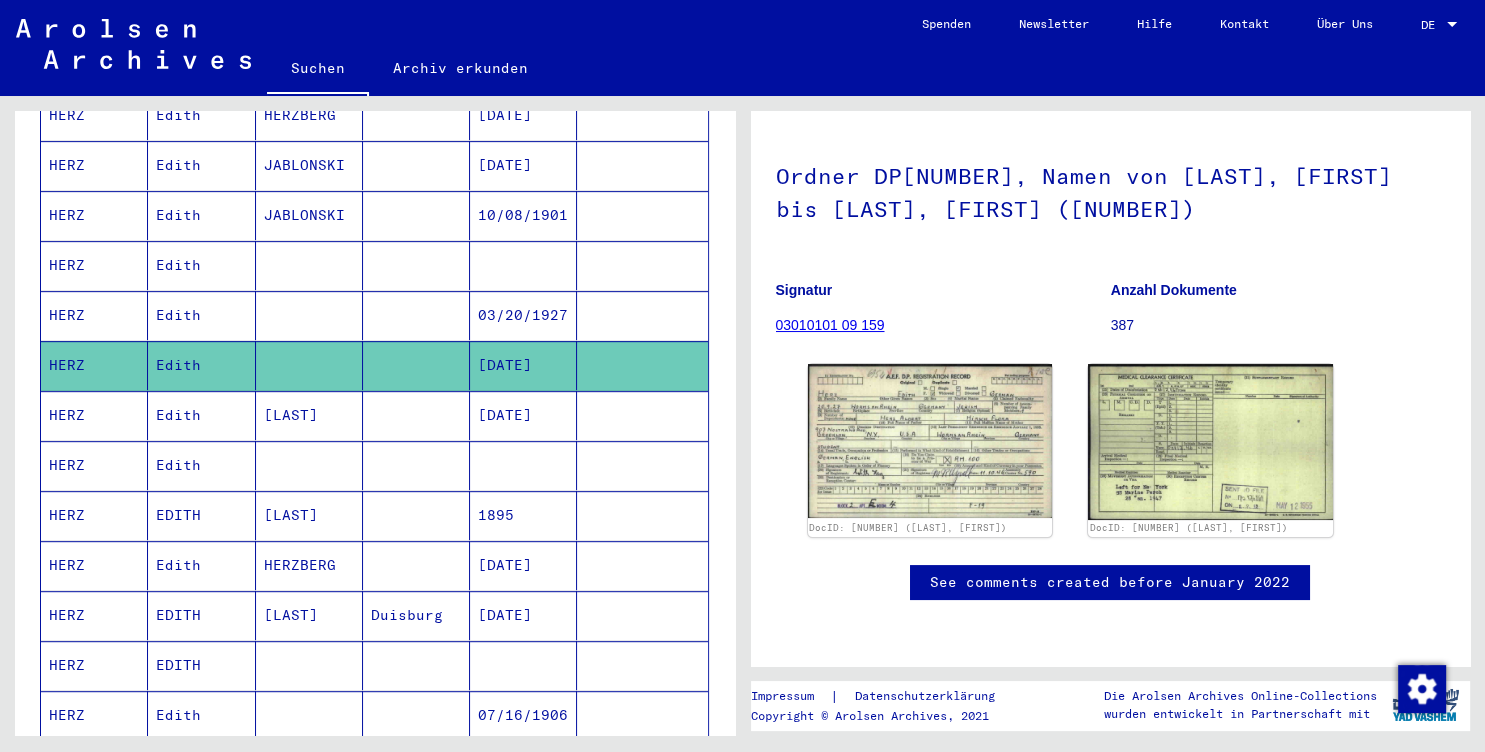 click at bounding box center (642, 515) 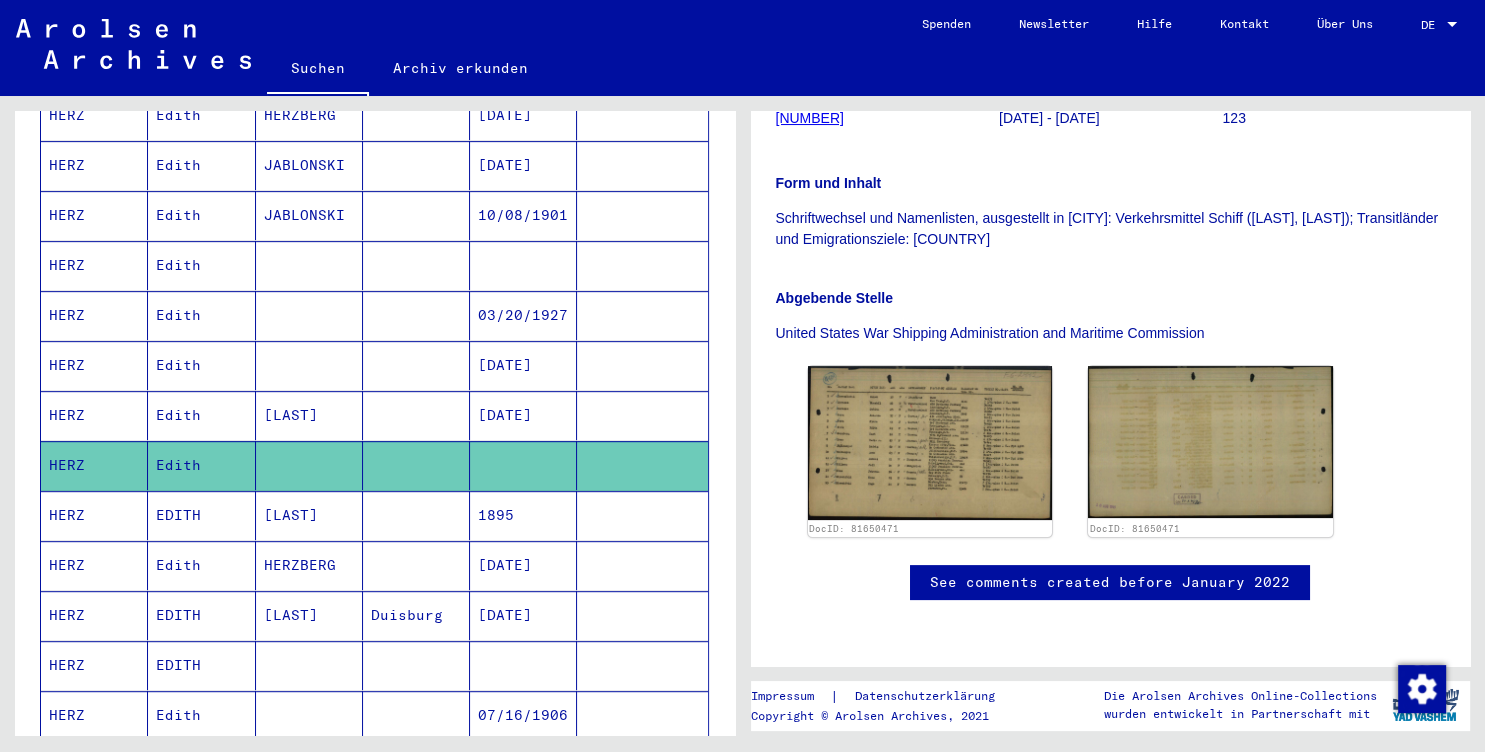 scroll, scrollTop: 378, scrollLeft: 0, axis: vertical 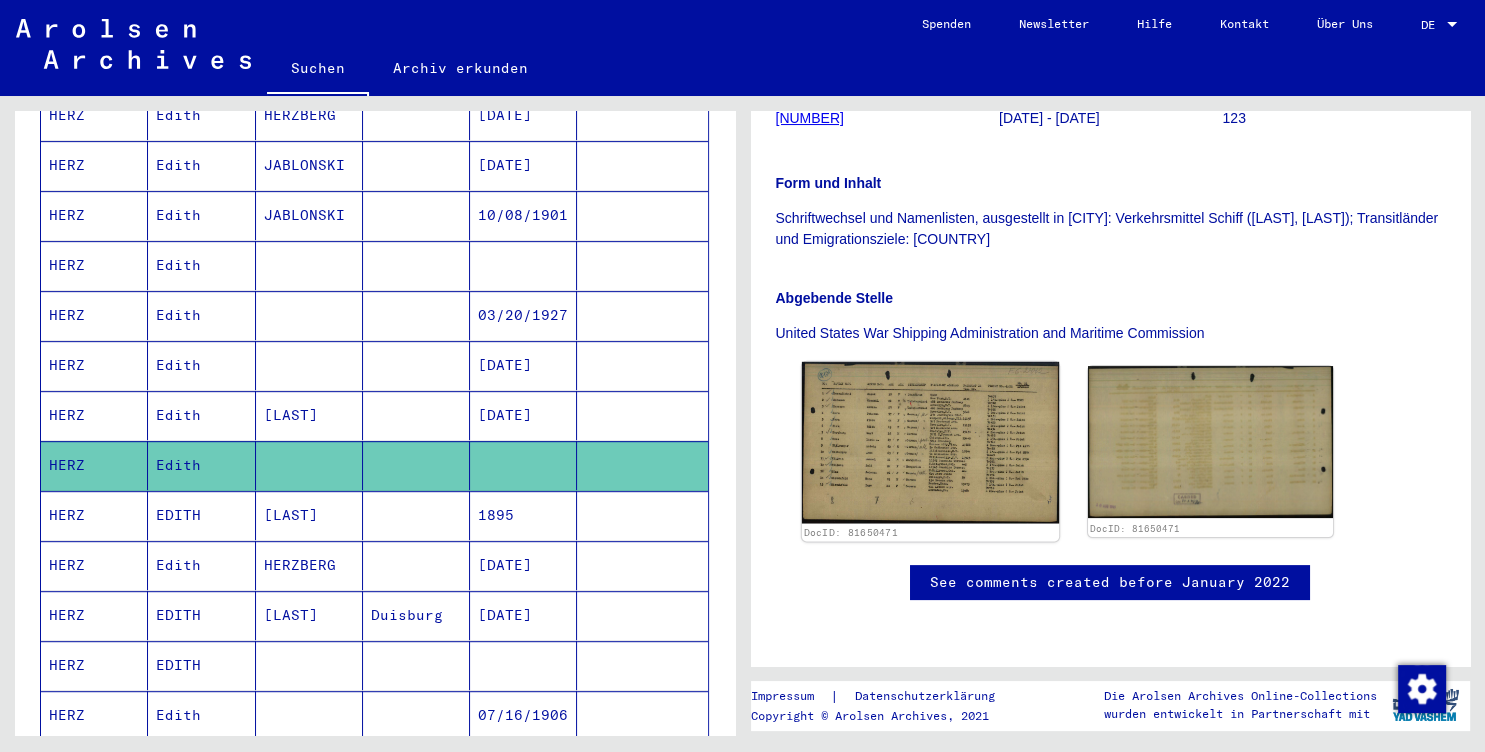 click 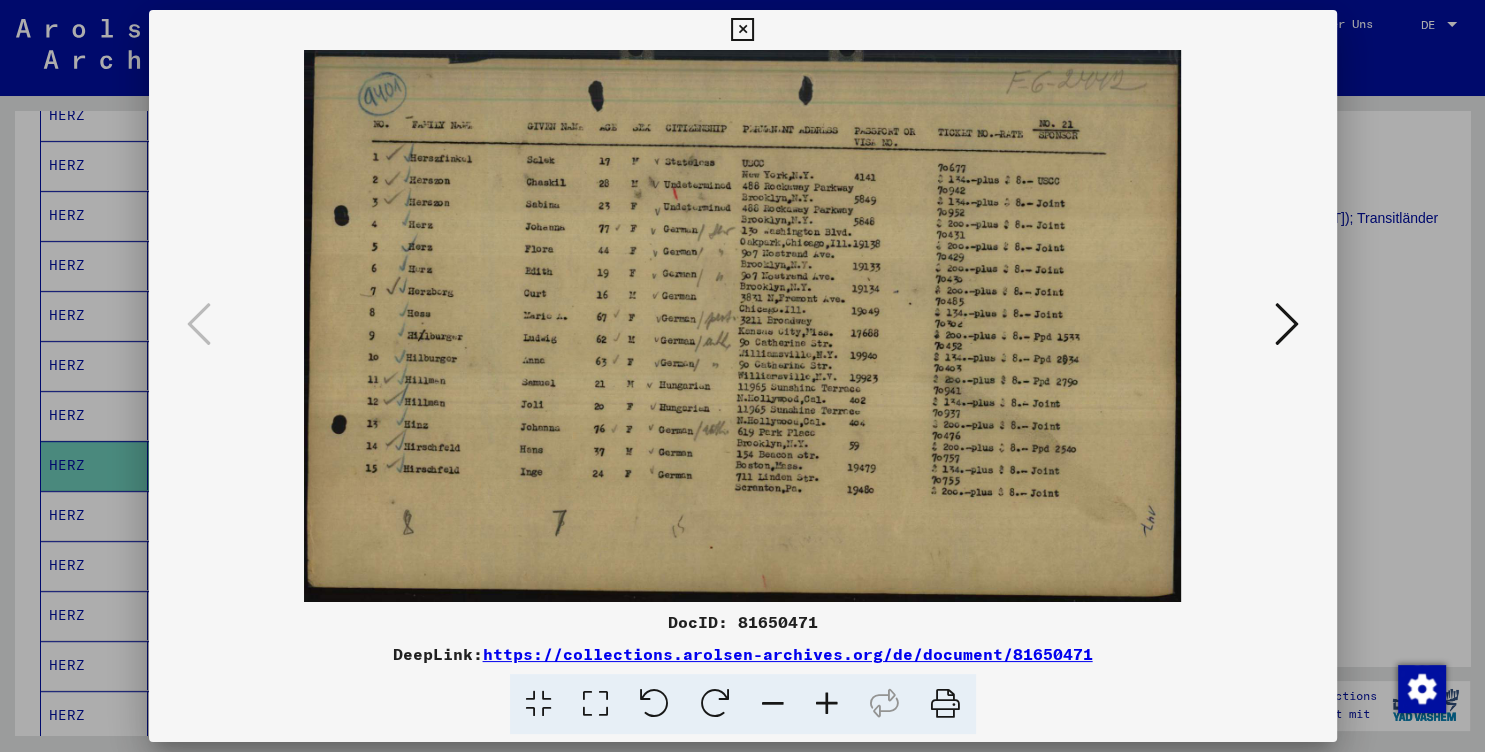 click at bounding box center [743, 326] 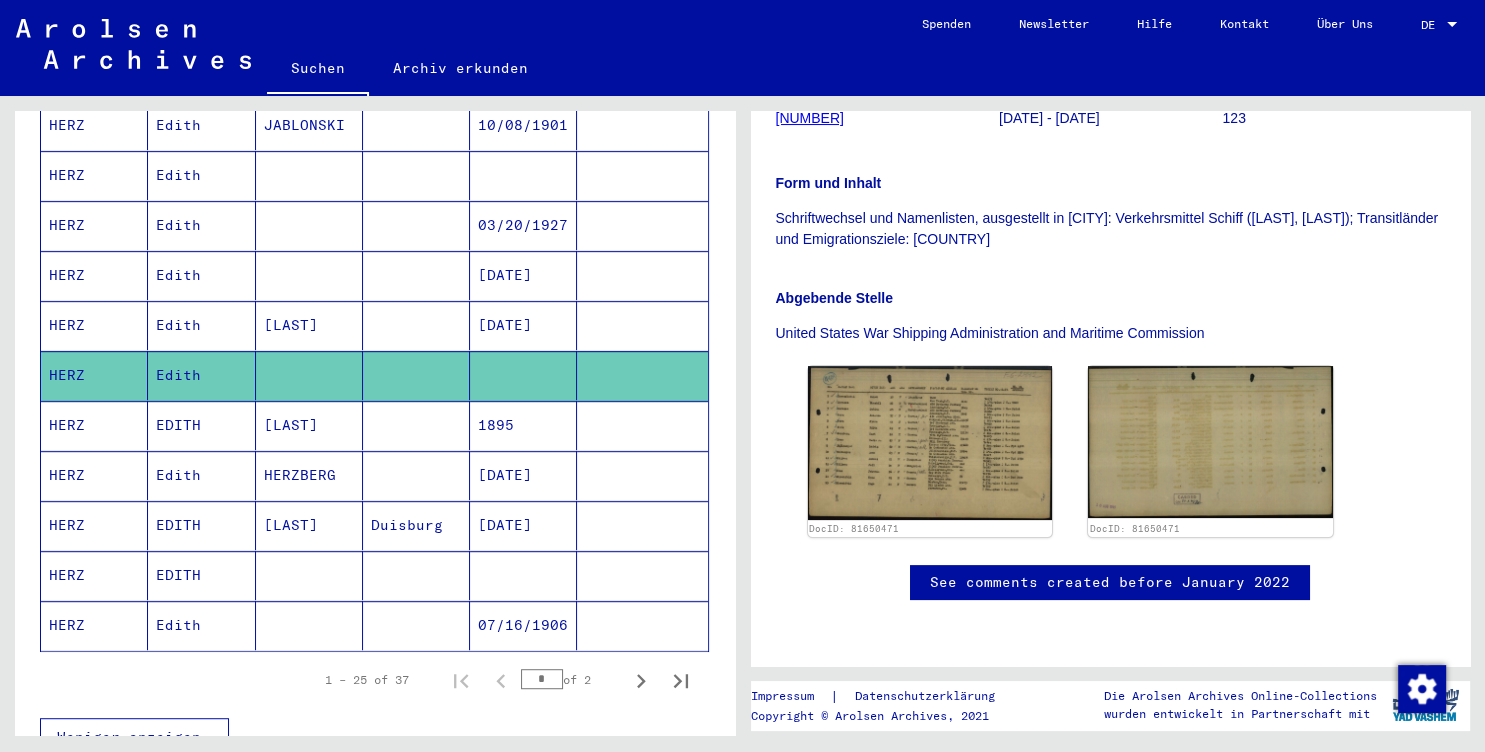scroll, scrollTop: 1022, scrollLeft: 0, axis: vertical 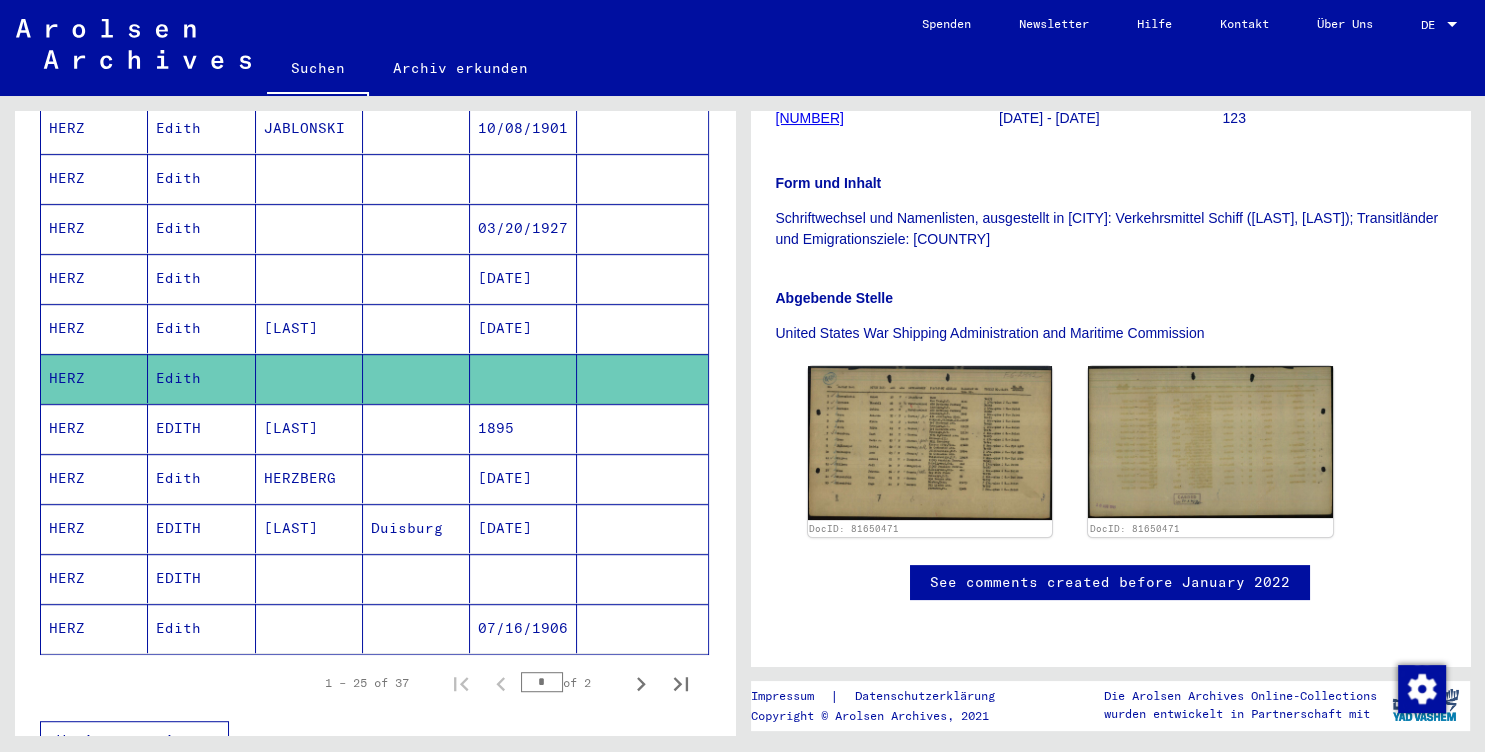 click at bounding box center (642, 628) 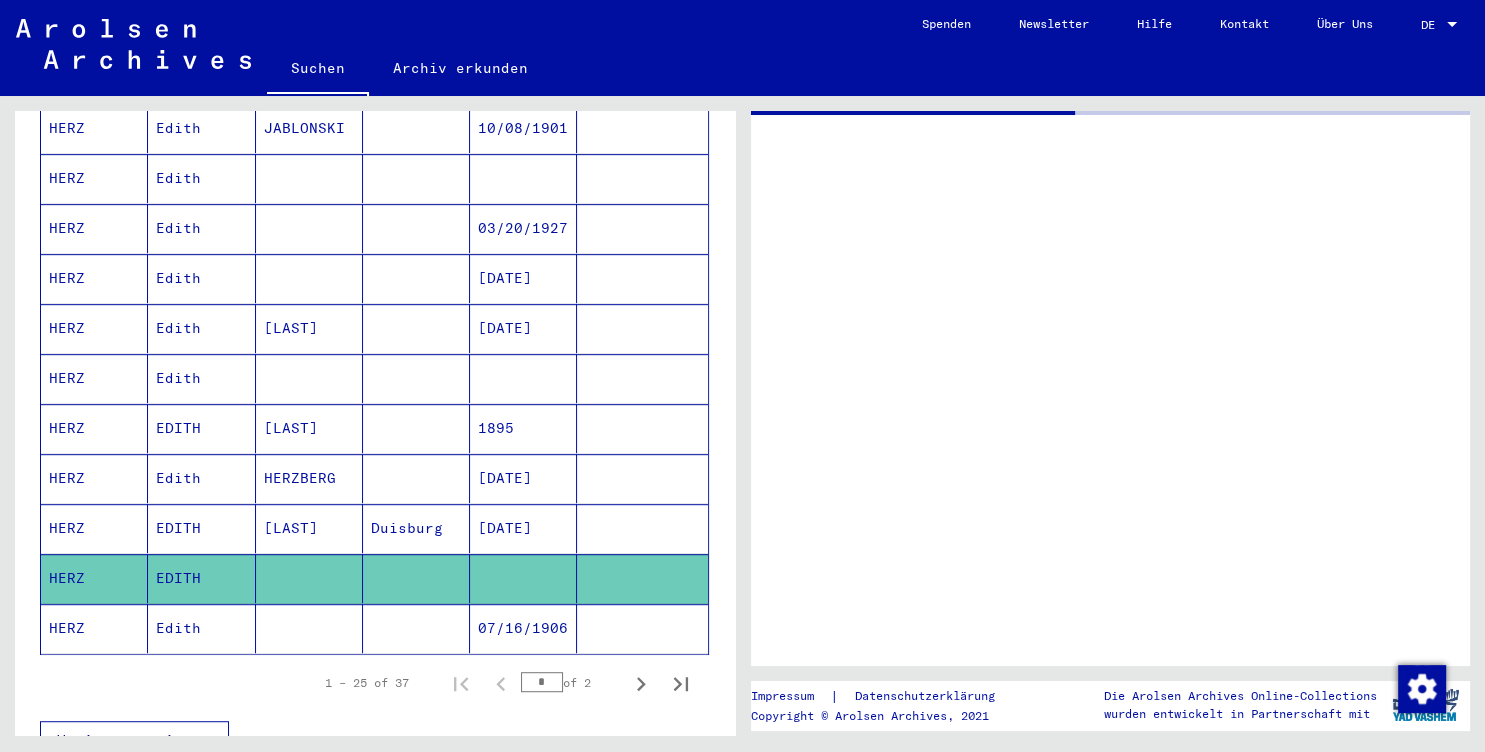 scroll, scrollTop: 0, scrollLeft: 0, axis: both 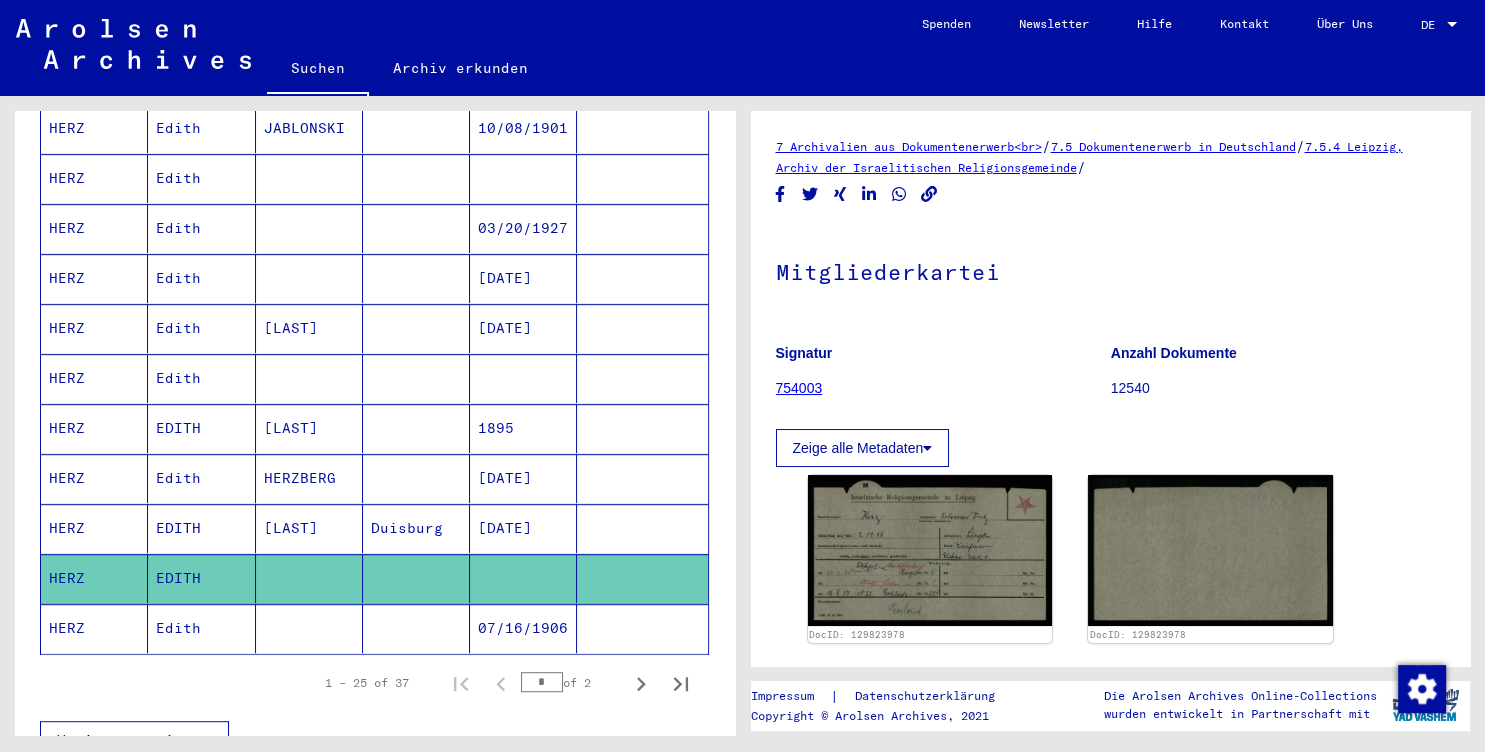 click 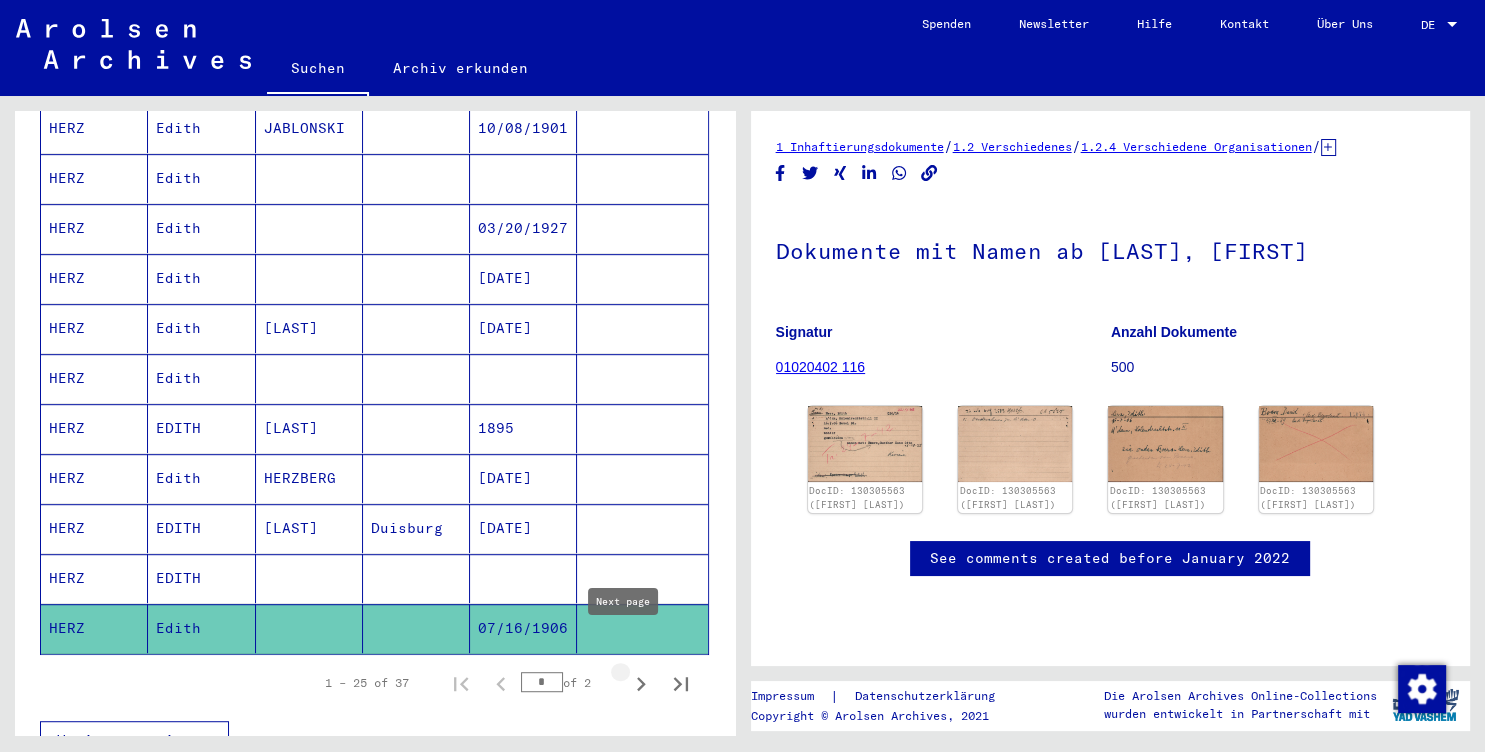 click 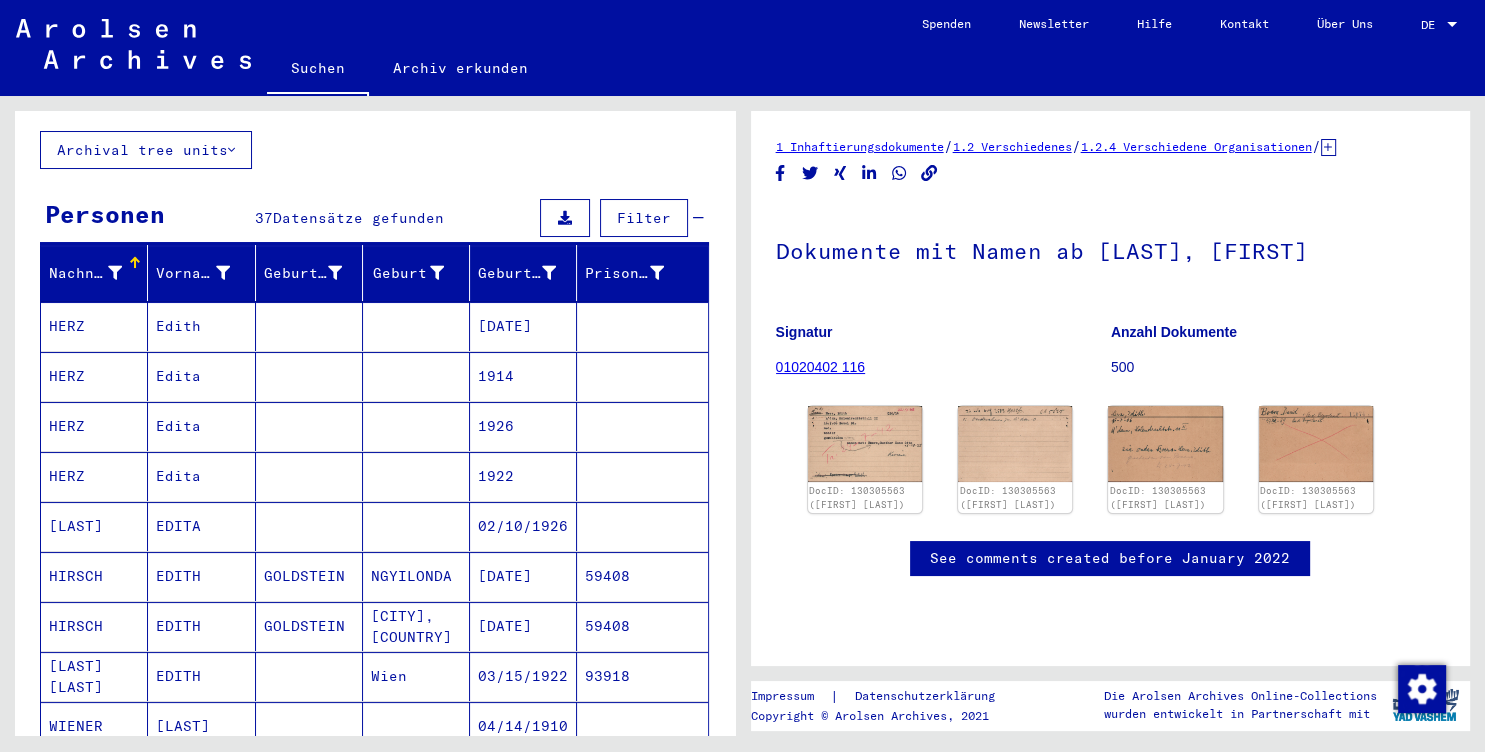 scroll, scrollTop: 165, scrollLeft: 0, axis: vertical 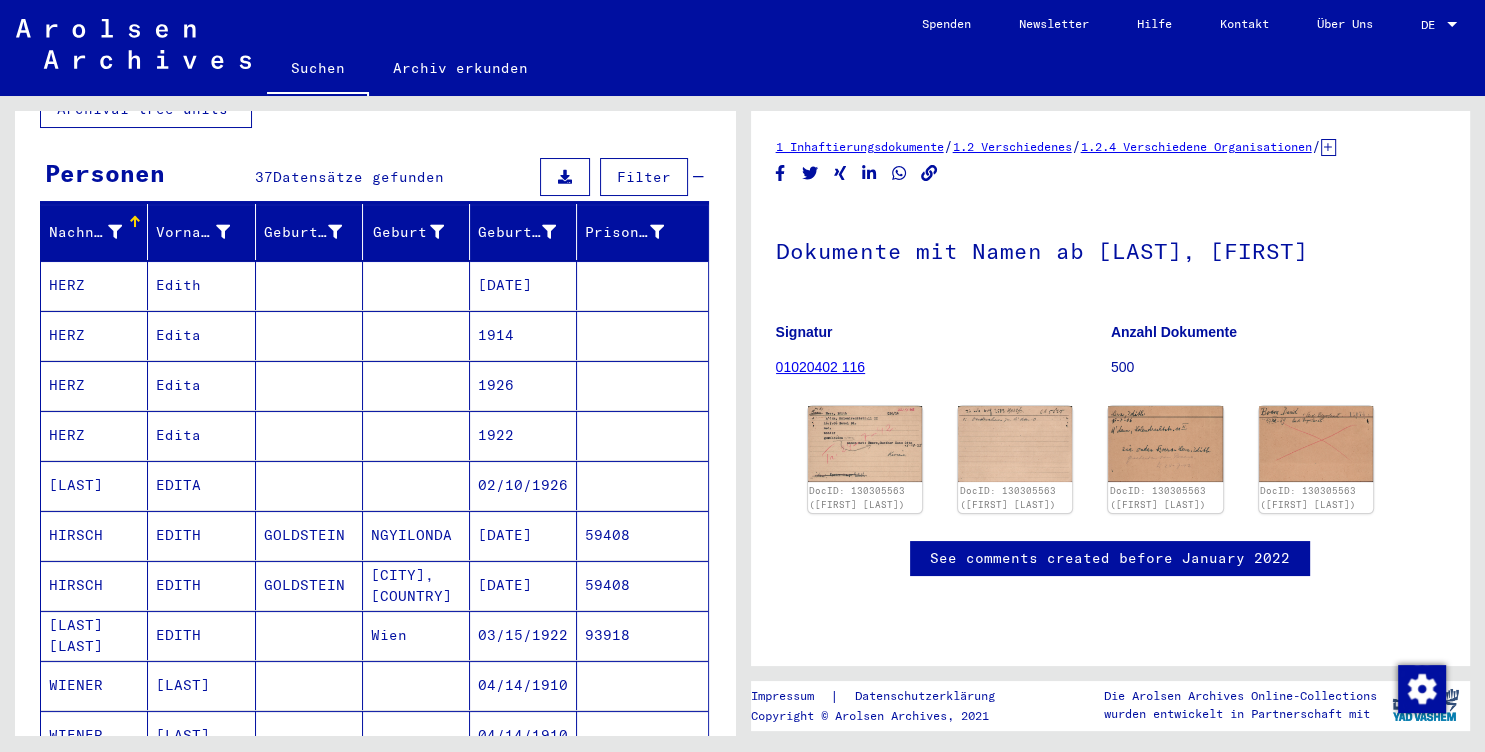 click at bounding box center (642, 335) 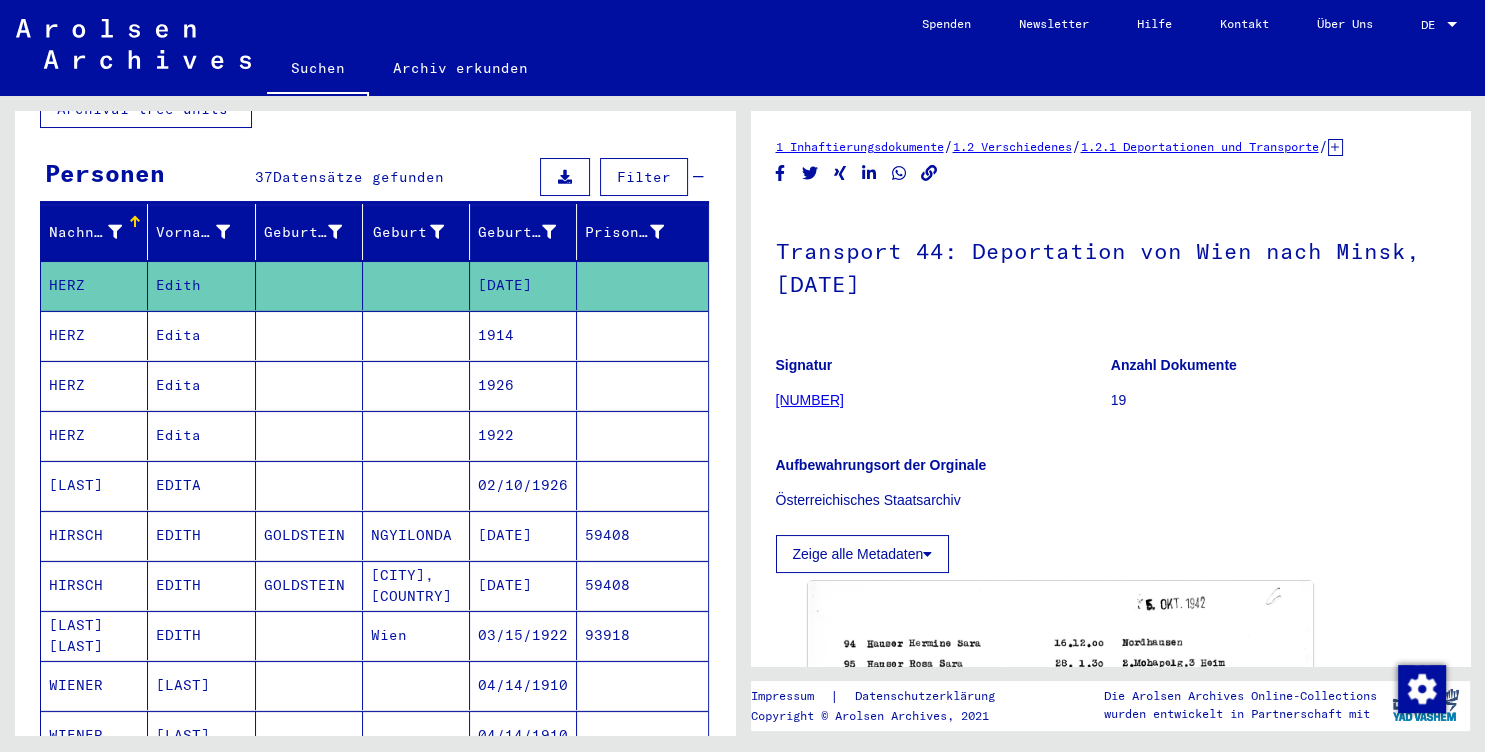 click at bounding box center [642, 385] 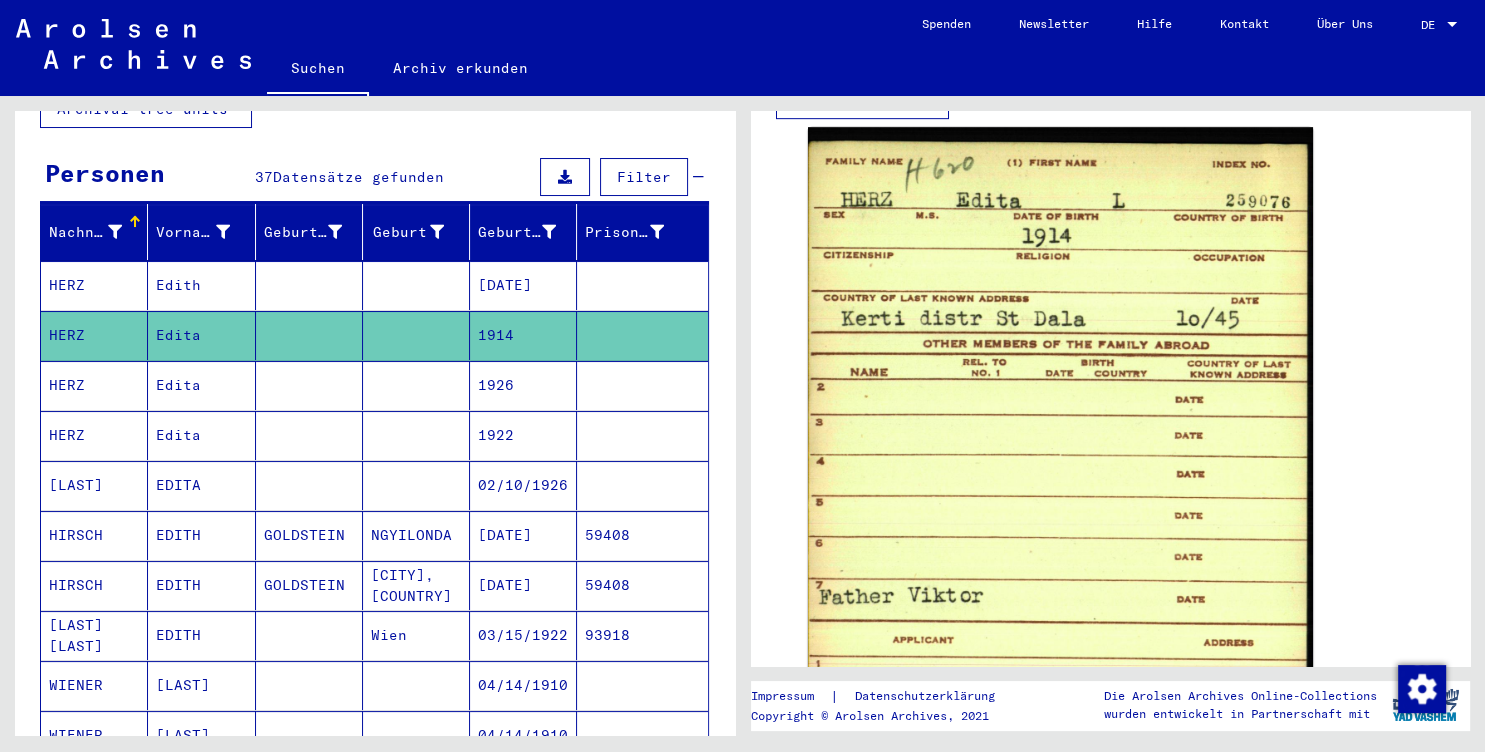 scroll, scrollTop: 1135, scrollLeft: 0, axis: vertical 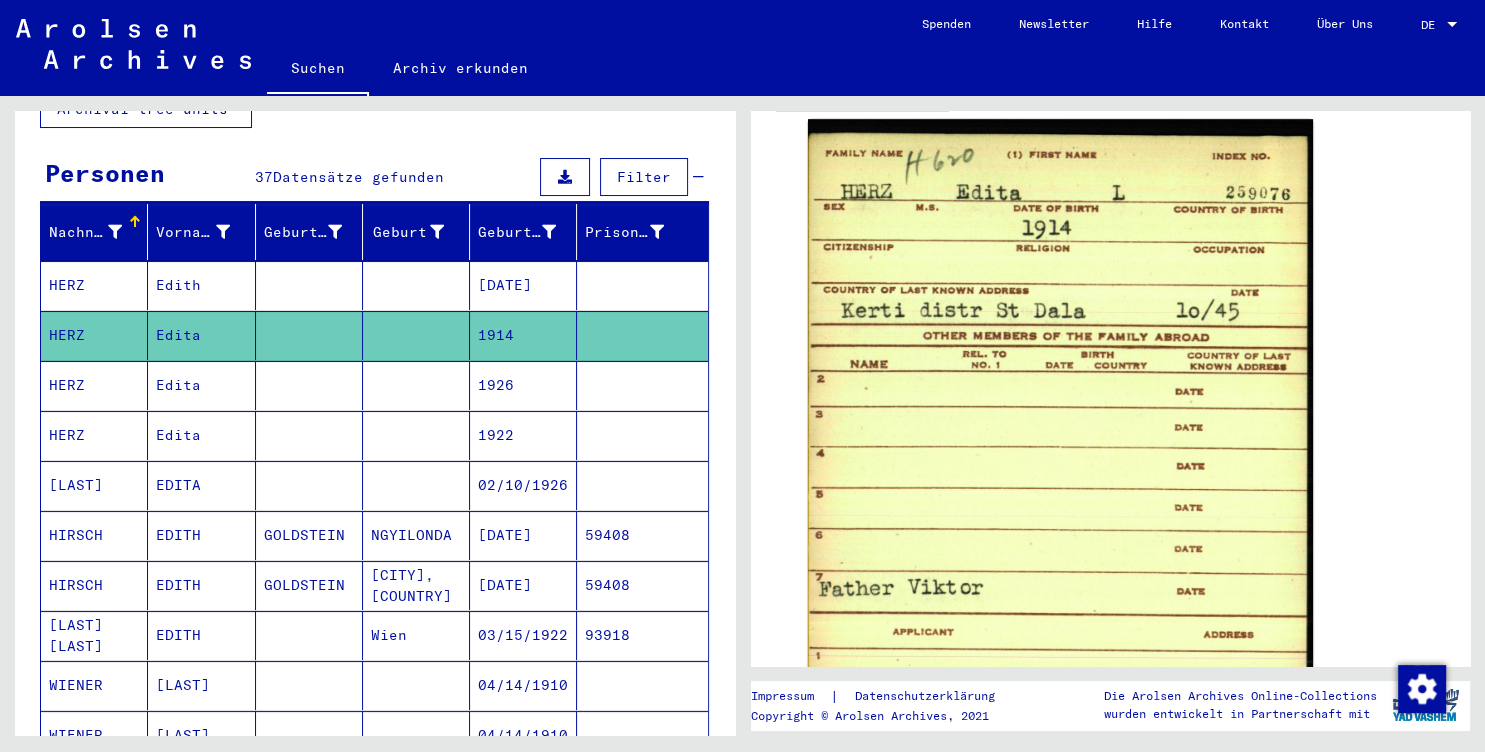 click at bounding box center (642, 435) 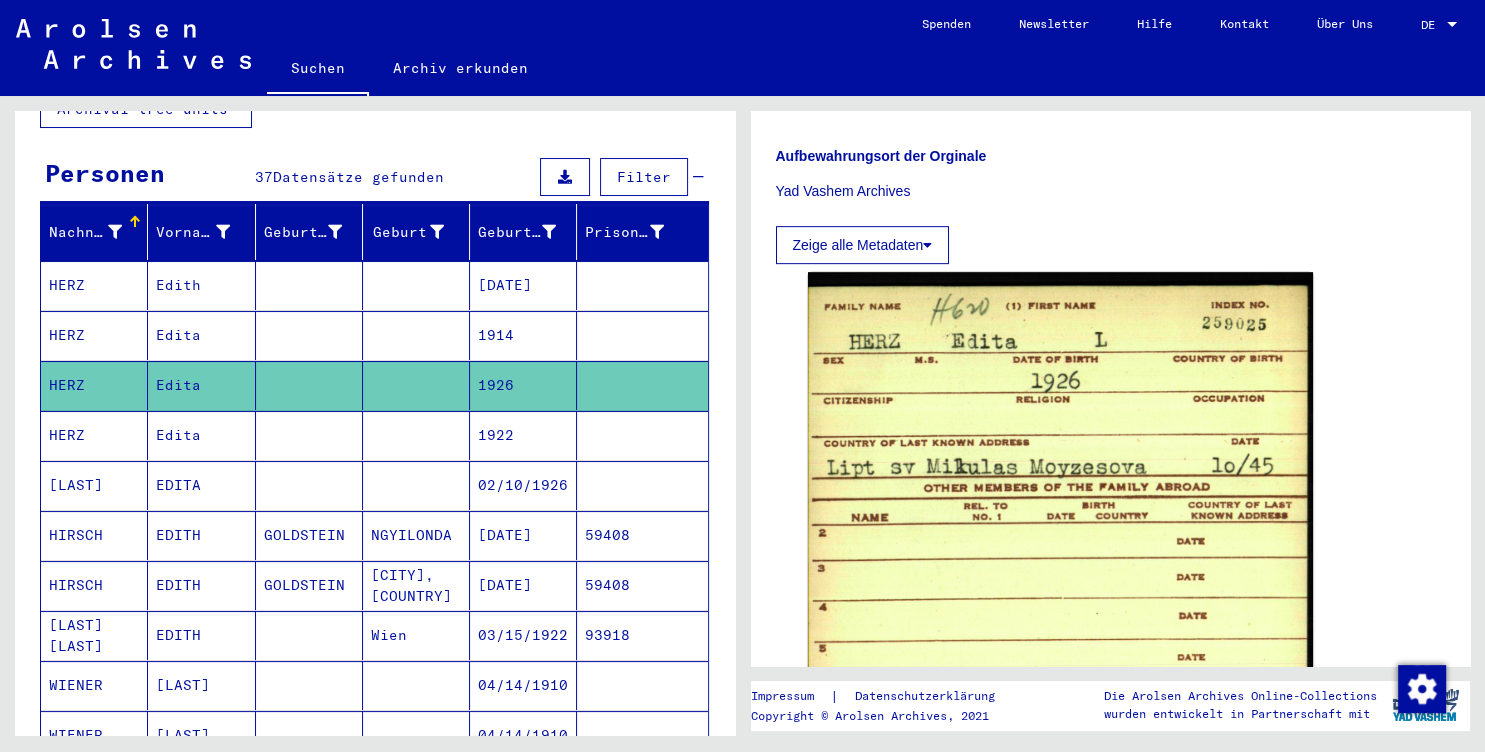scroll, scrollTop: 982, scrollLeft: 0, axis: vertical 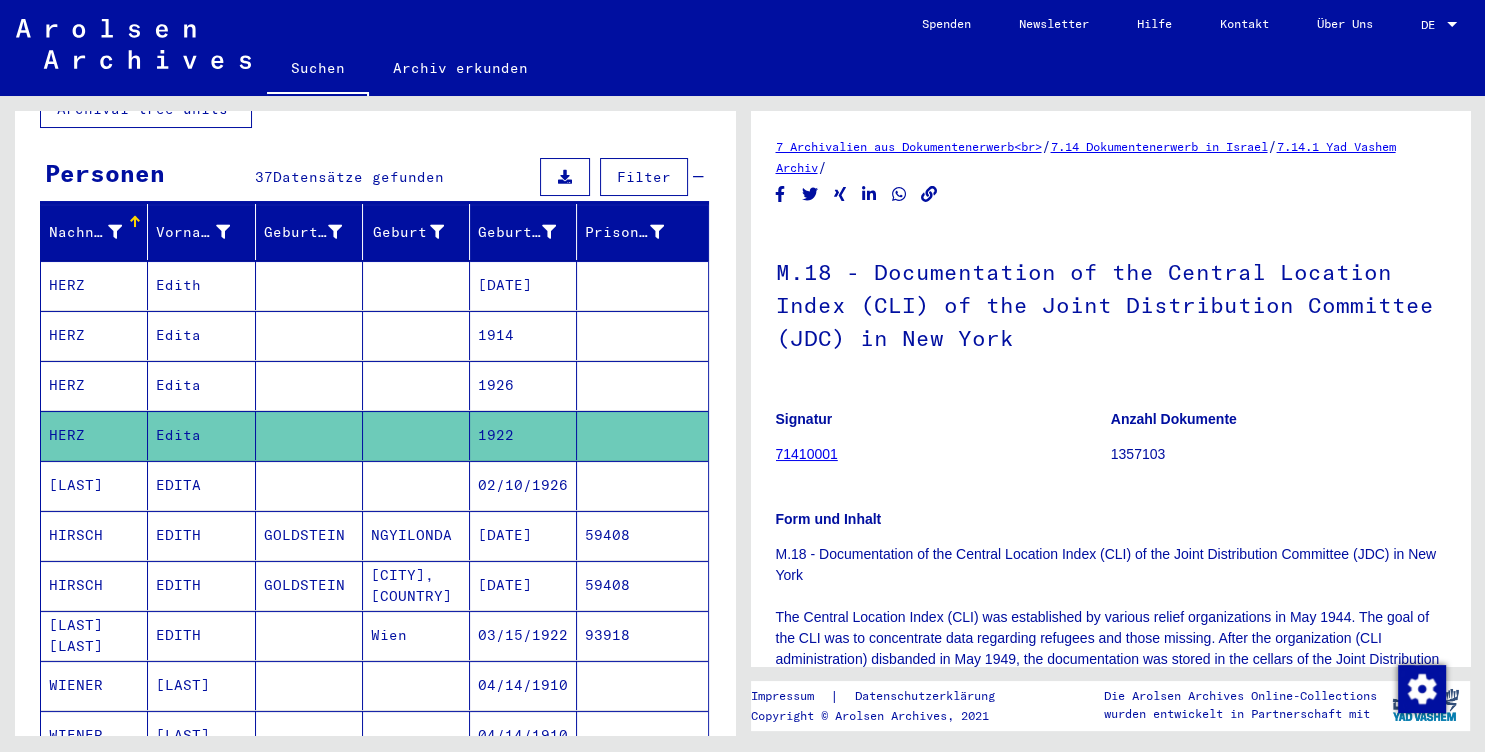 click on "59408" at bounding box center (642, 585) 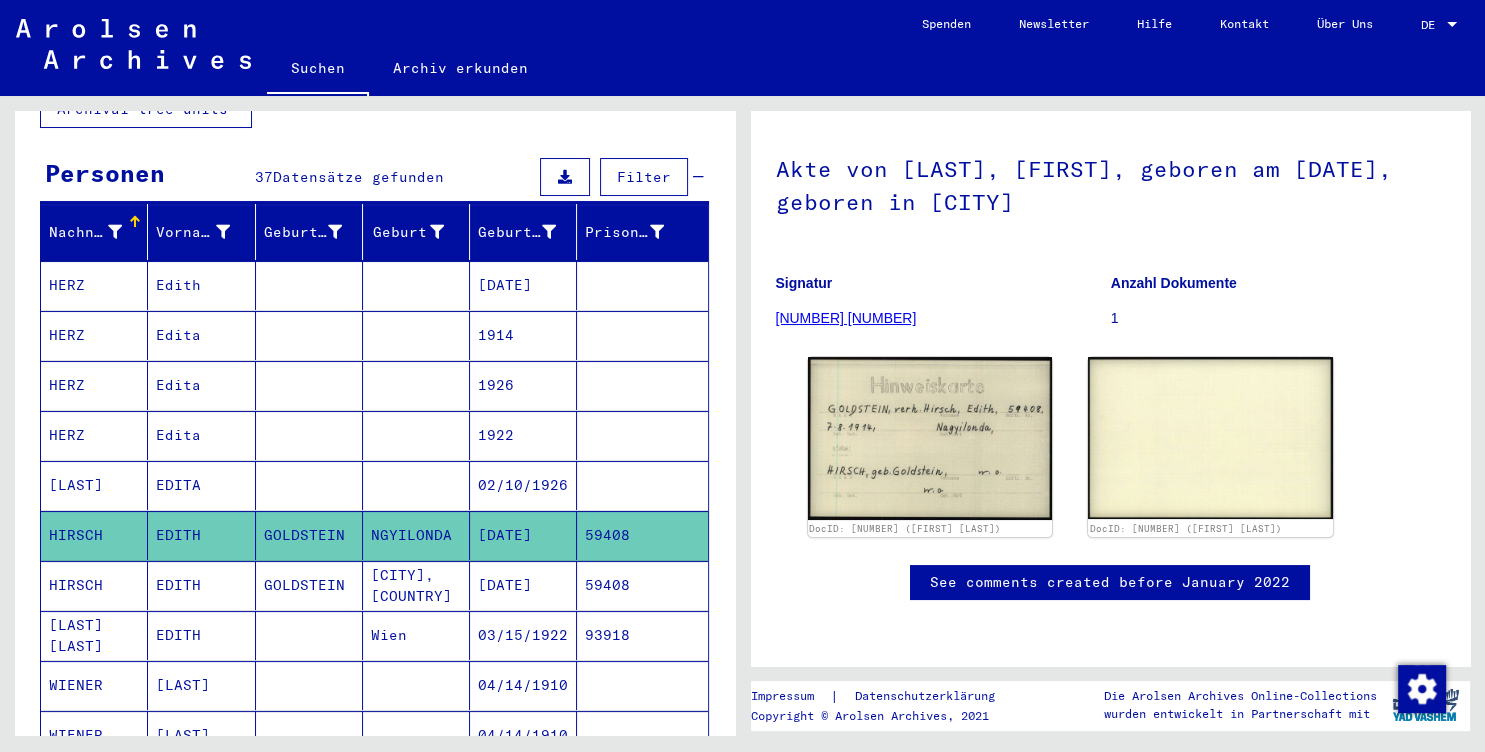 scroll, scrollTop: 130, scrollLeft: 0, axis: vertical 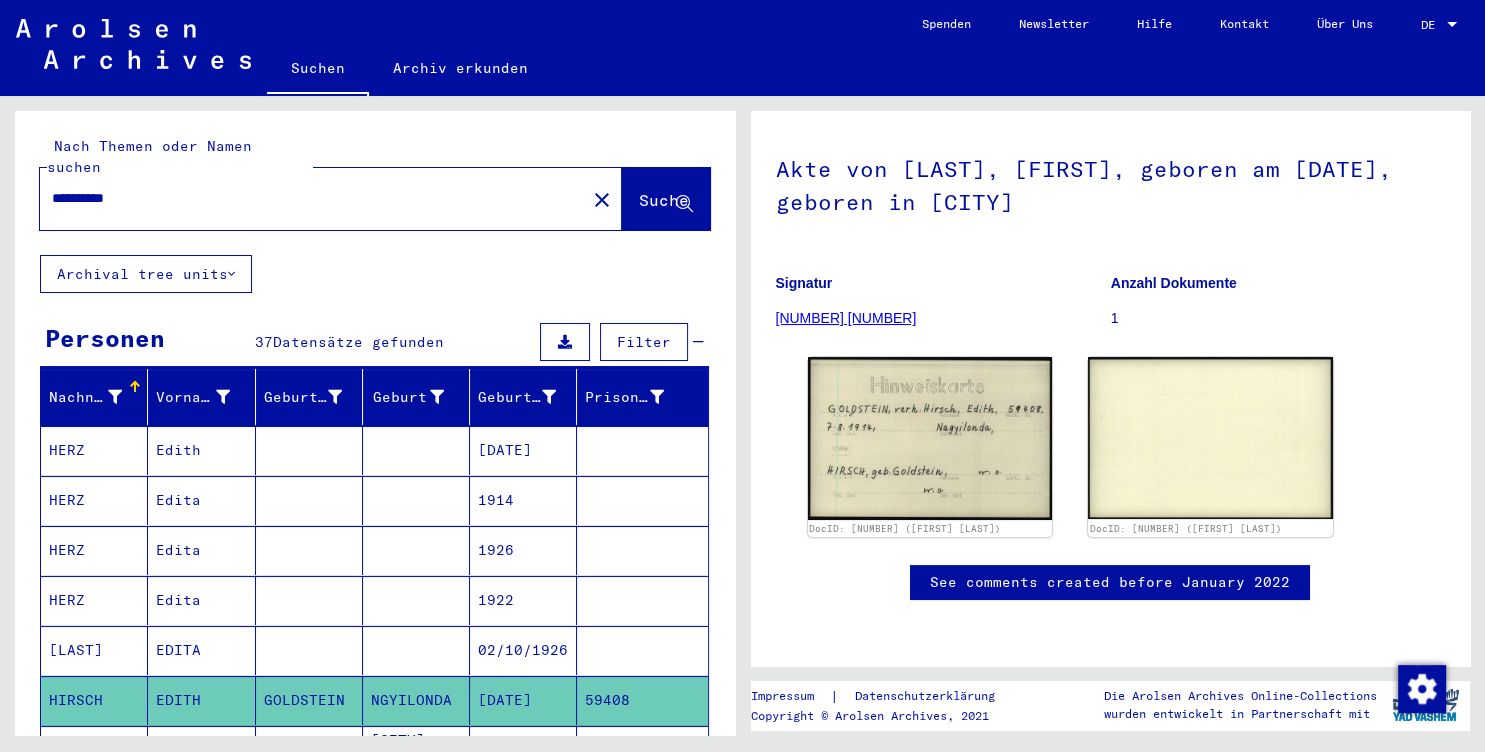 click on "**********" at bounding box center (313, 198) 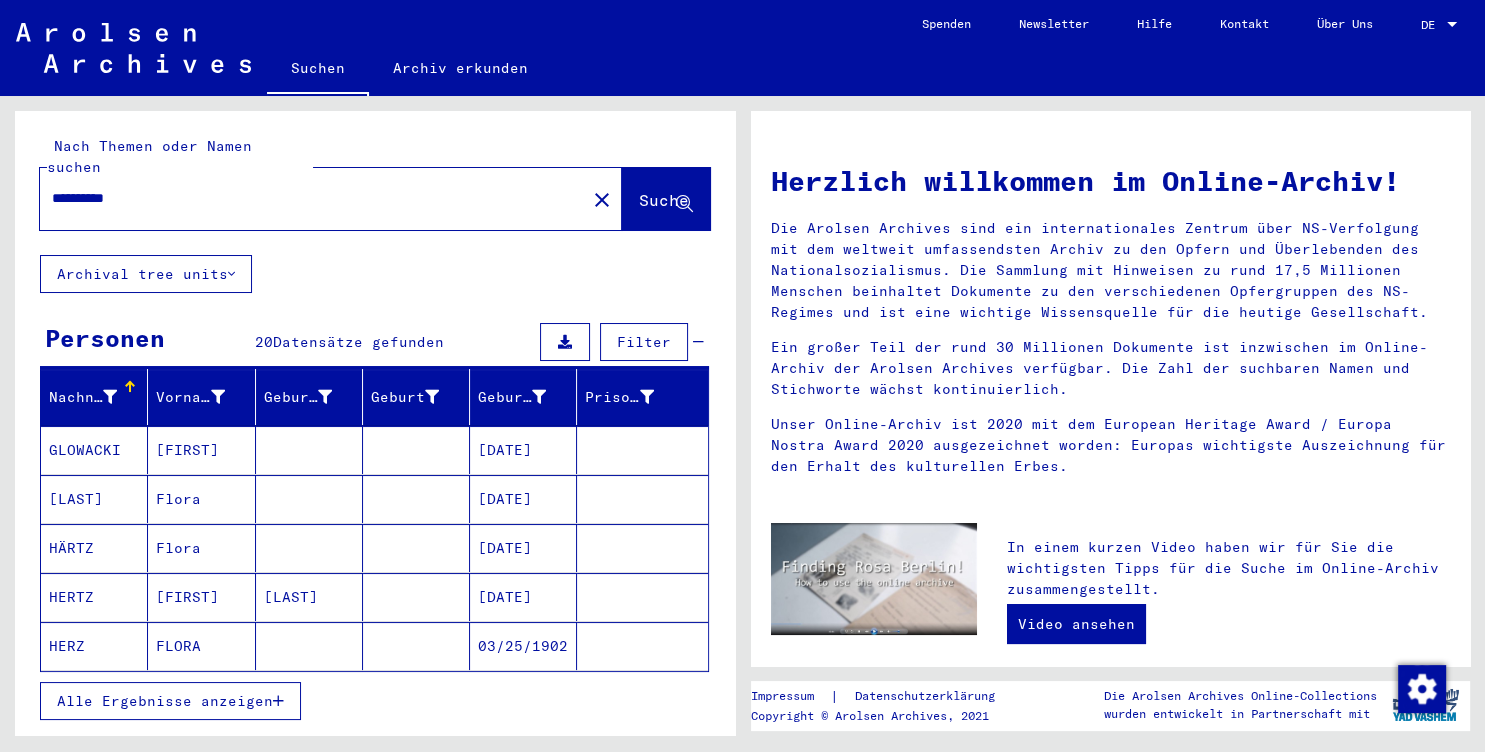 click on "Alle Ergebnisse anzeigen" at bounding box center (170, 701) 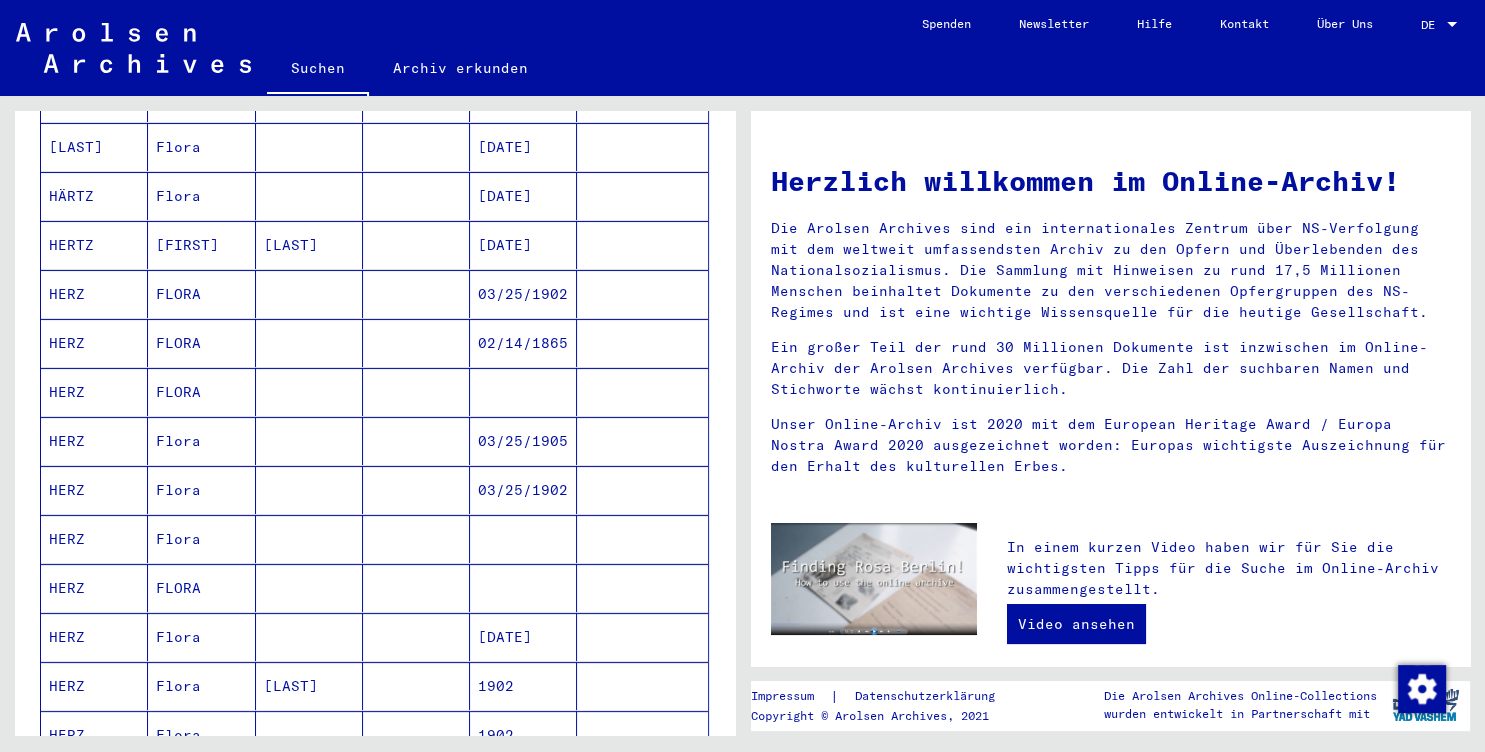 scroll, scrollTop: 354, scrollLeft: 0, axis: vertical 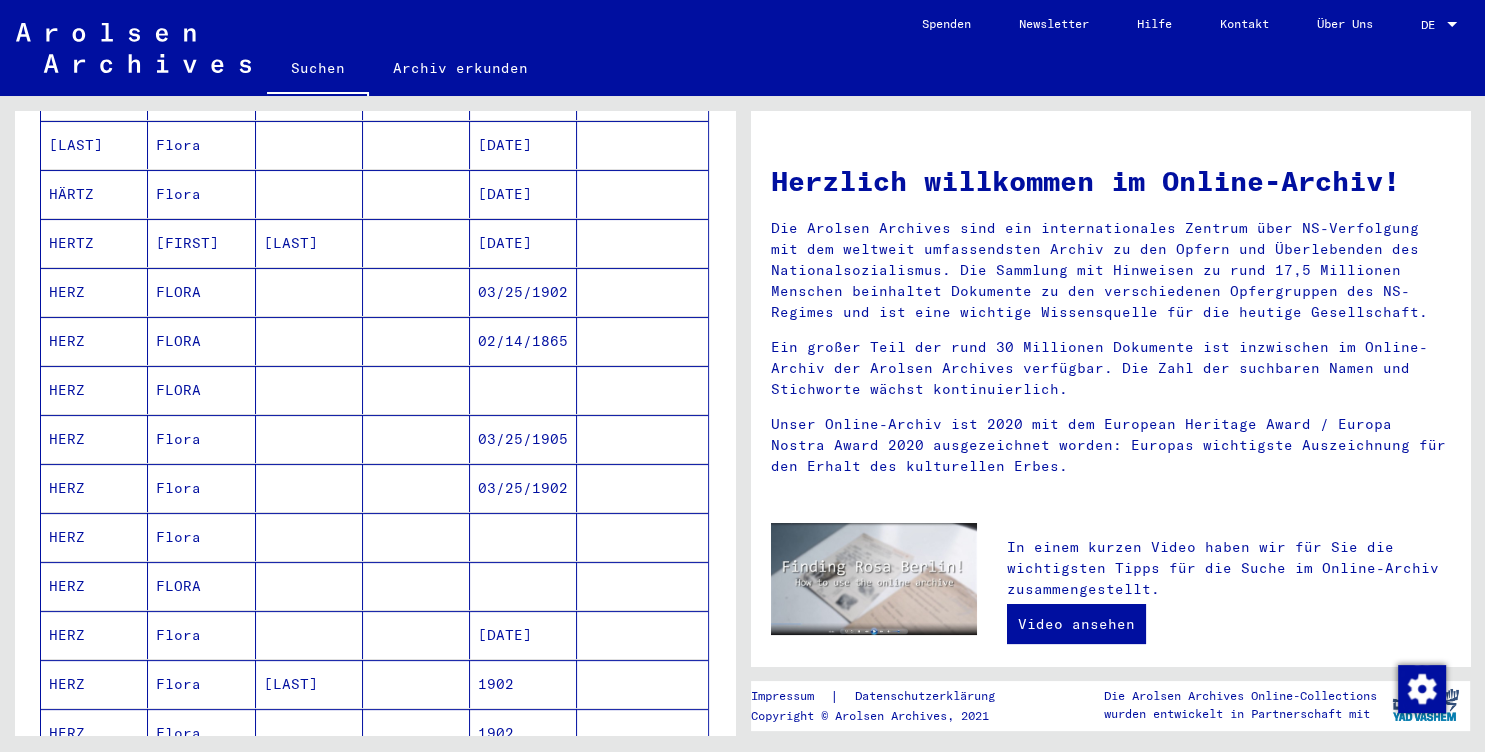 click at bounding box center (642, 341) 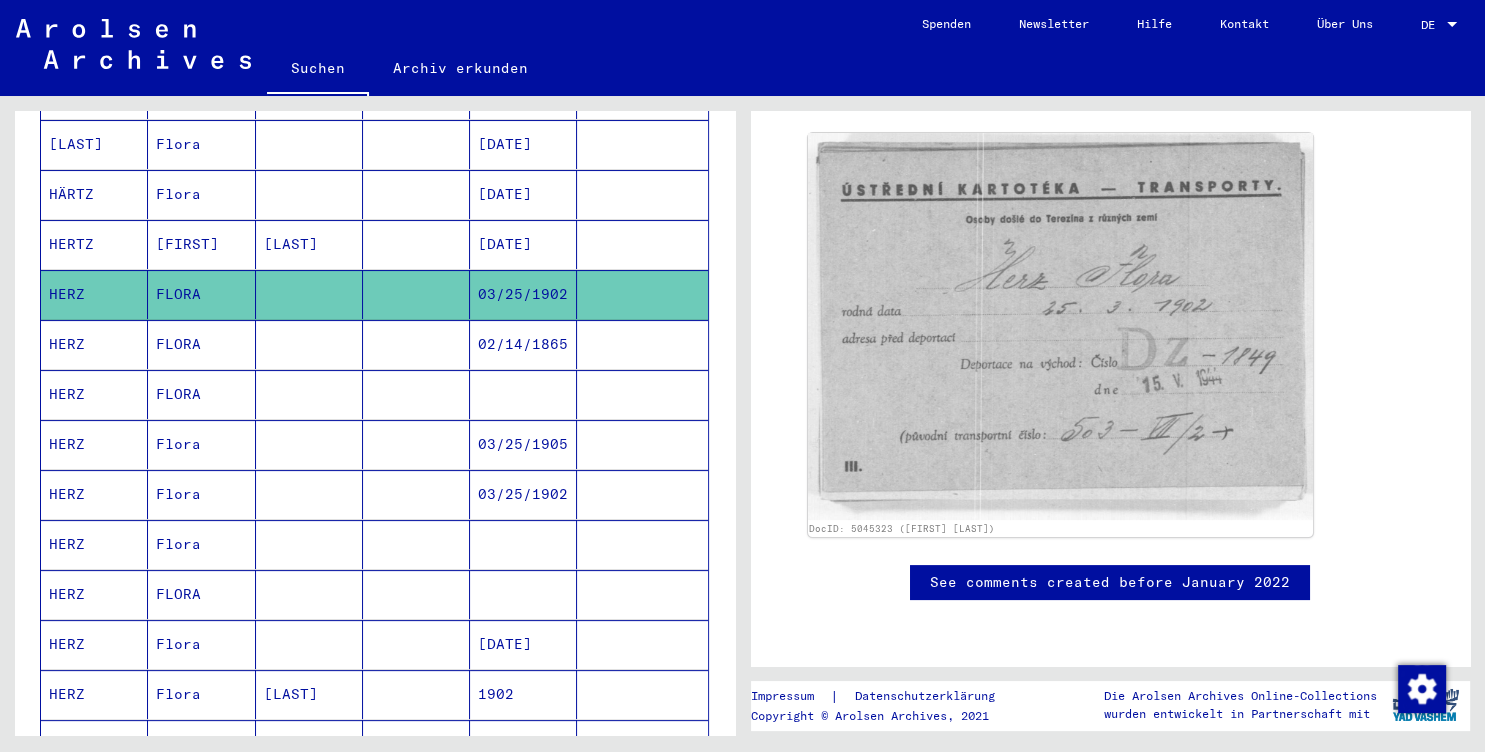 scroll, scrollTop: 293, scrollLeft: 0, axis: vertical 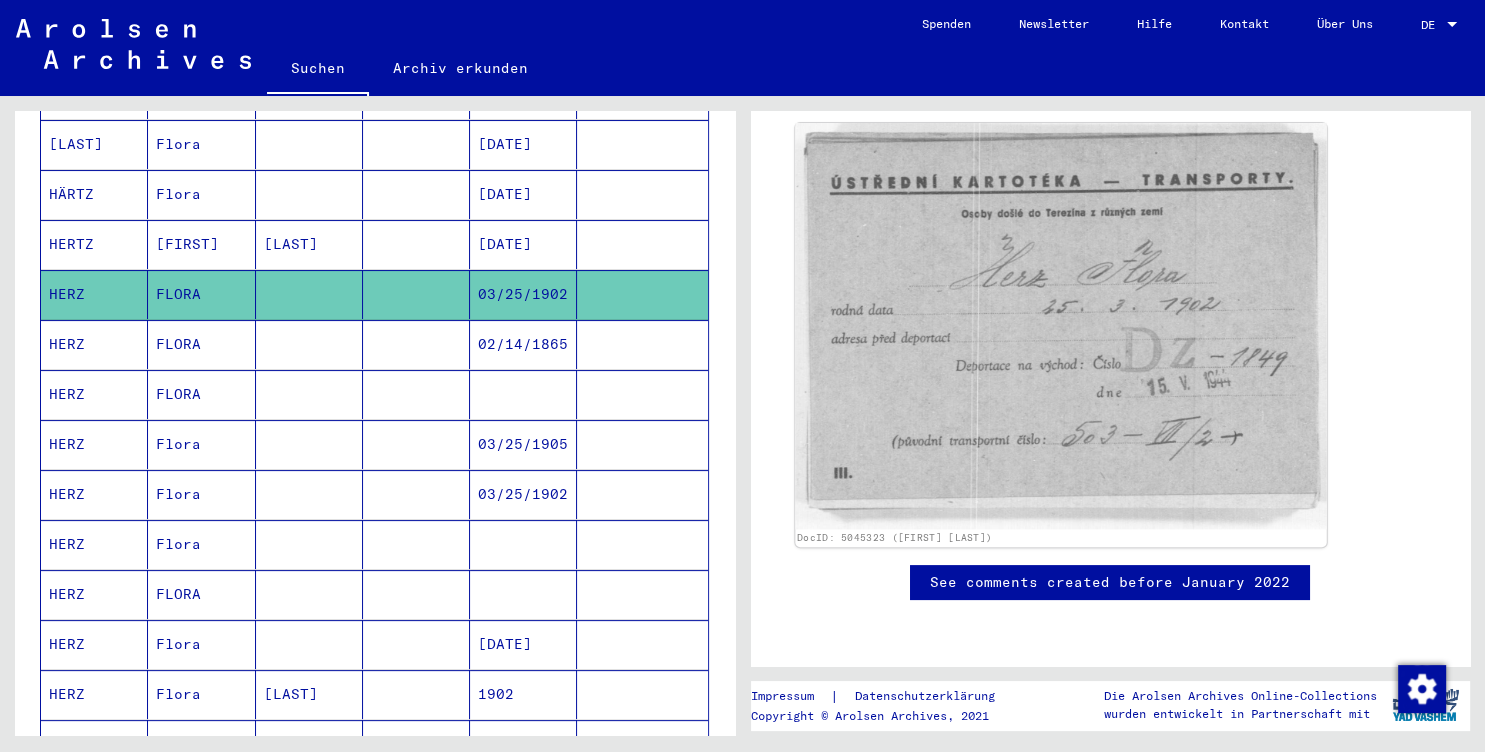 click 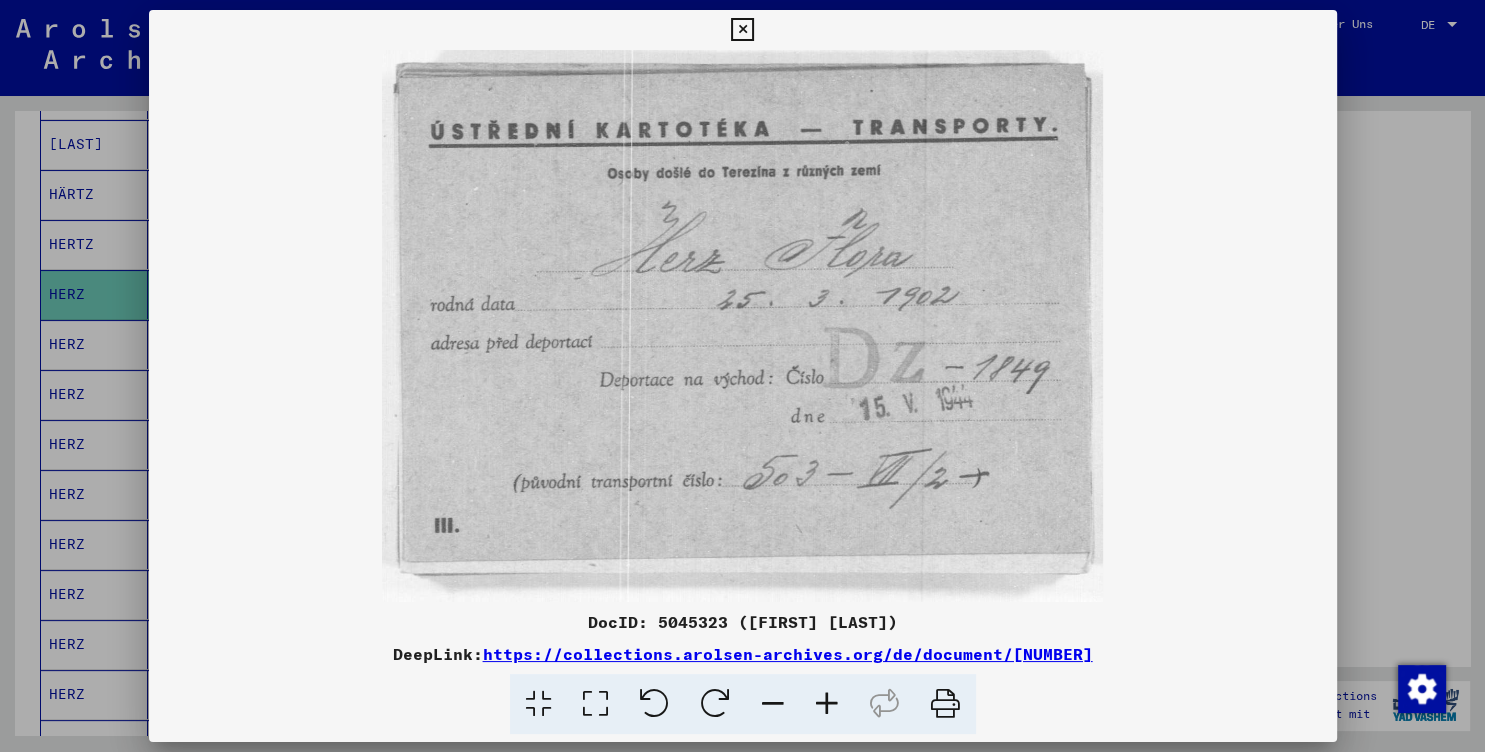 click at bounding box center (743, 326) 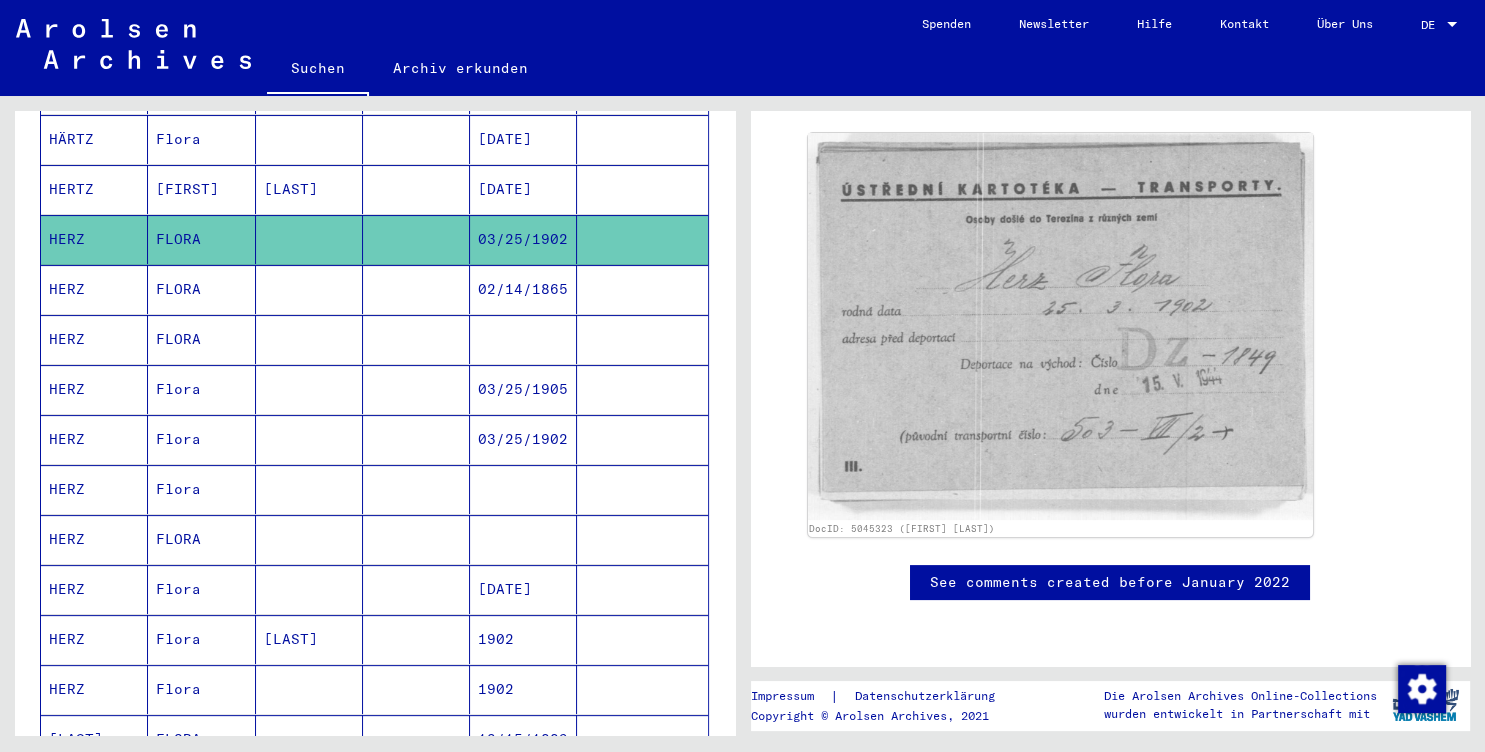 scroll, scrollTop: 472, scrollLeft: 0, axis: vertical 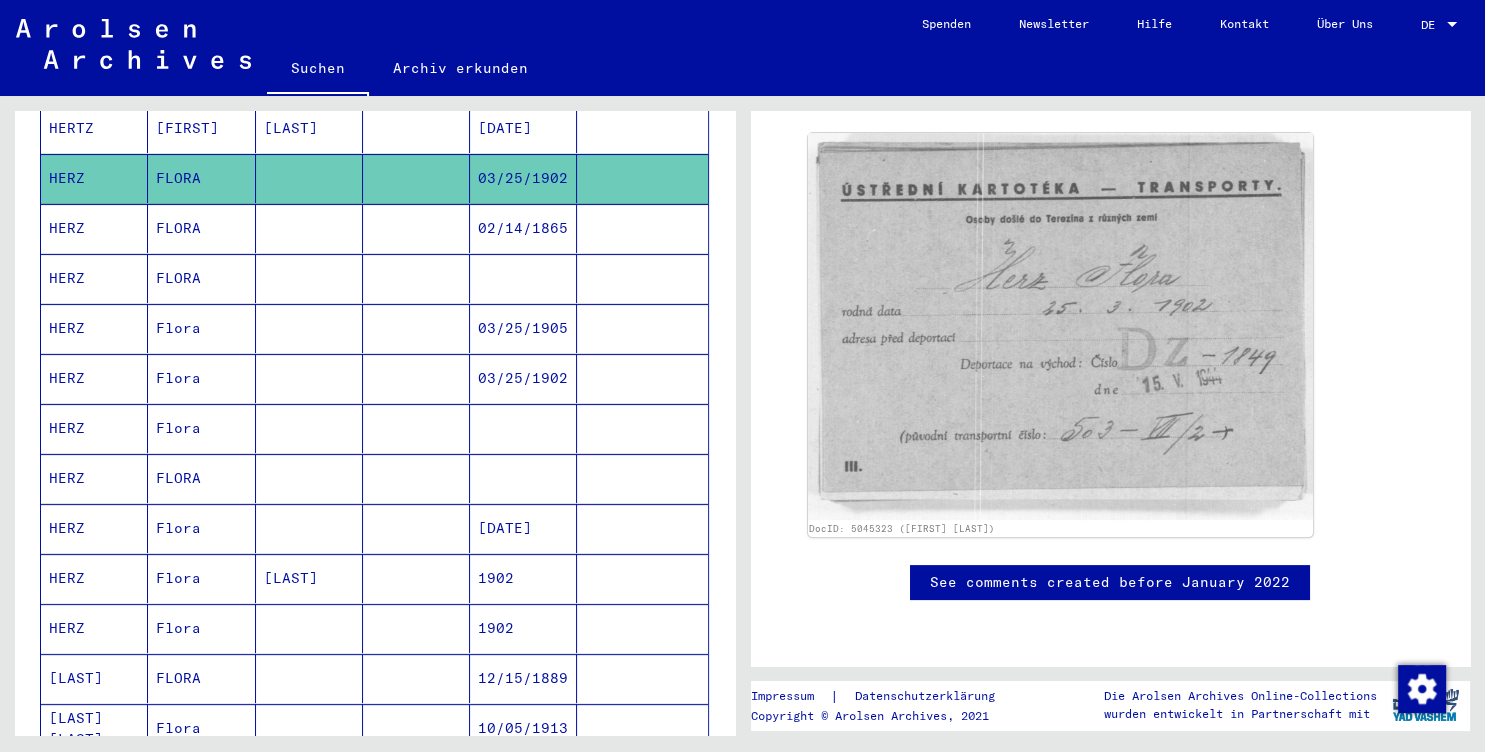 click at bounding box center (642, 328) 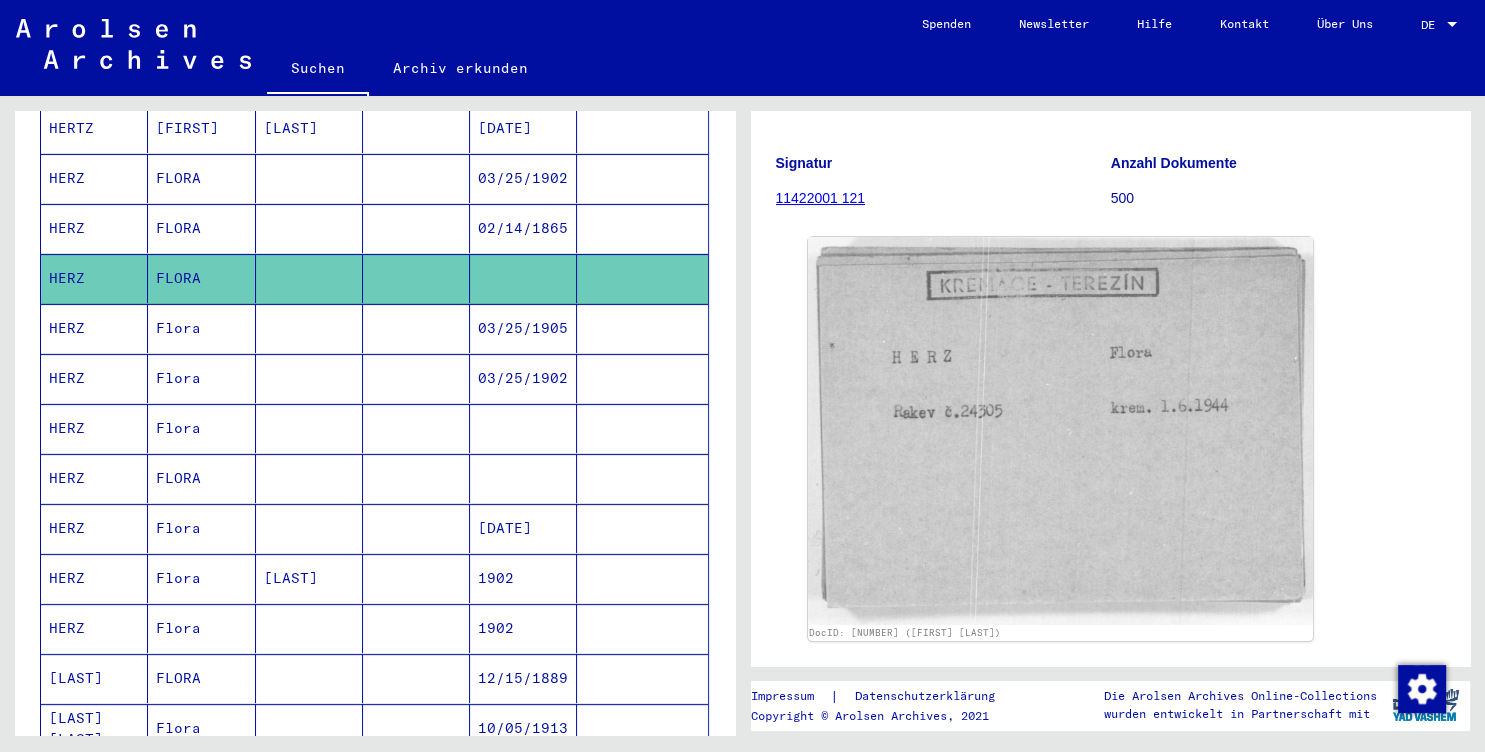 scroll, scrollTop: 154, scrollLeft: 0, axis: vertical 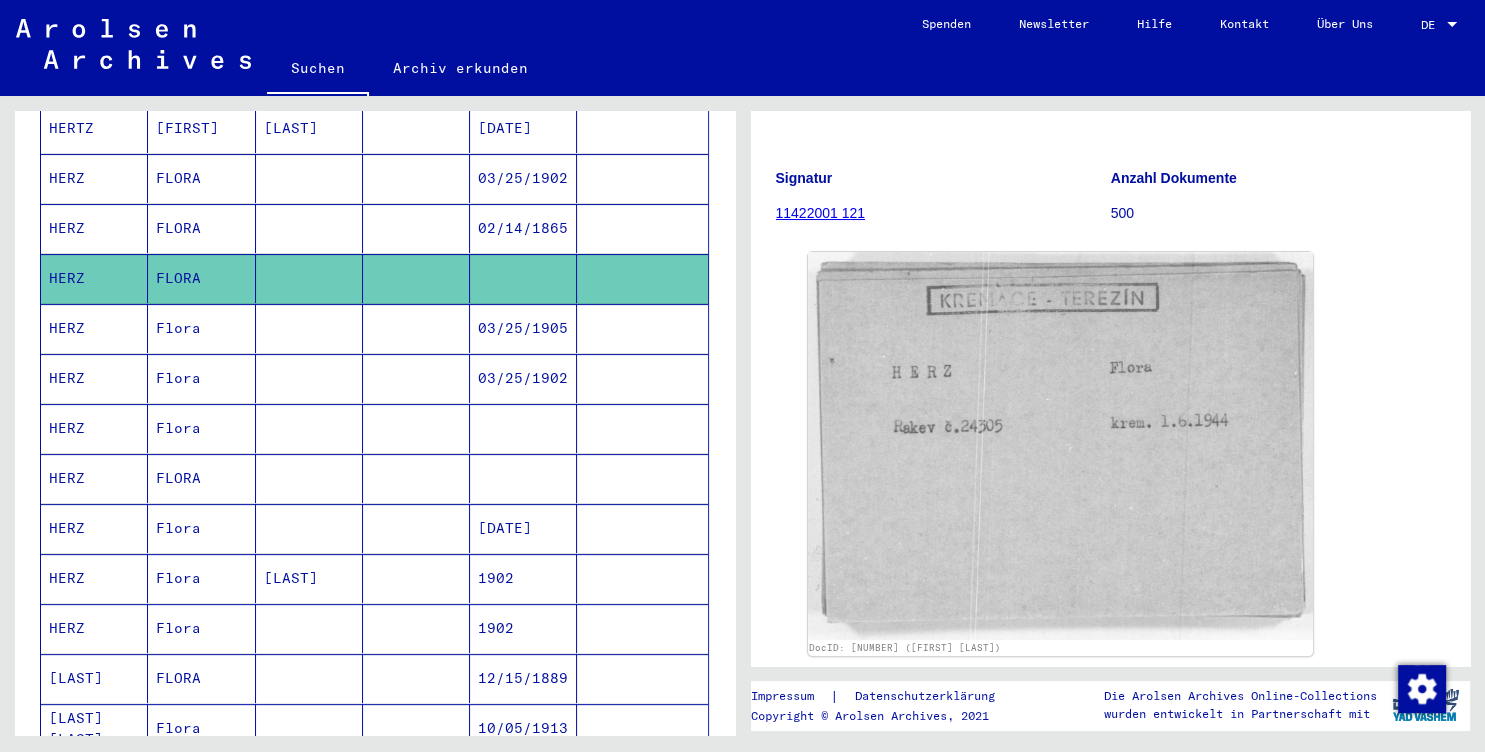 click at bounding box center (642, 378) 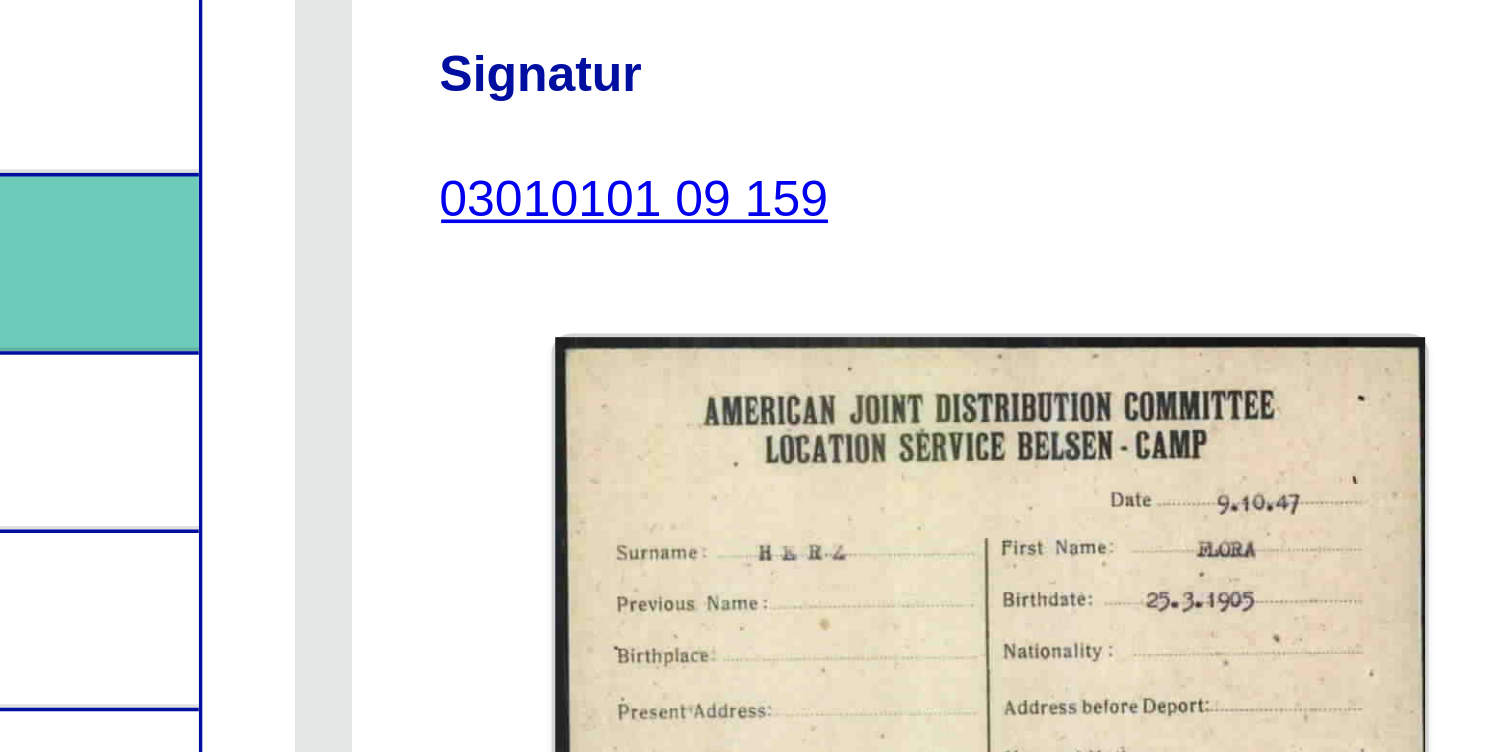 scroll, scrollTop: 212, scrollLeft: 0, axis: vertical 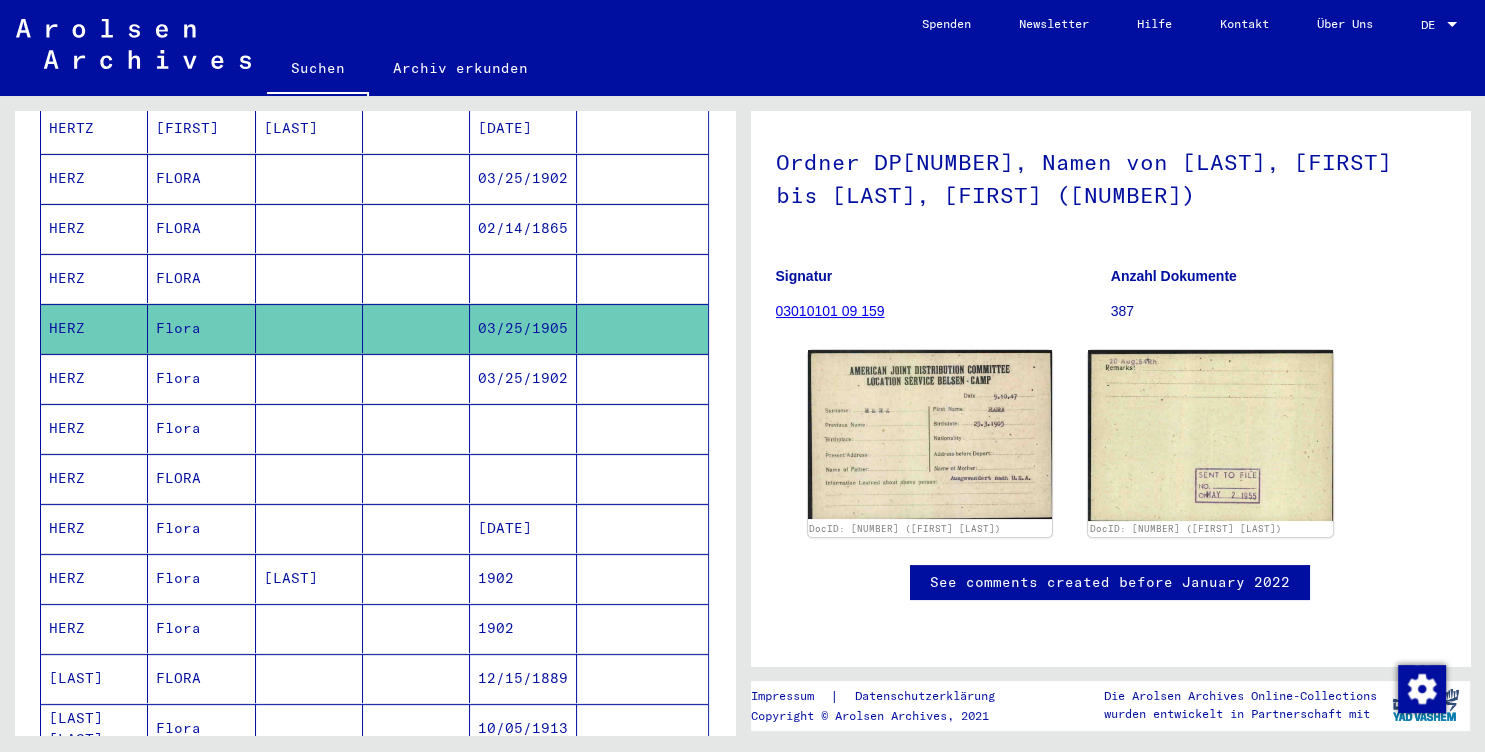 click at bounding box center (642, 428) 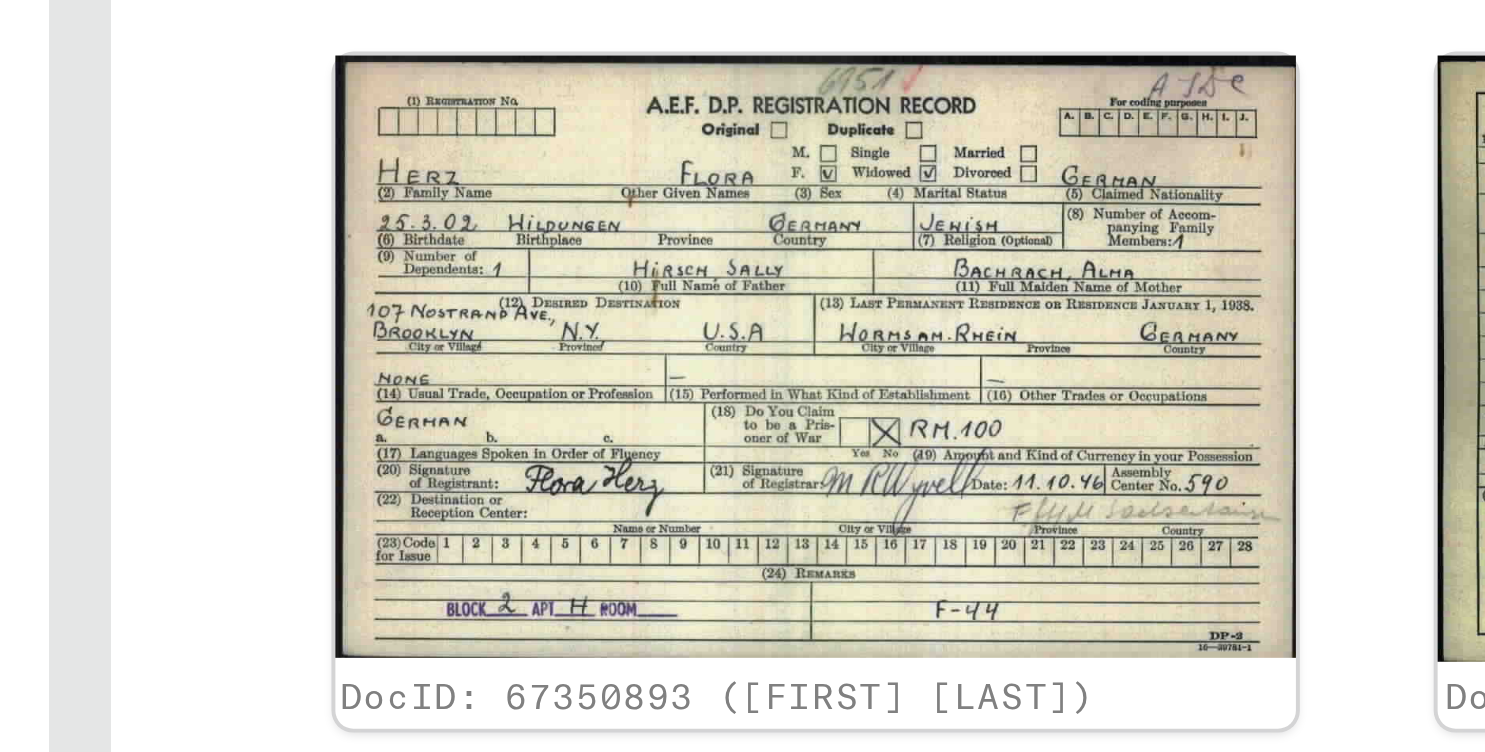 scroll, scrollTop: 22, scrollLeft: 0, axis: vertical 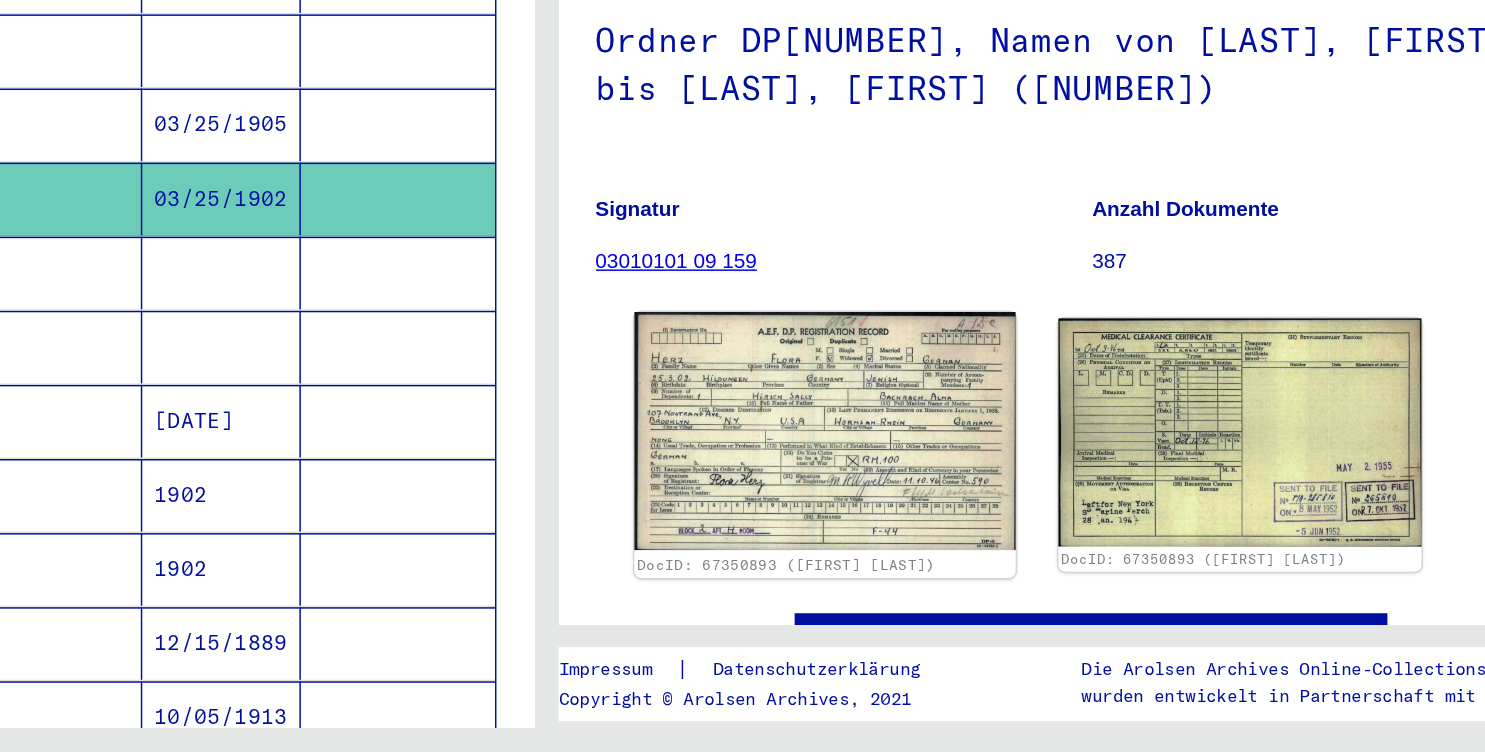 click 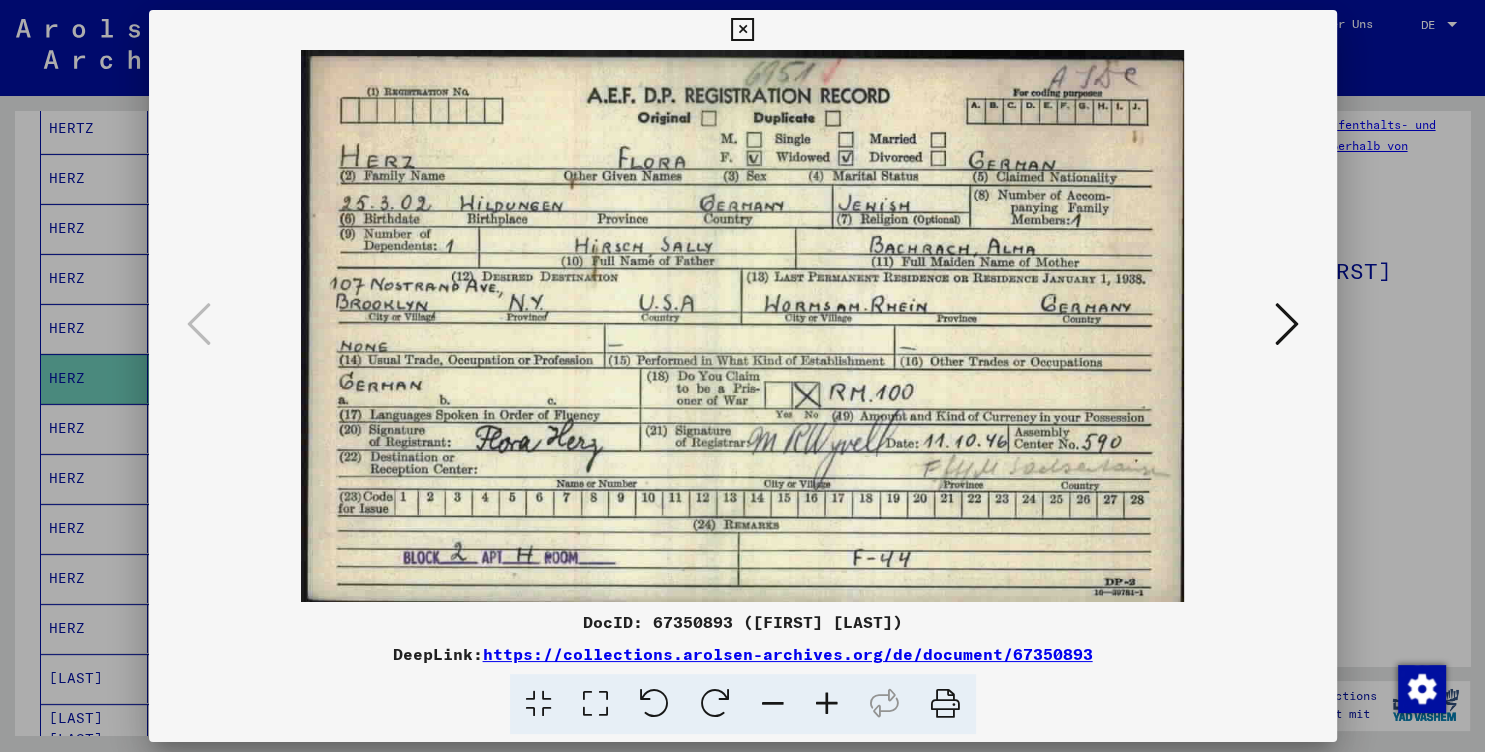 click at bounding box center [742, 30] 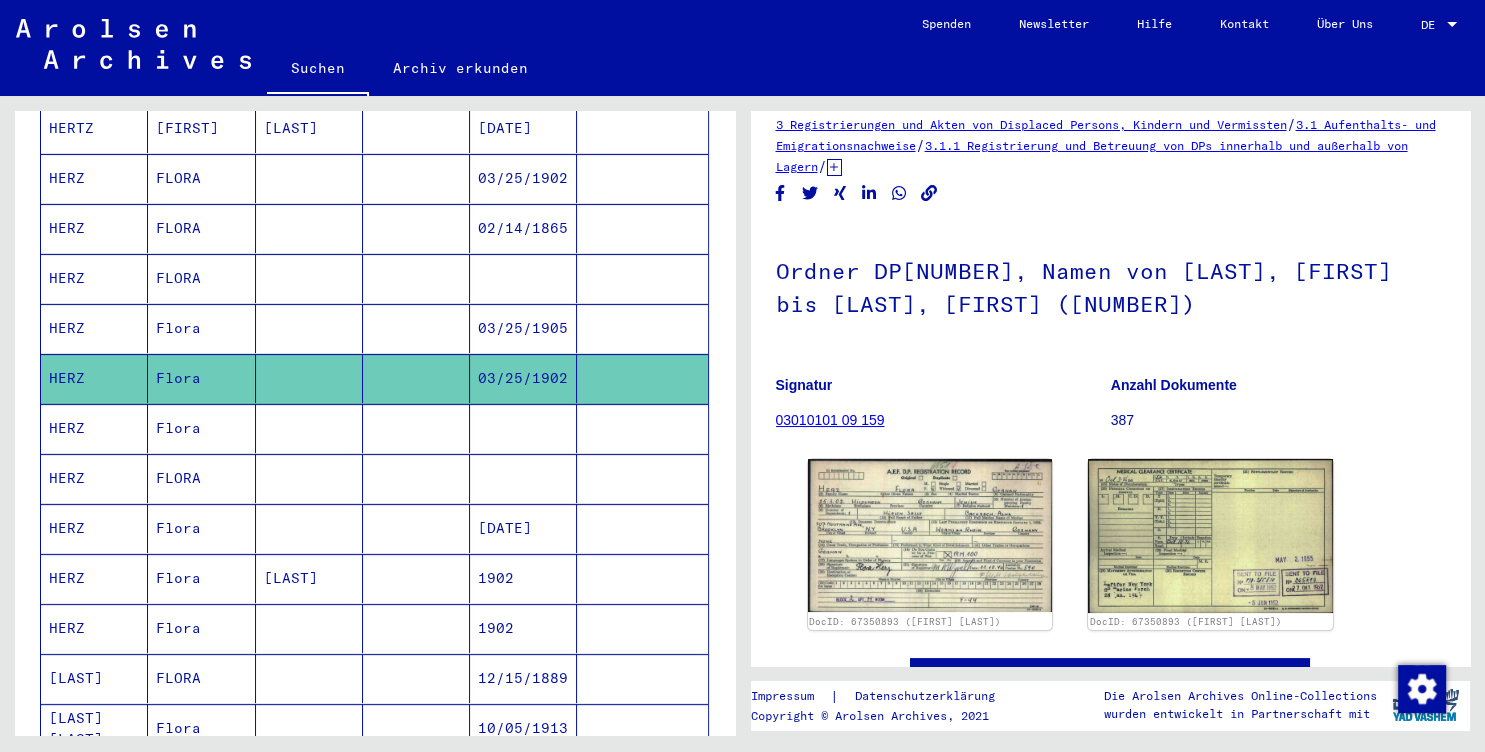 click at bounding box center [642, 478] 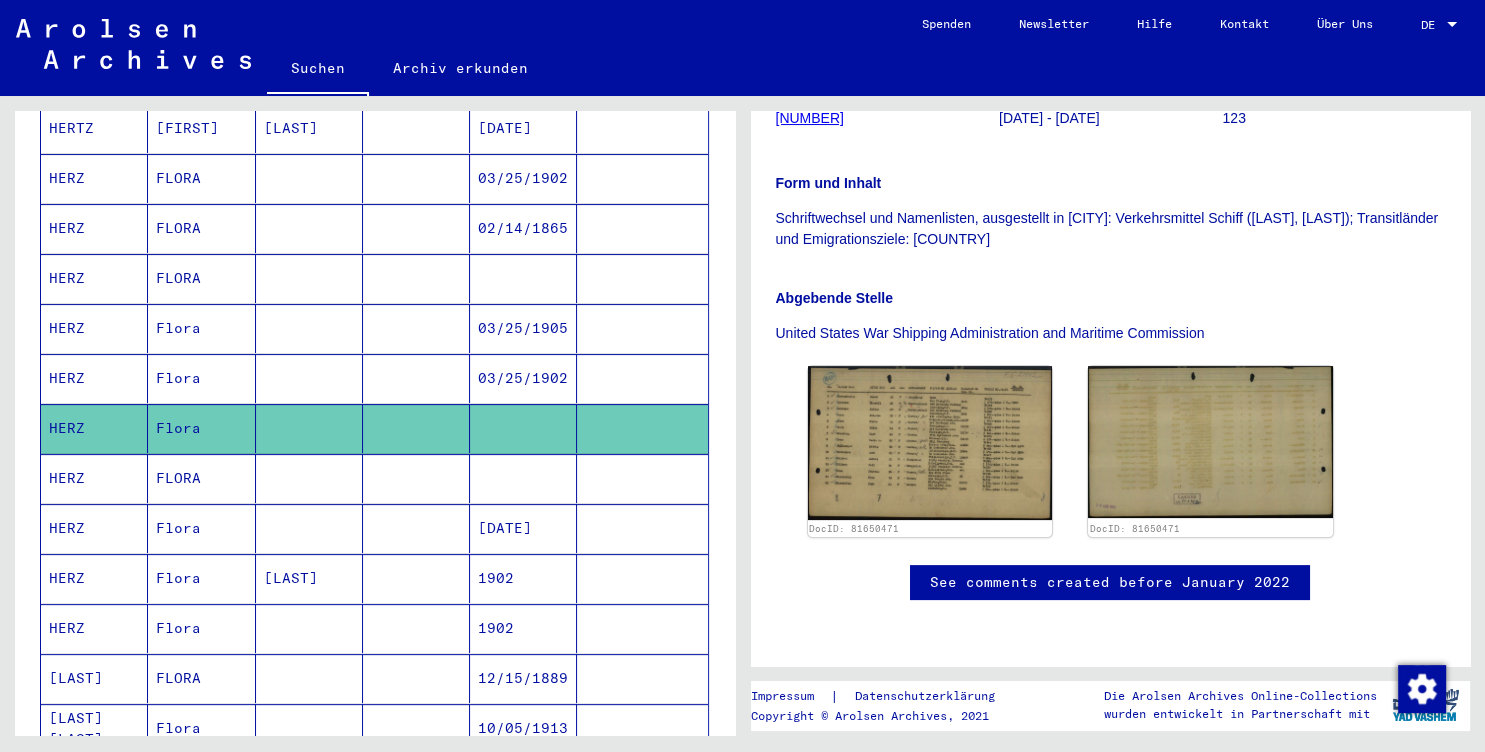 scroll, scrollTop: 400, scrollLeft: 0, axis: vertical 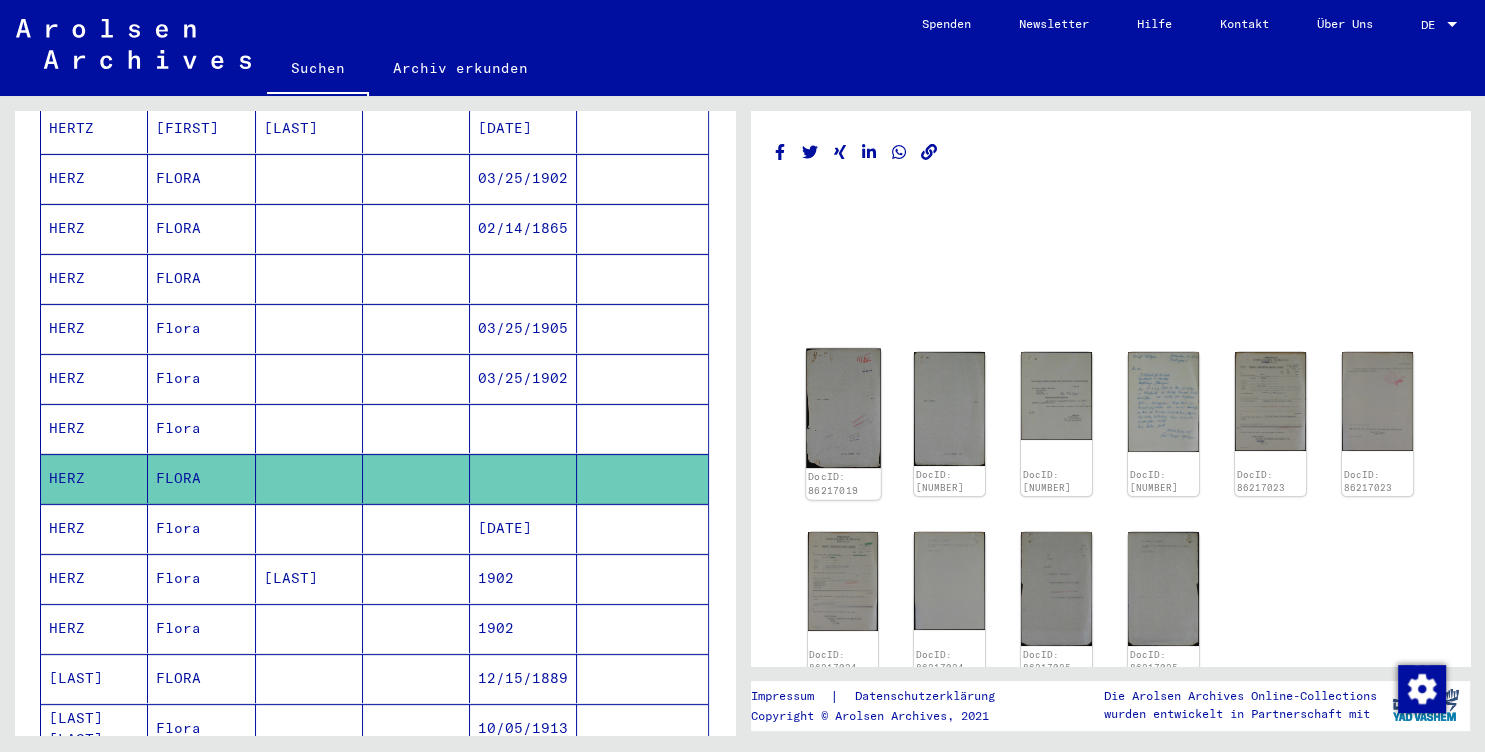 click 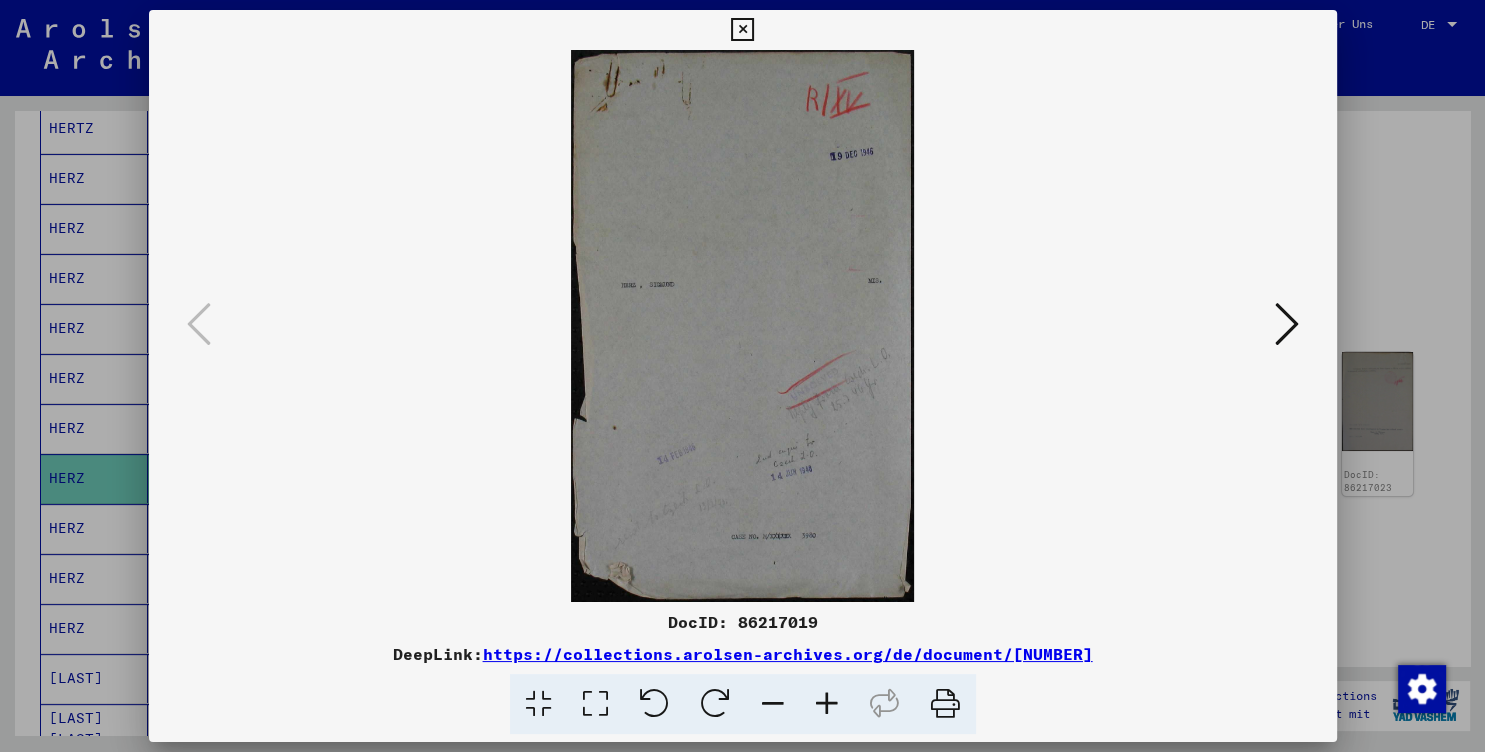 click at bounding box center [1287, 324] 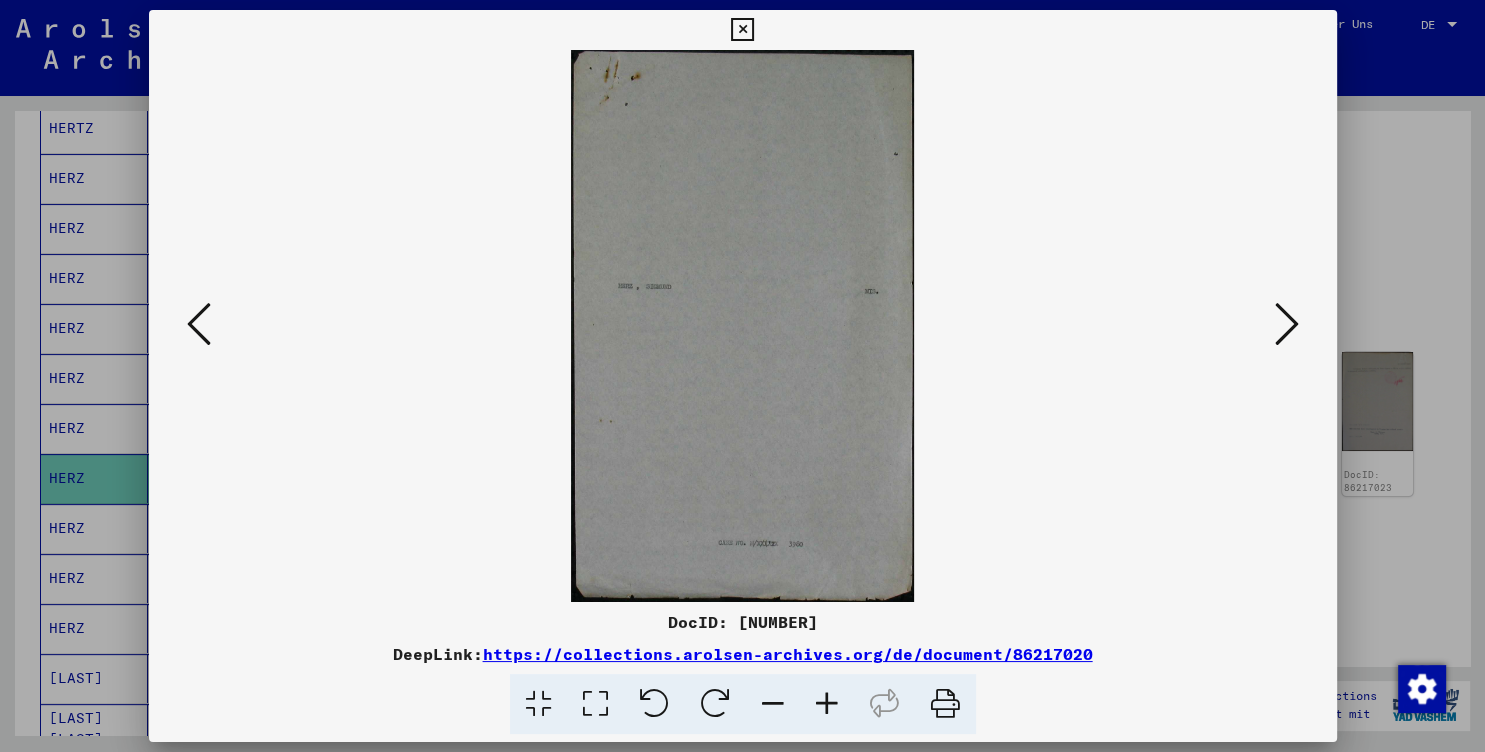 click at bounding box center (1287, 324) 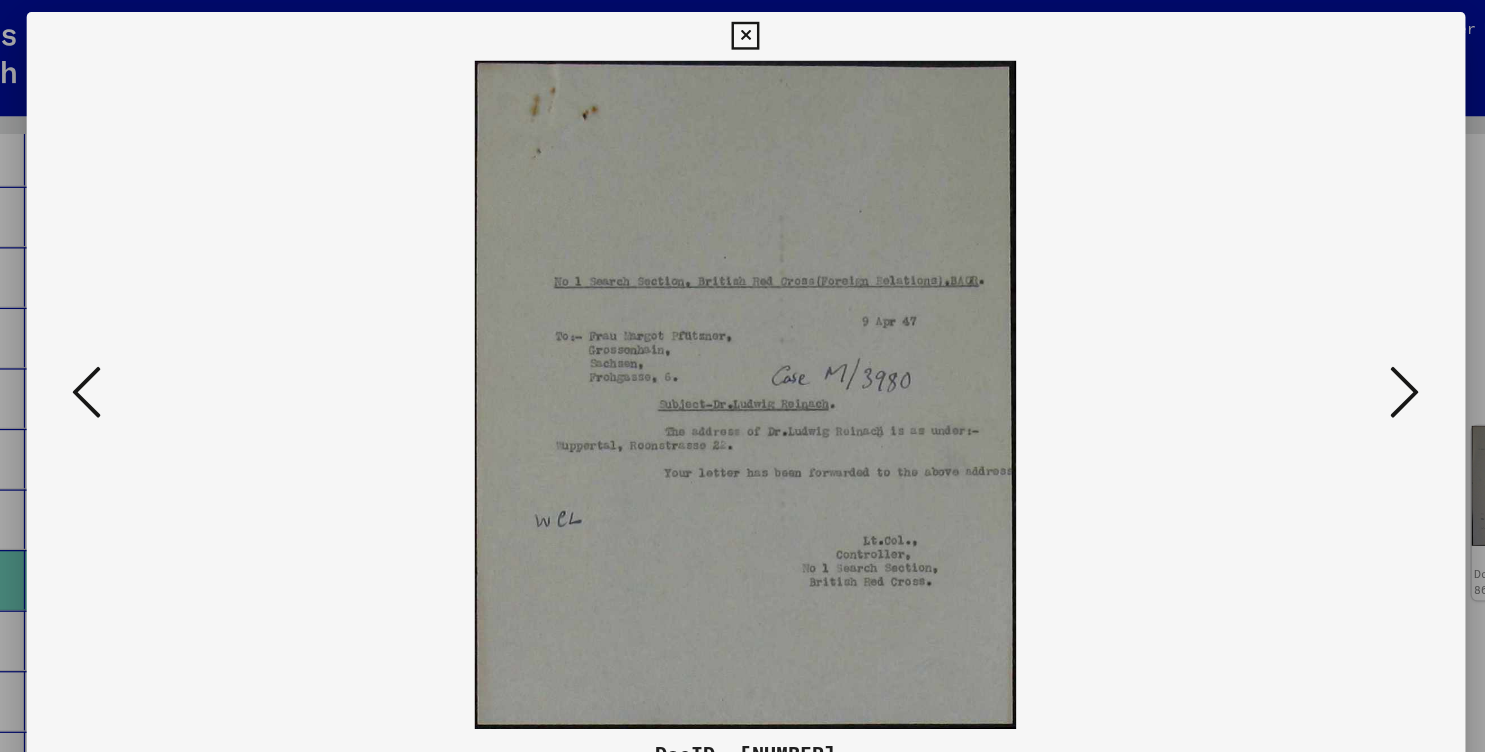 click at bounding box center (743, 326) 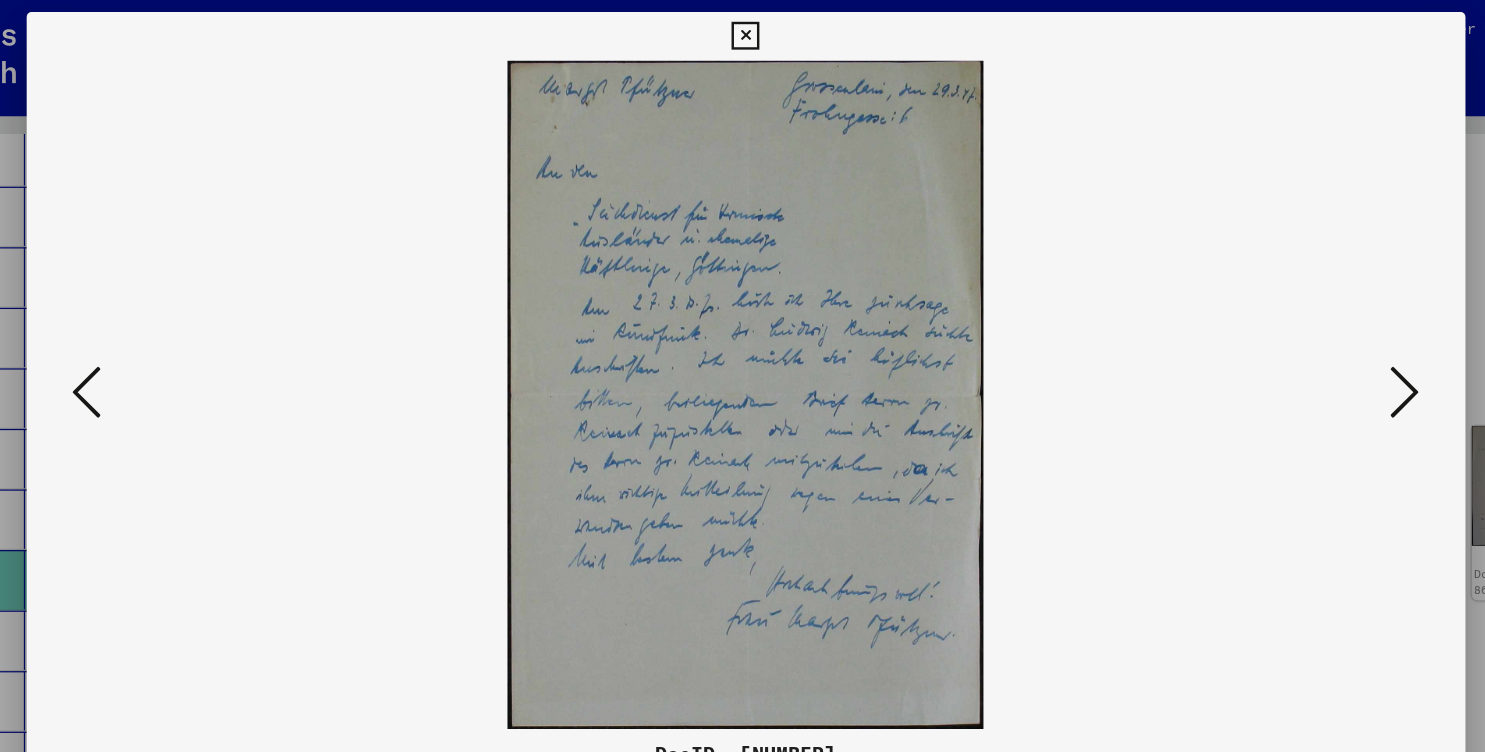 click at bounding box center (1287, 324) 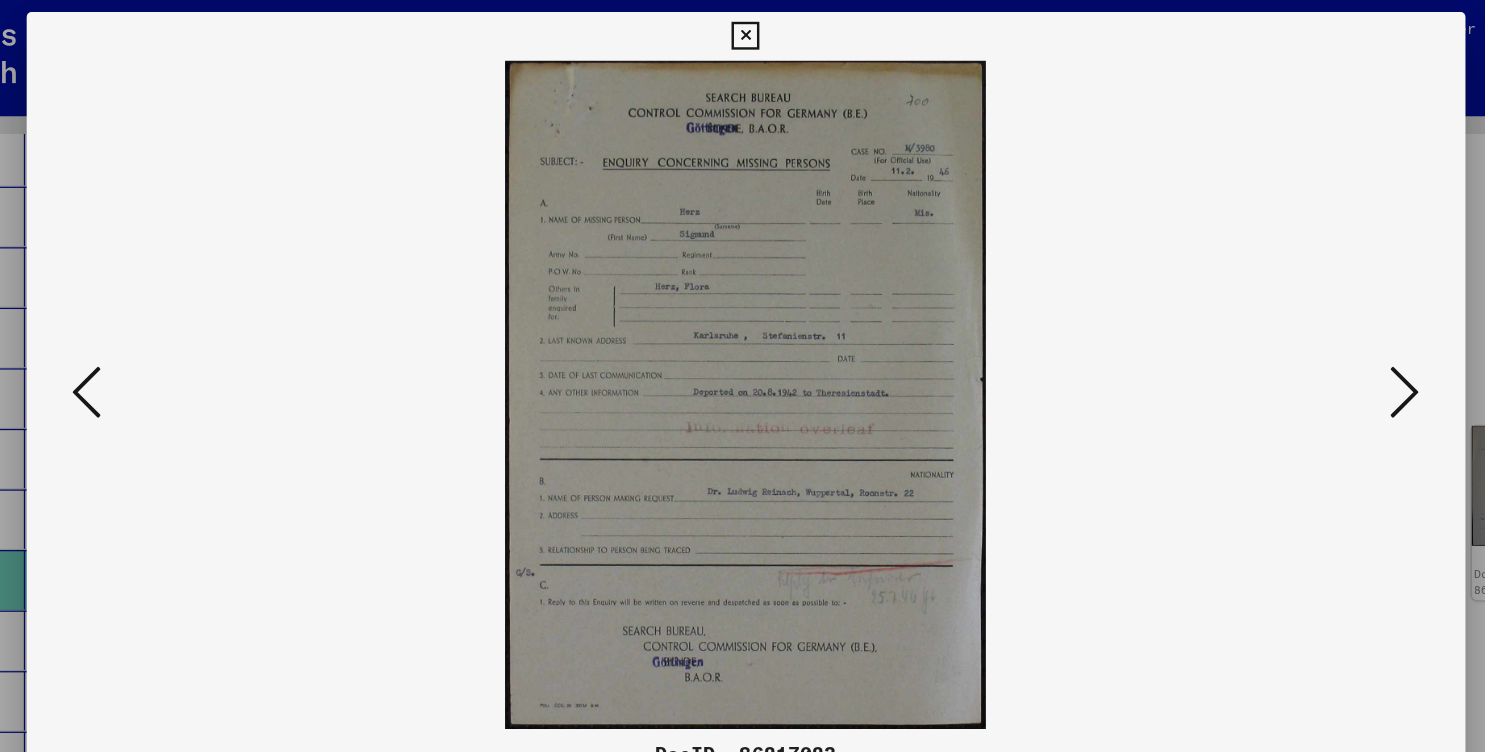 click at bounding box center (1287, 324) 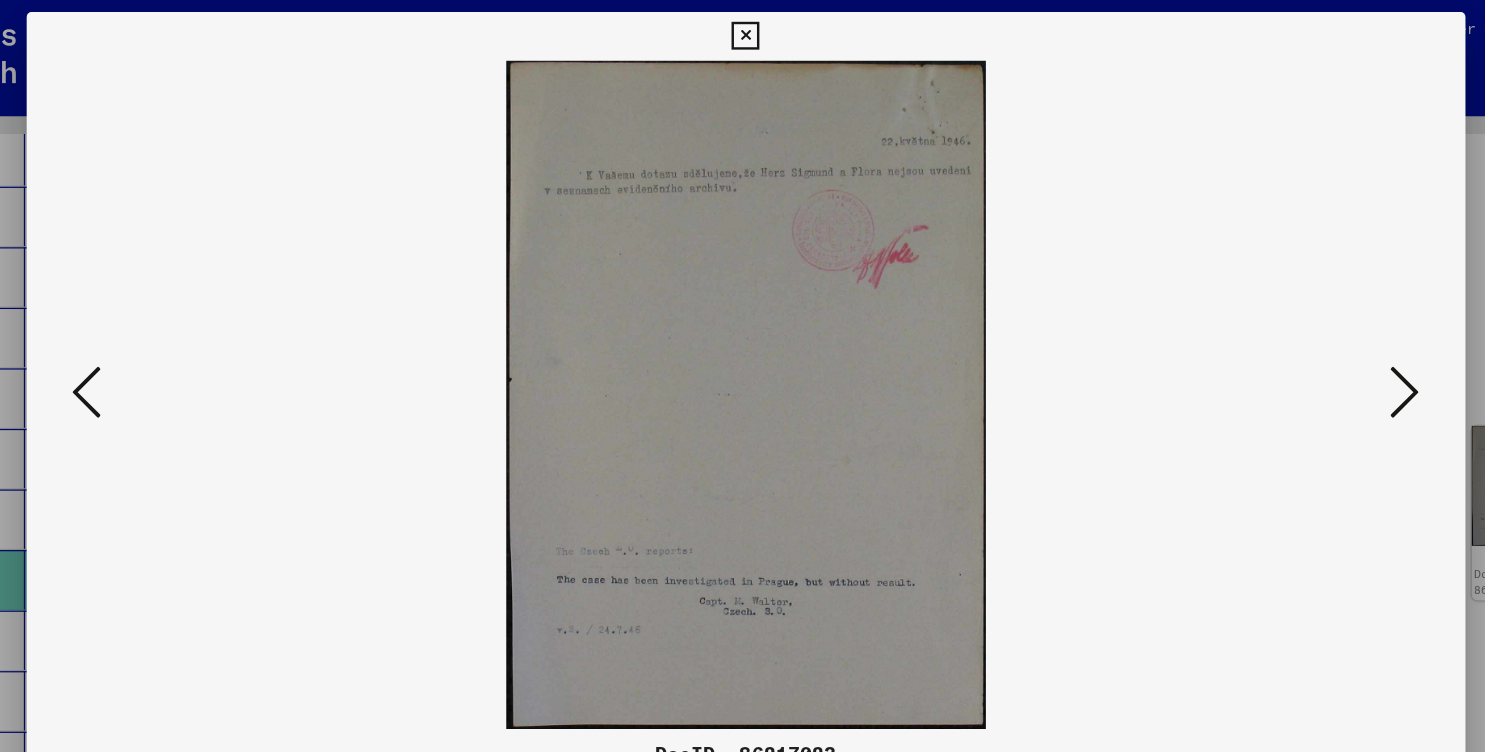 click at bounding box center [1287, 324] 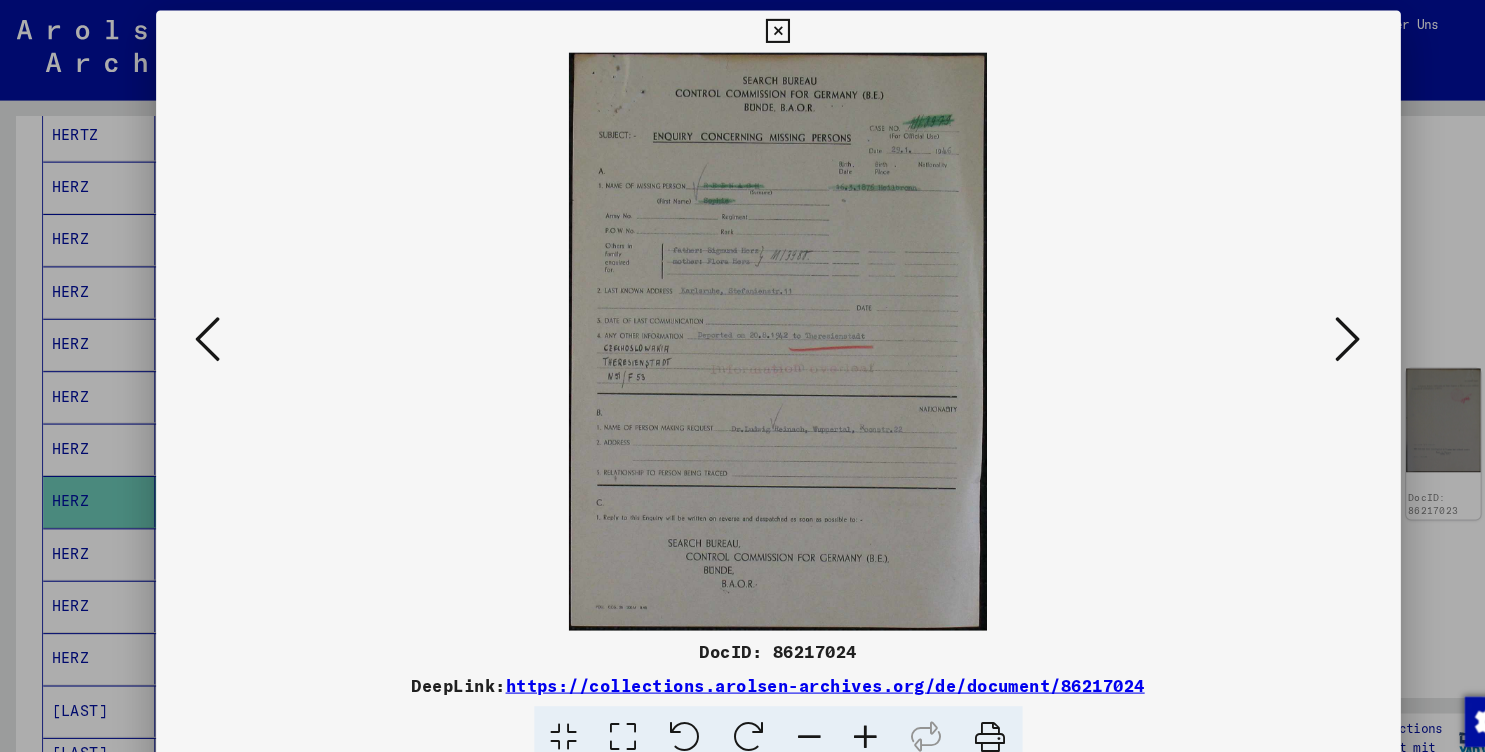 click at bounding box center (1287, 324) 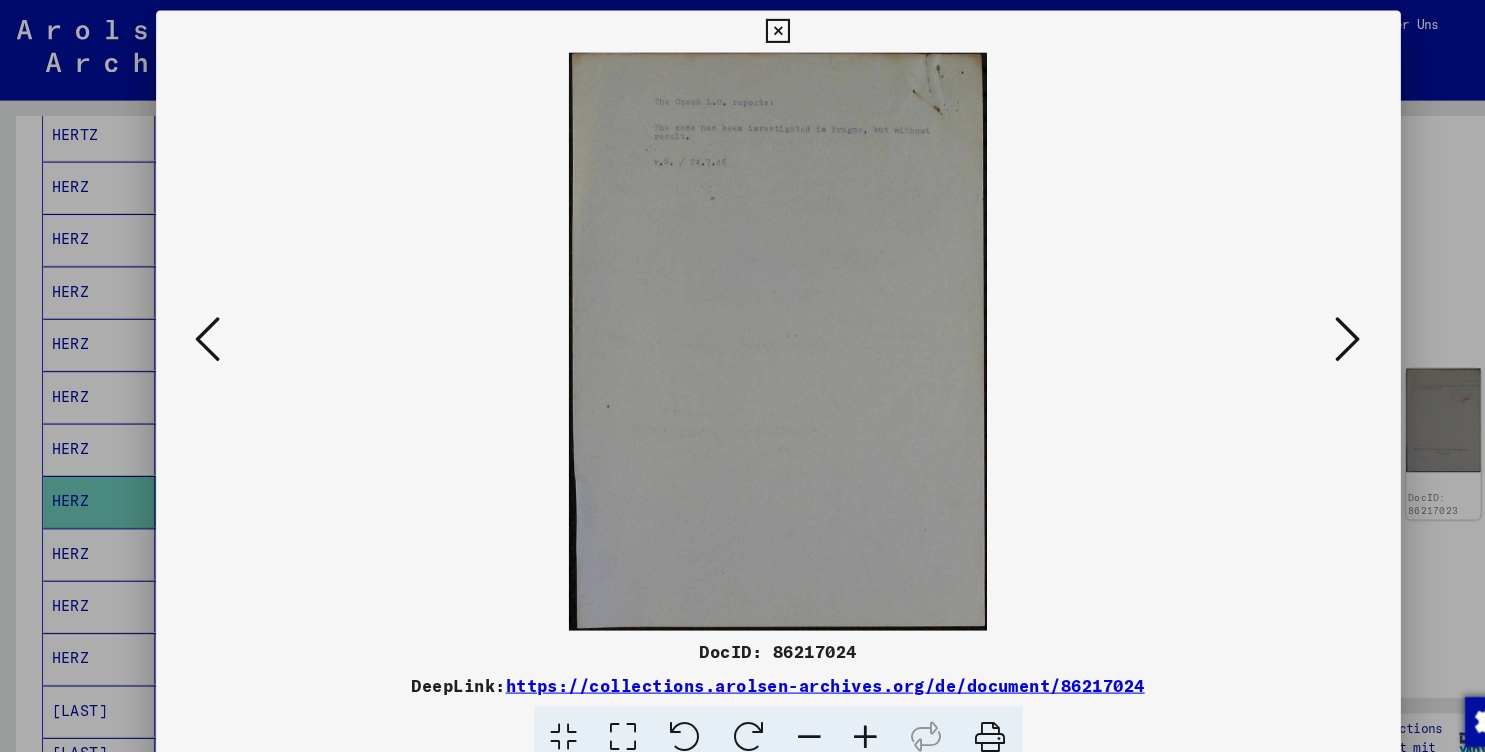 click at bounding box center (1287, 324) 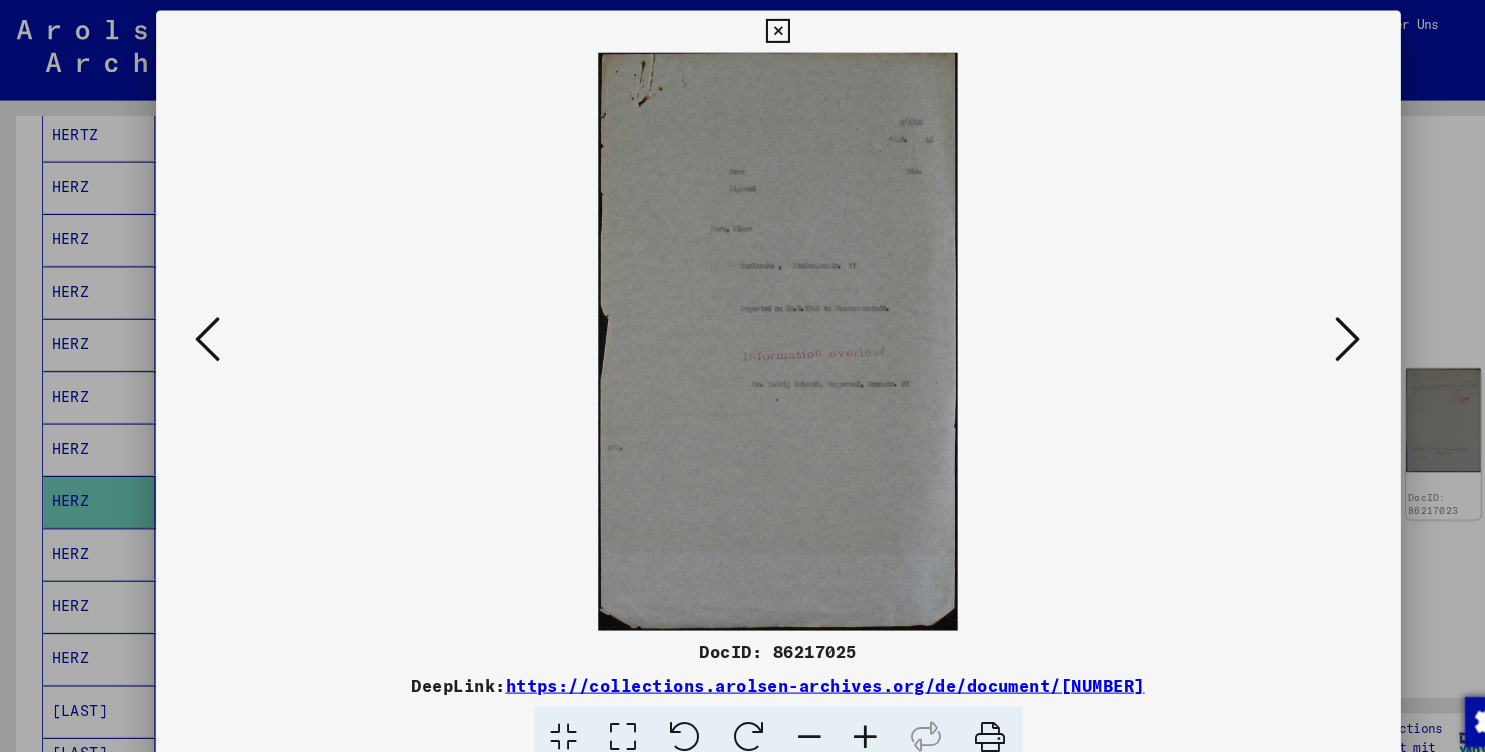 click at bounding box center (1287, 324) 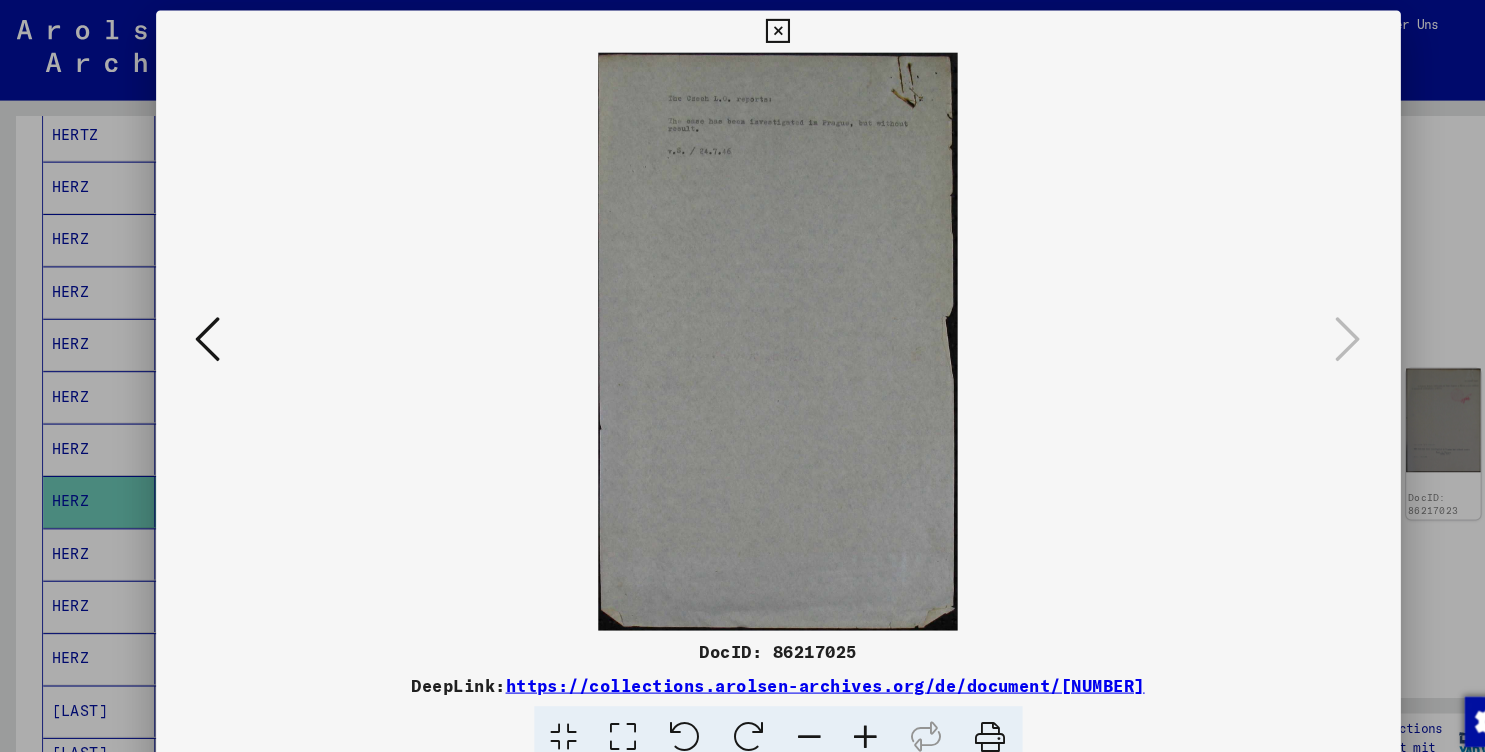 click at bounding box center (742, 30) 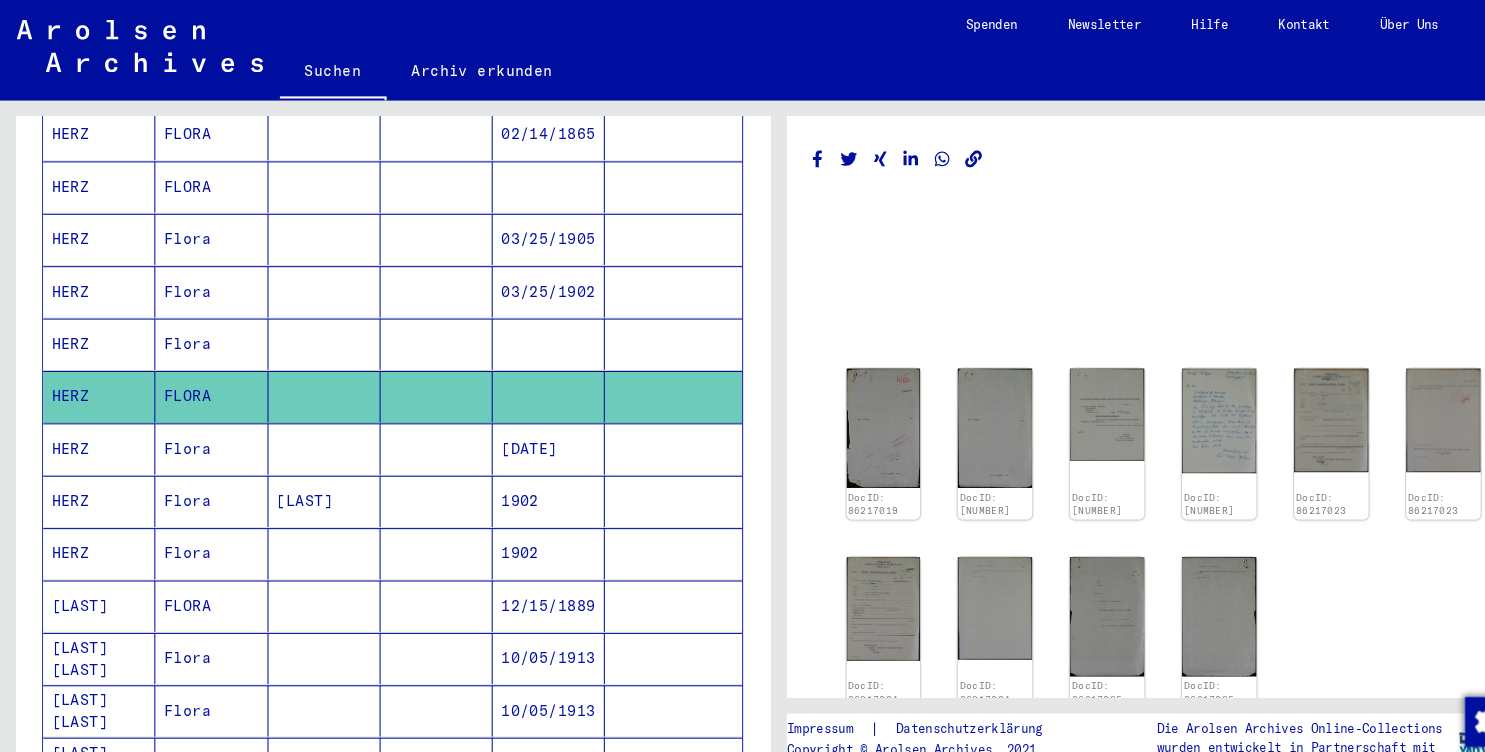 scroll, scrollTop: 575, scrollLeft: 0, axis: vertical 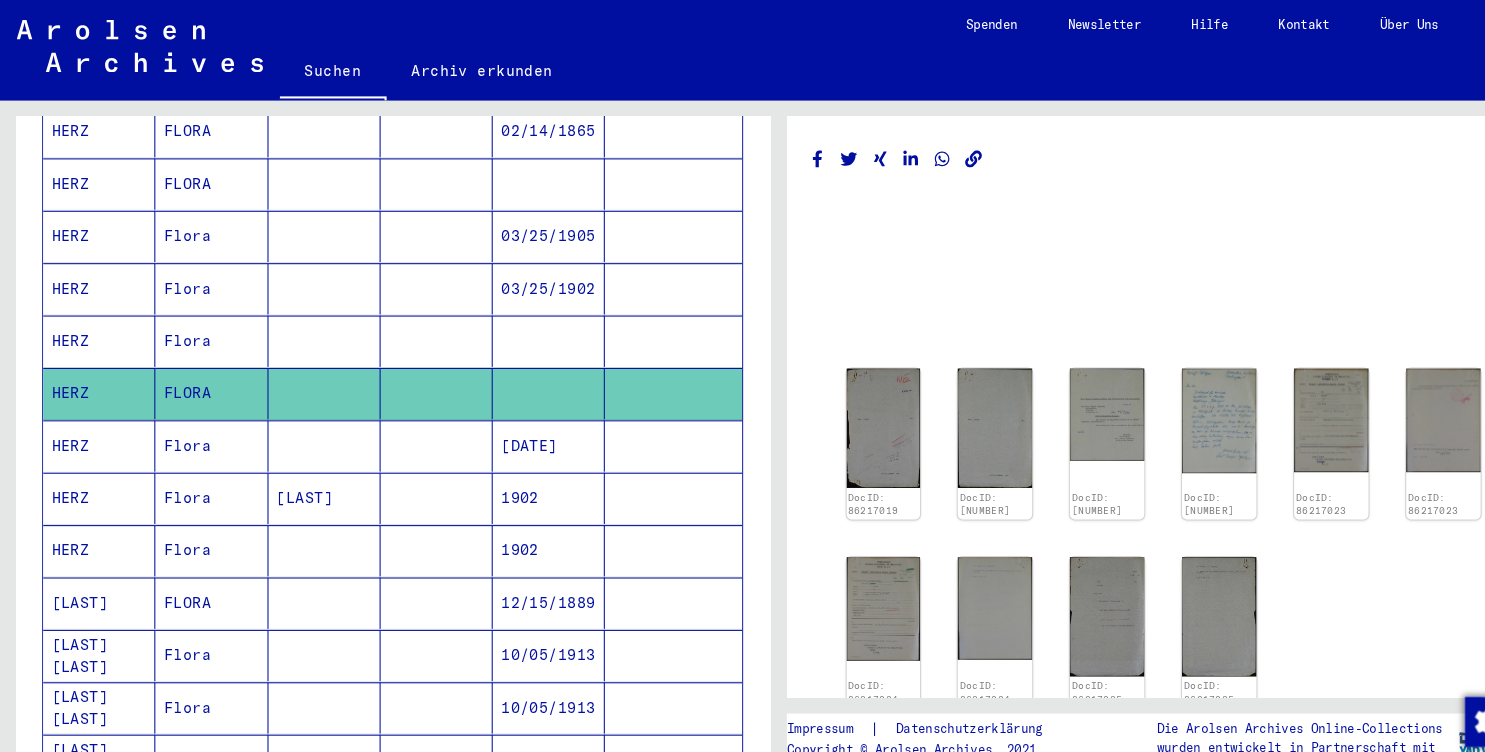 click at bounding box center [642, 525] 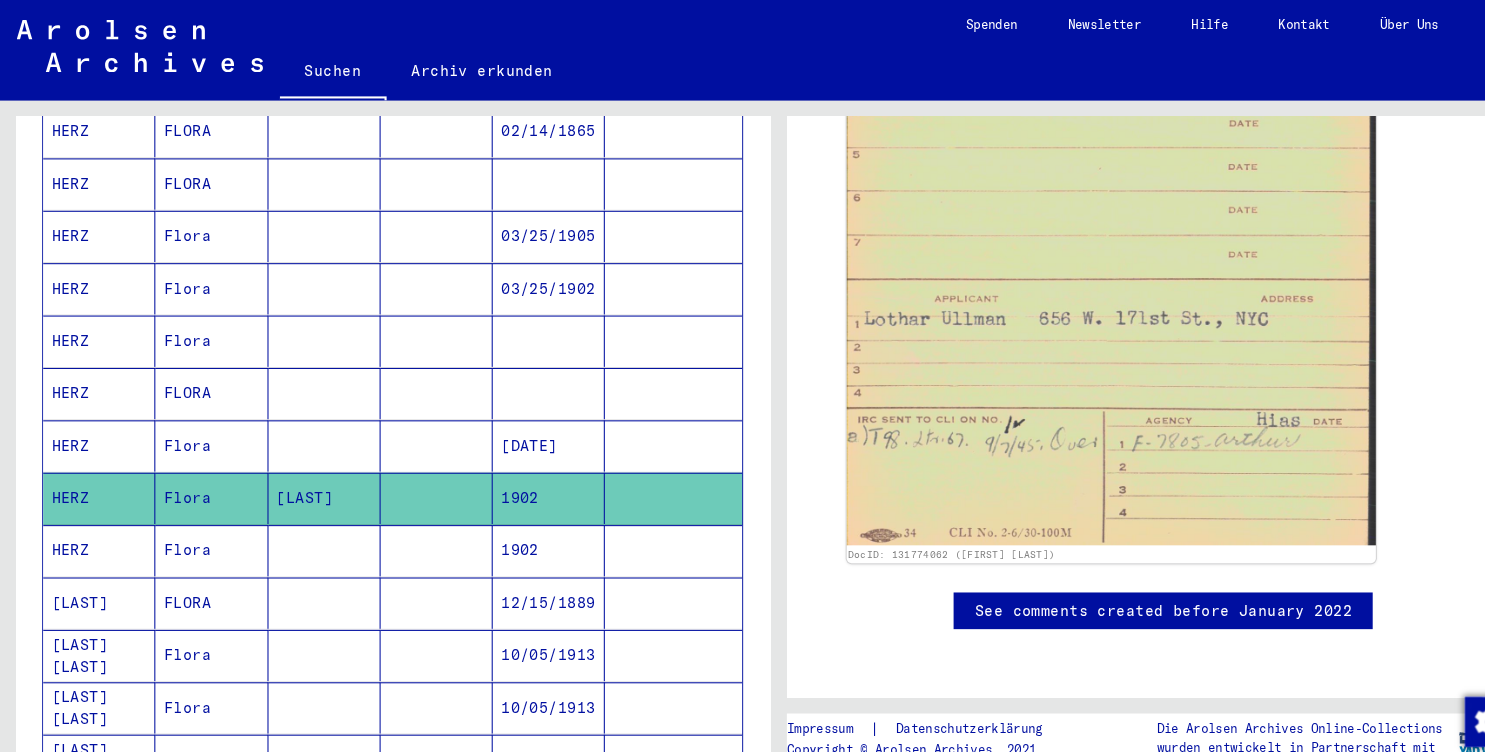 scroll, scrollTop: 1550, scrollLeft: 0, axis: vertical 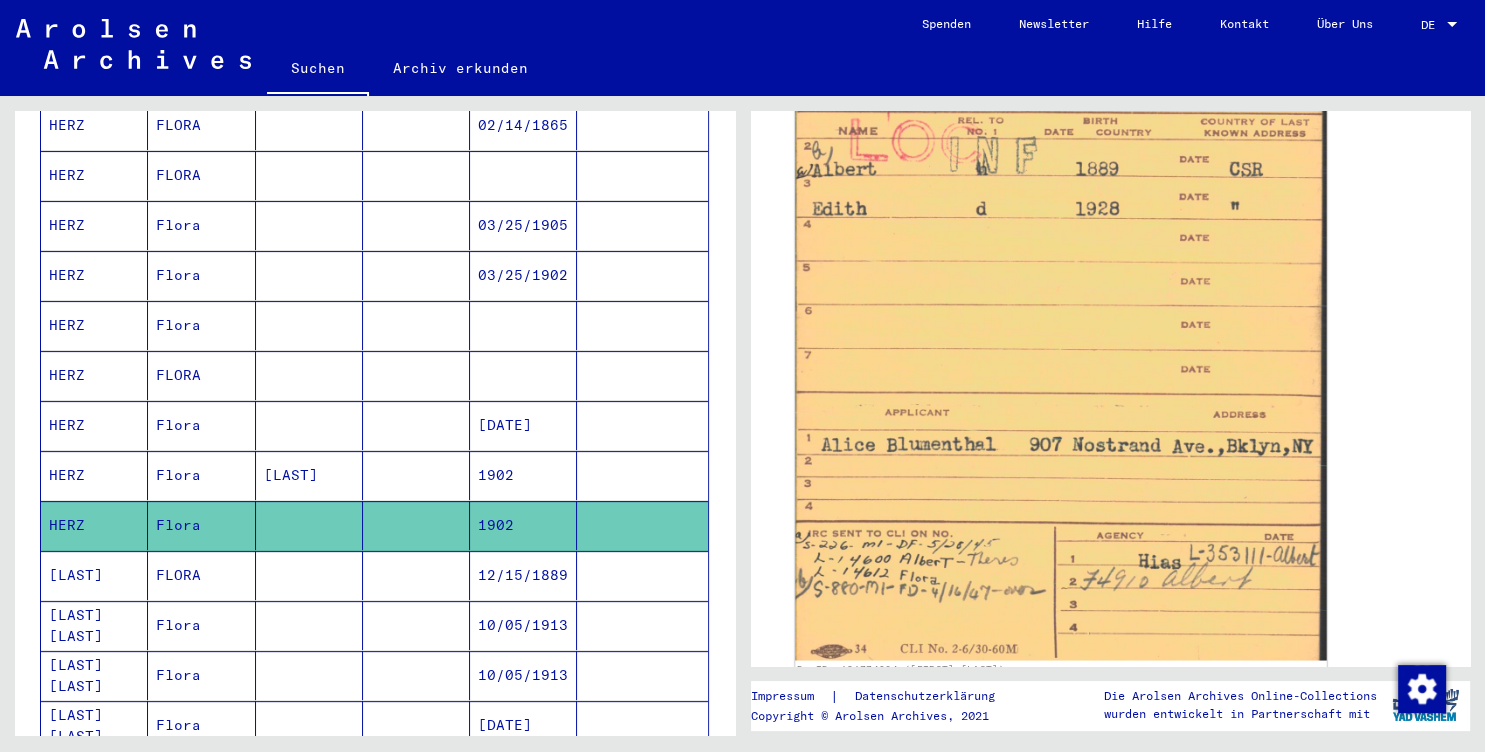 click 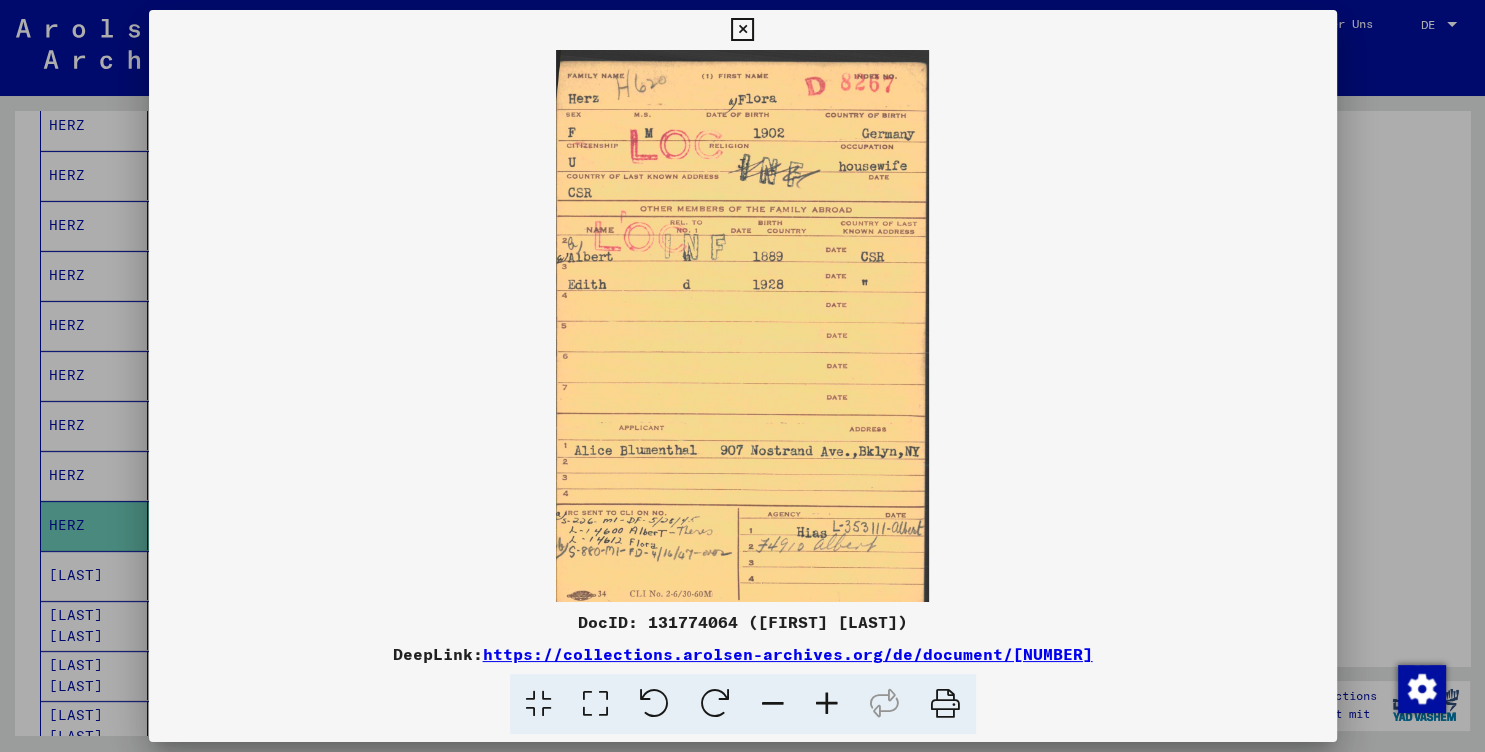 click at bounding box center [742, 30] 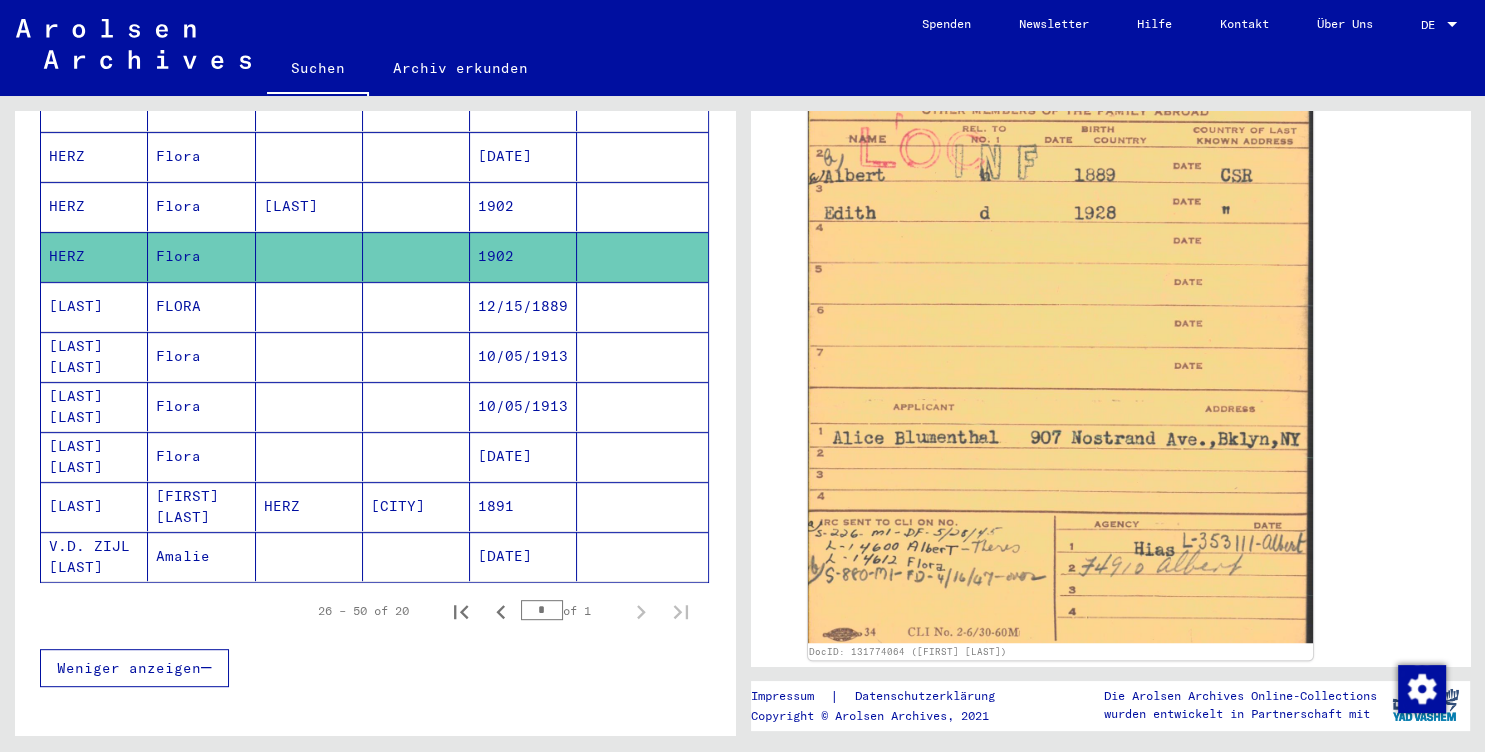 scroll, scrollTop: 846, scrollLeft: 0, axis: vertical 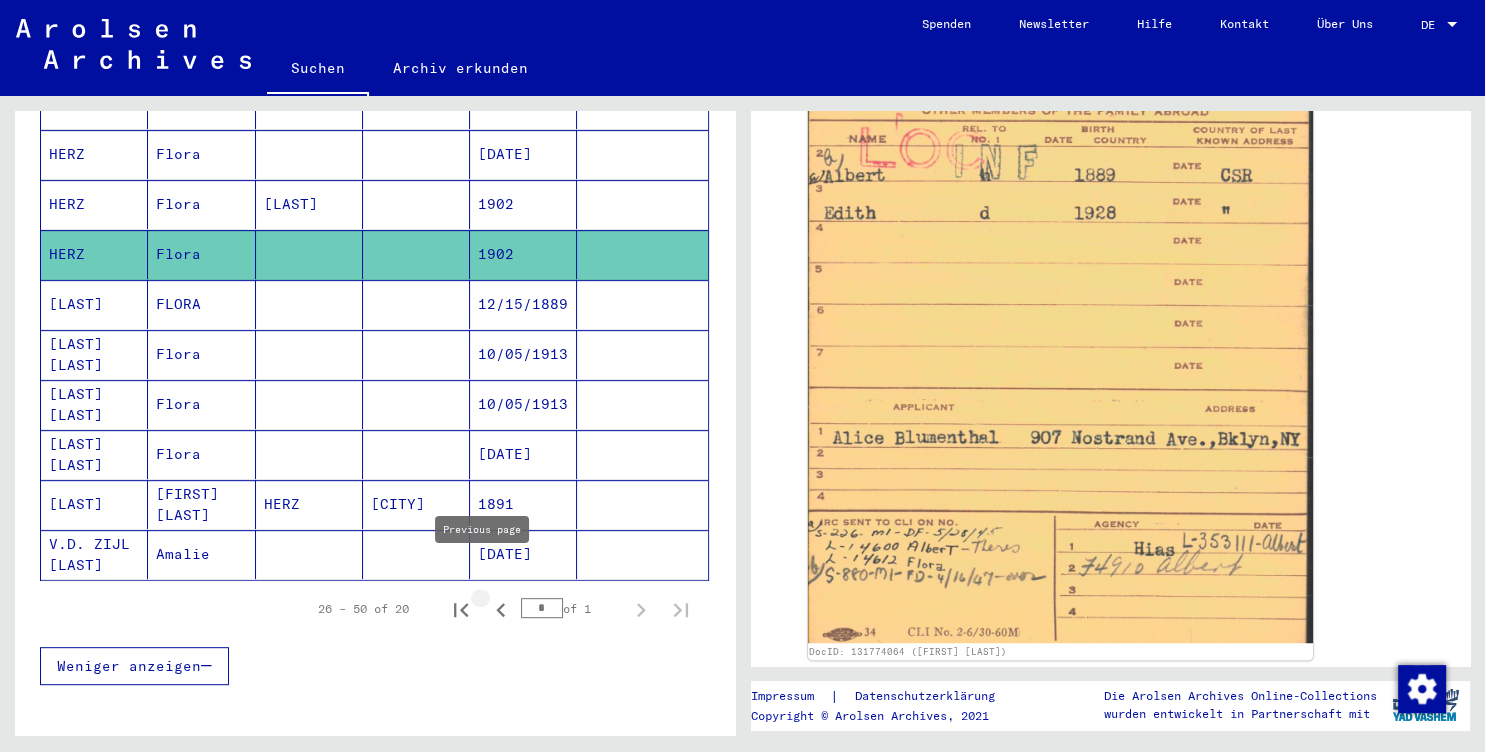 click 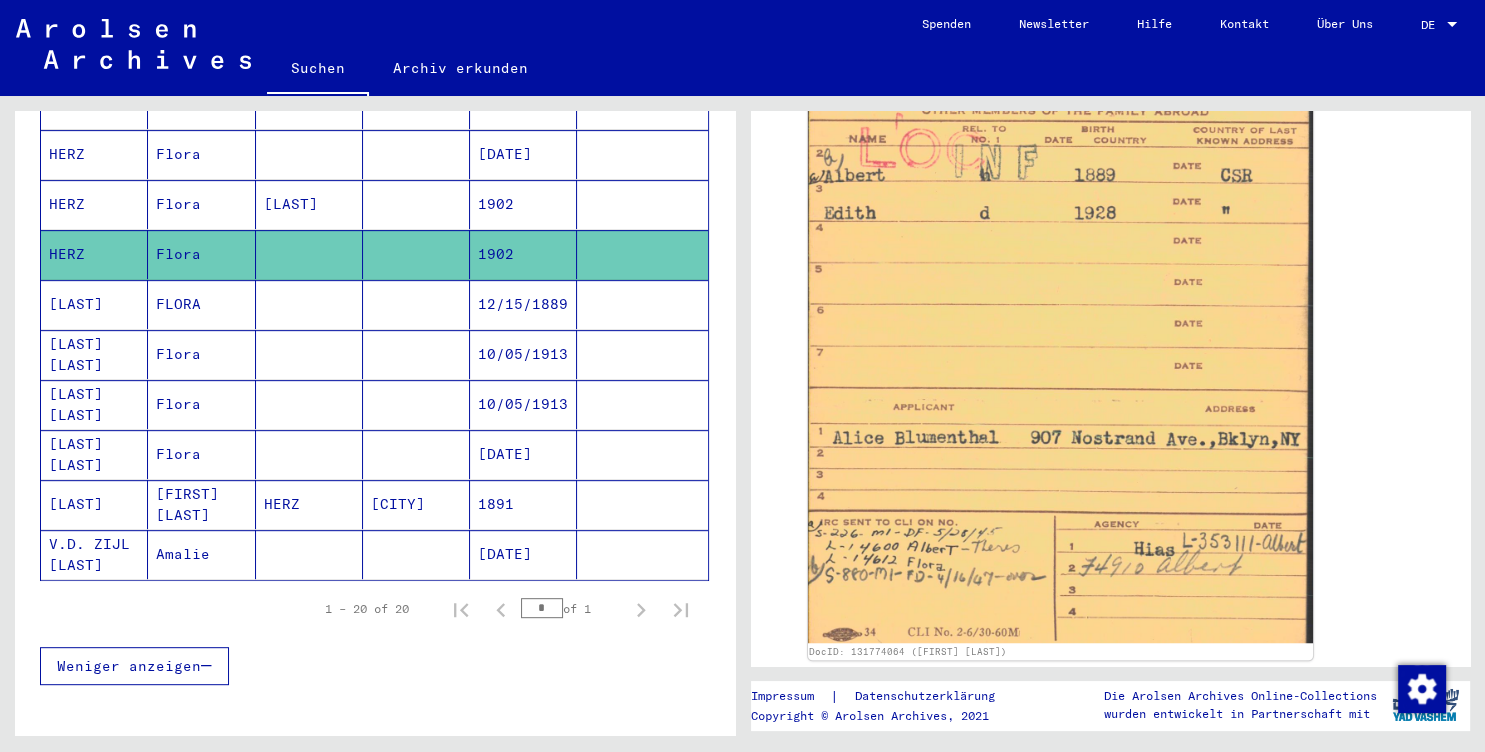 click on "1 – 20 of 20  *  of 1" at bounding box center [374, 609] 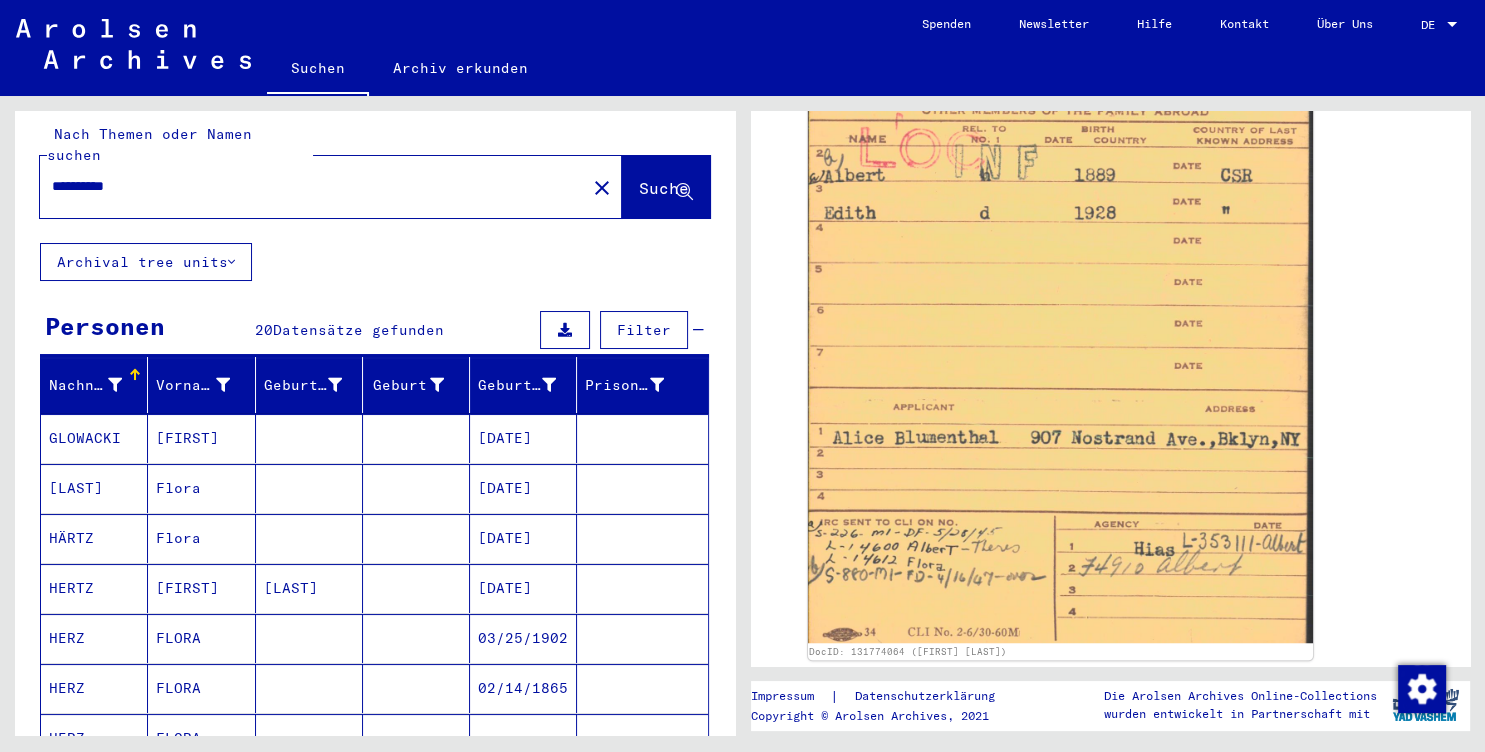 scroll, scrollTop: 7, scrollLeft: 0, axis: vertical 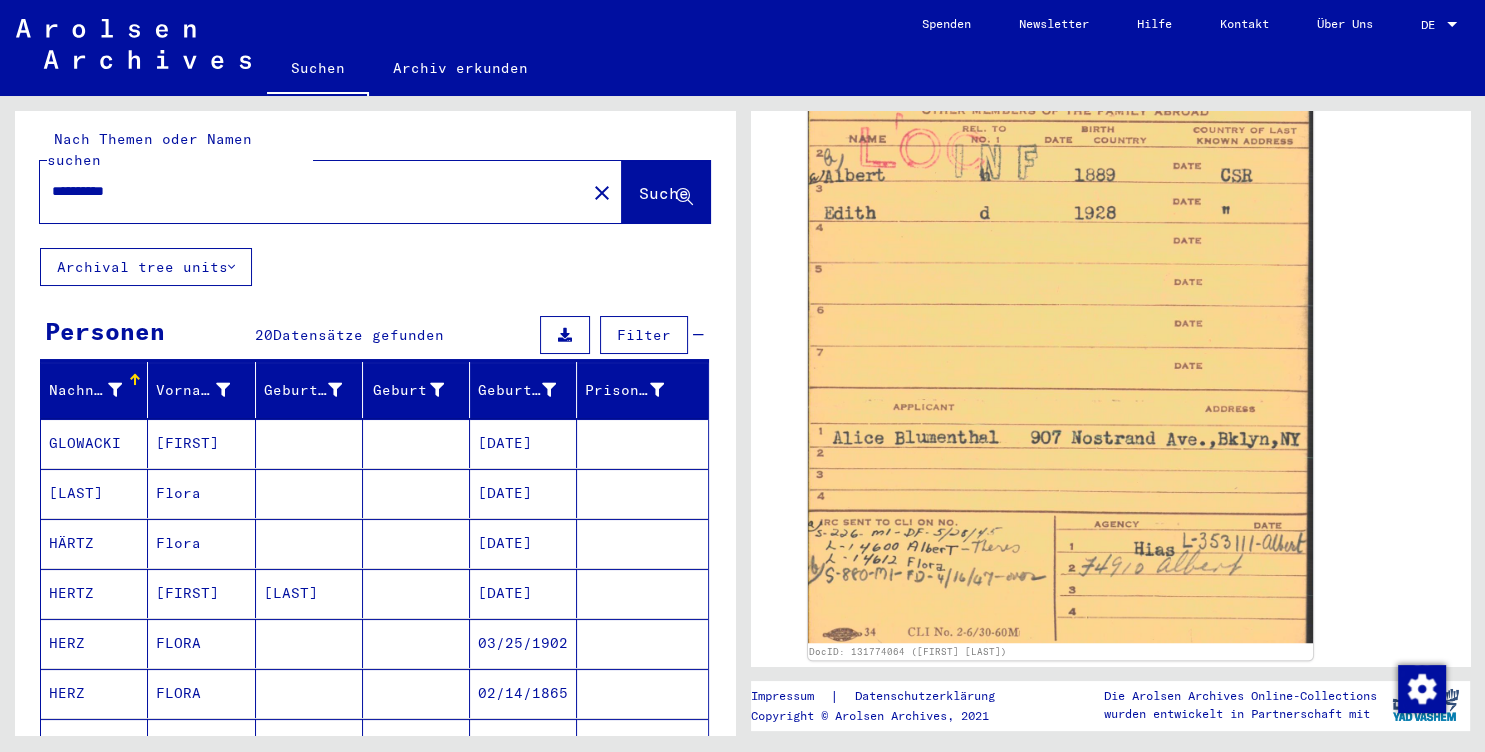 click on "close" 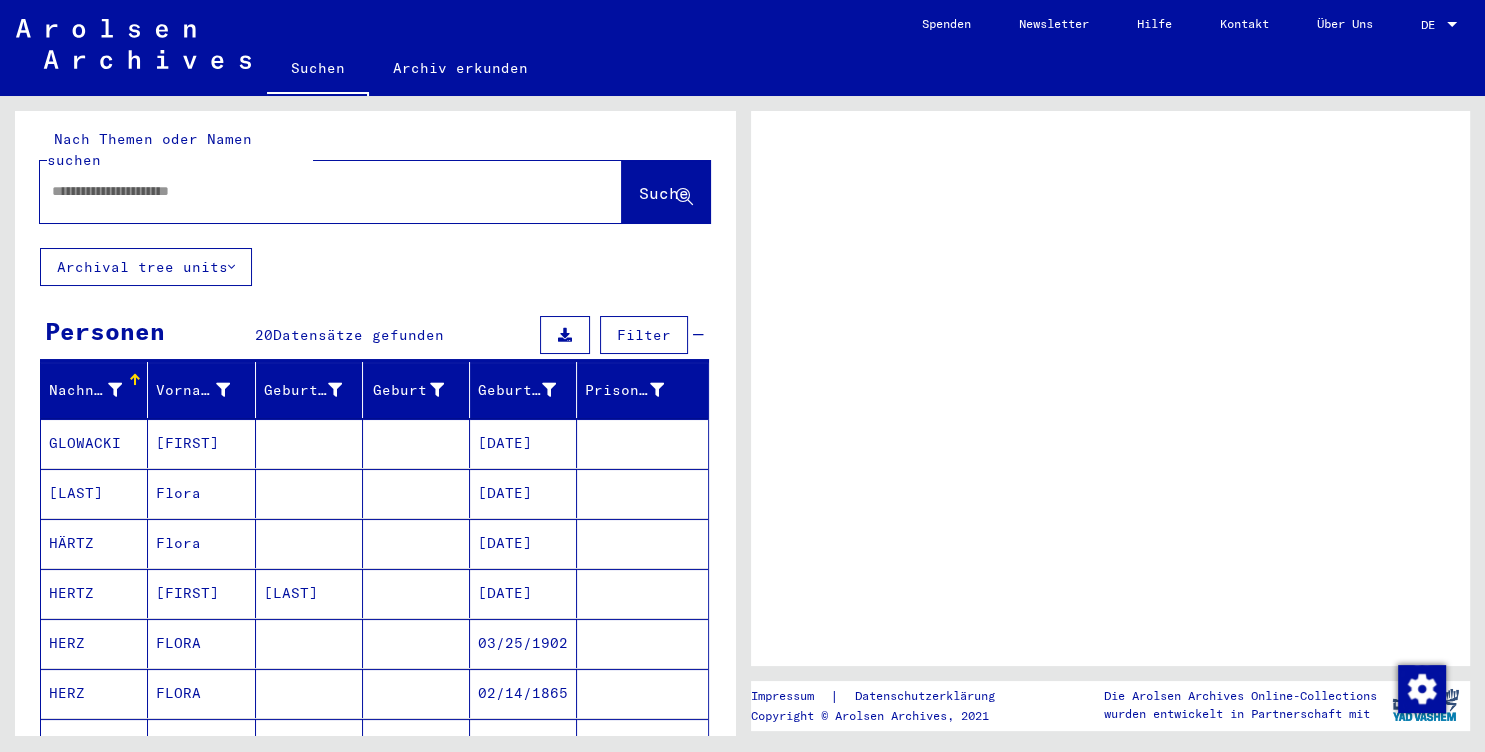 scroll, scrollTop: 0, scrollLeft: 0, axis: both 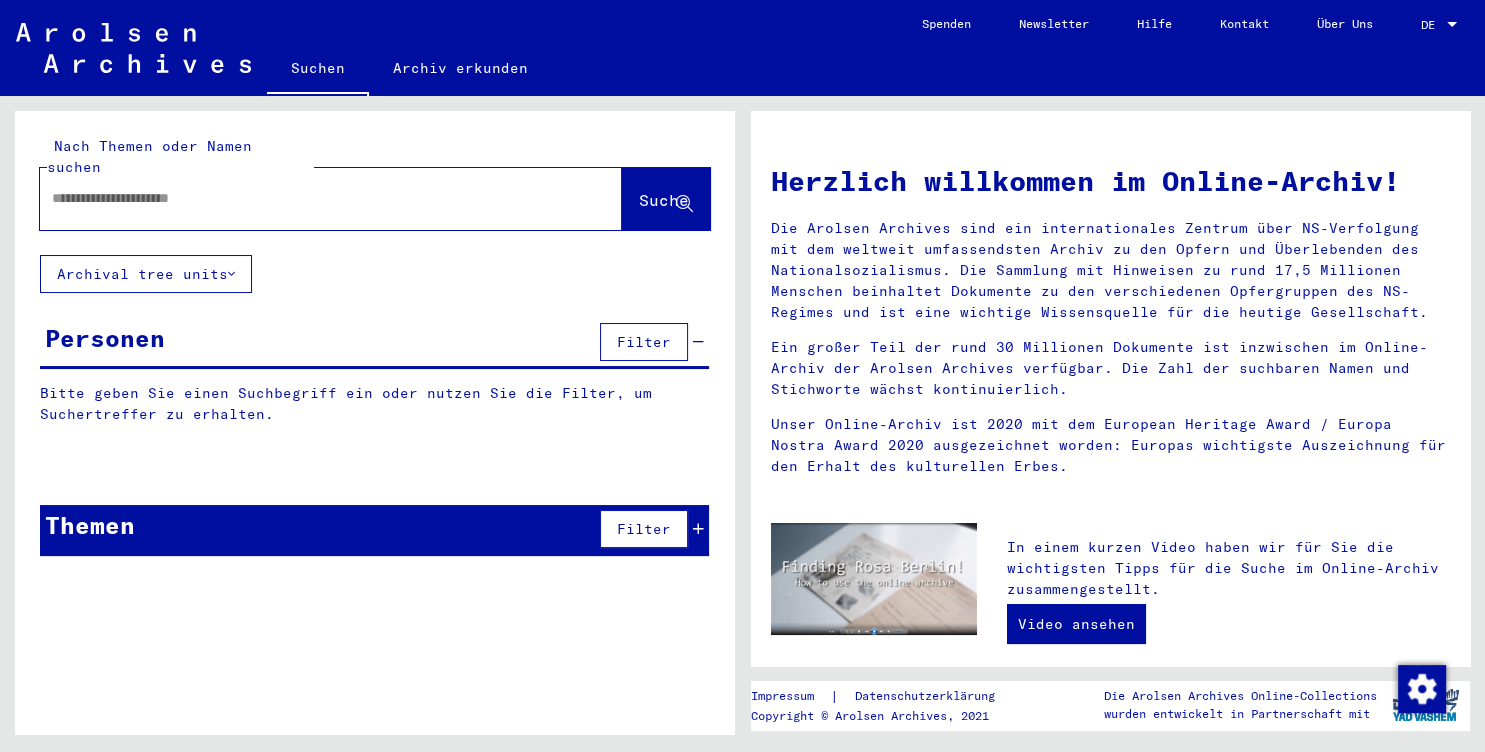 click 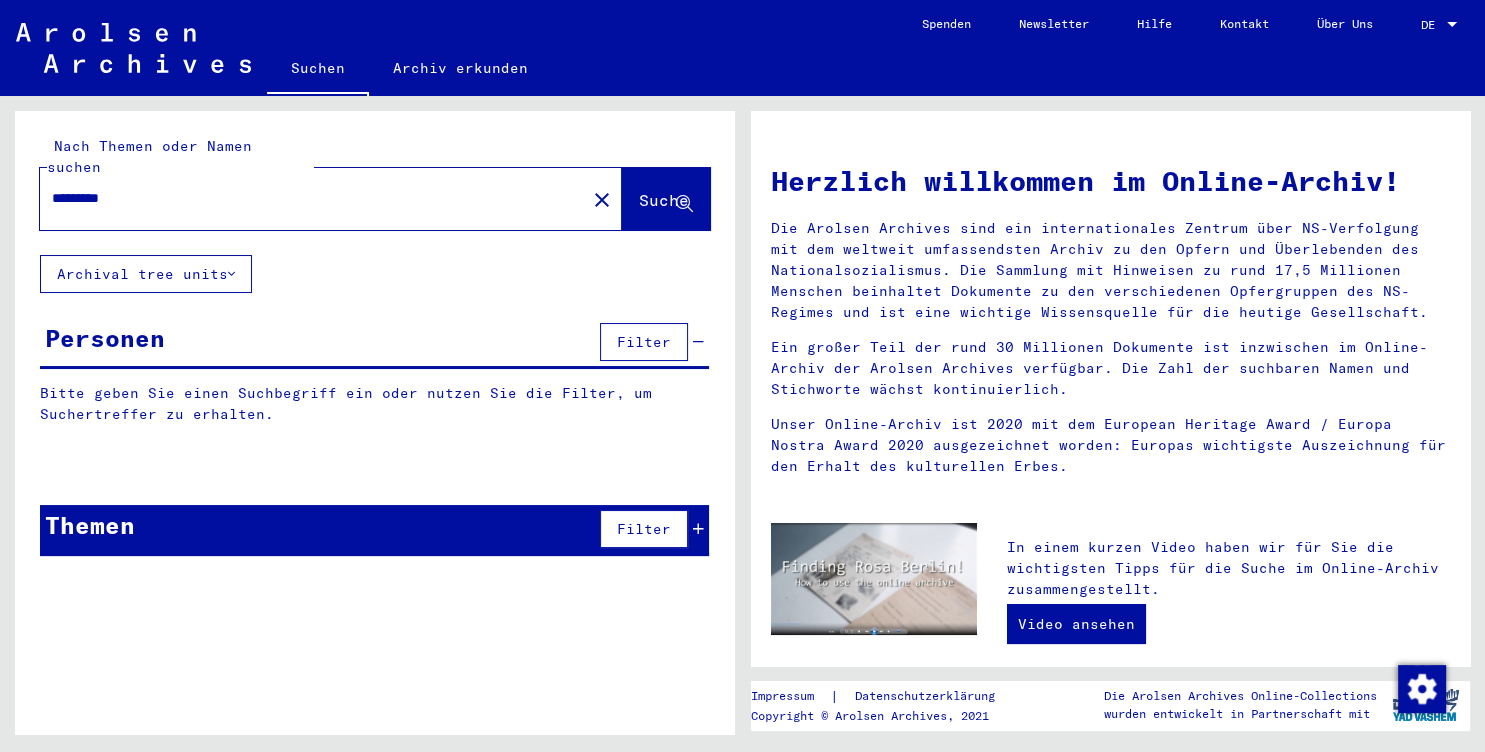 type on "*********" 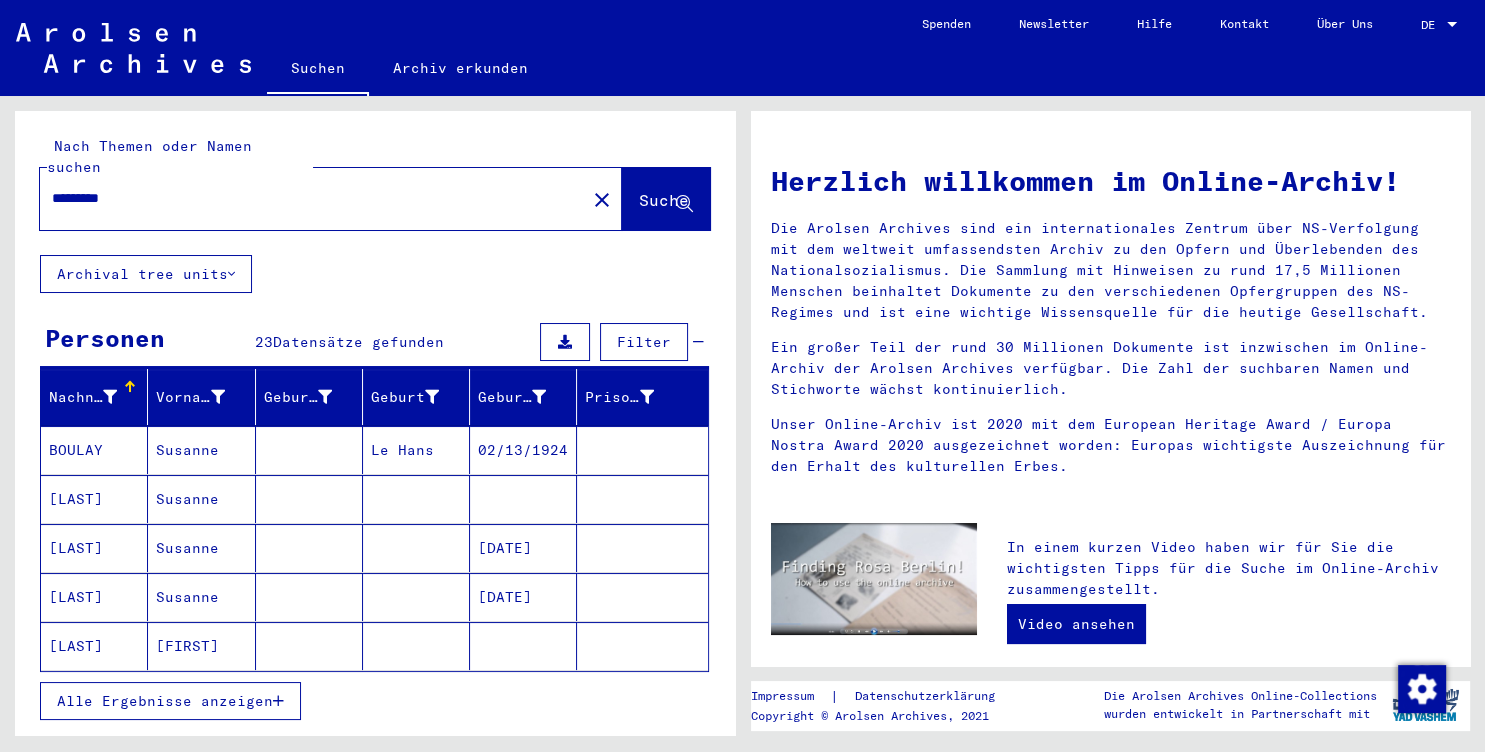 click on "close" 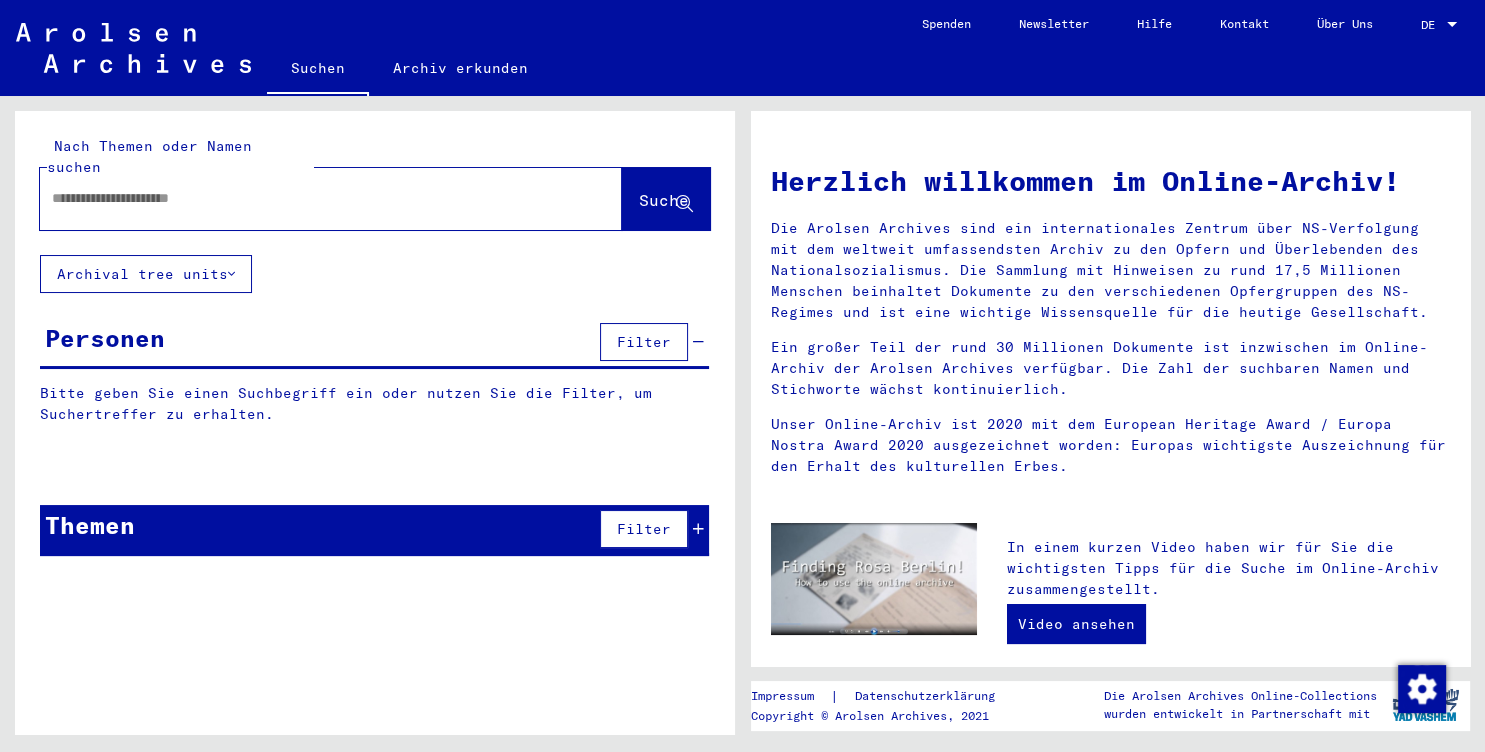 click at bounding box center [307, 198] 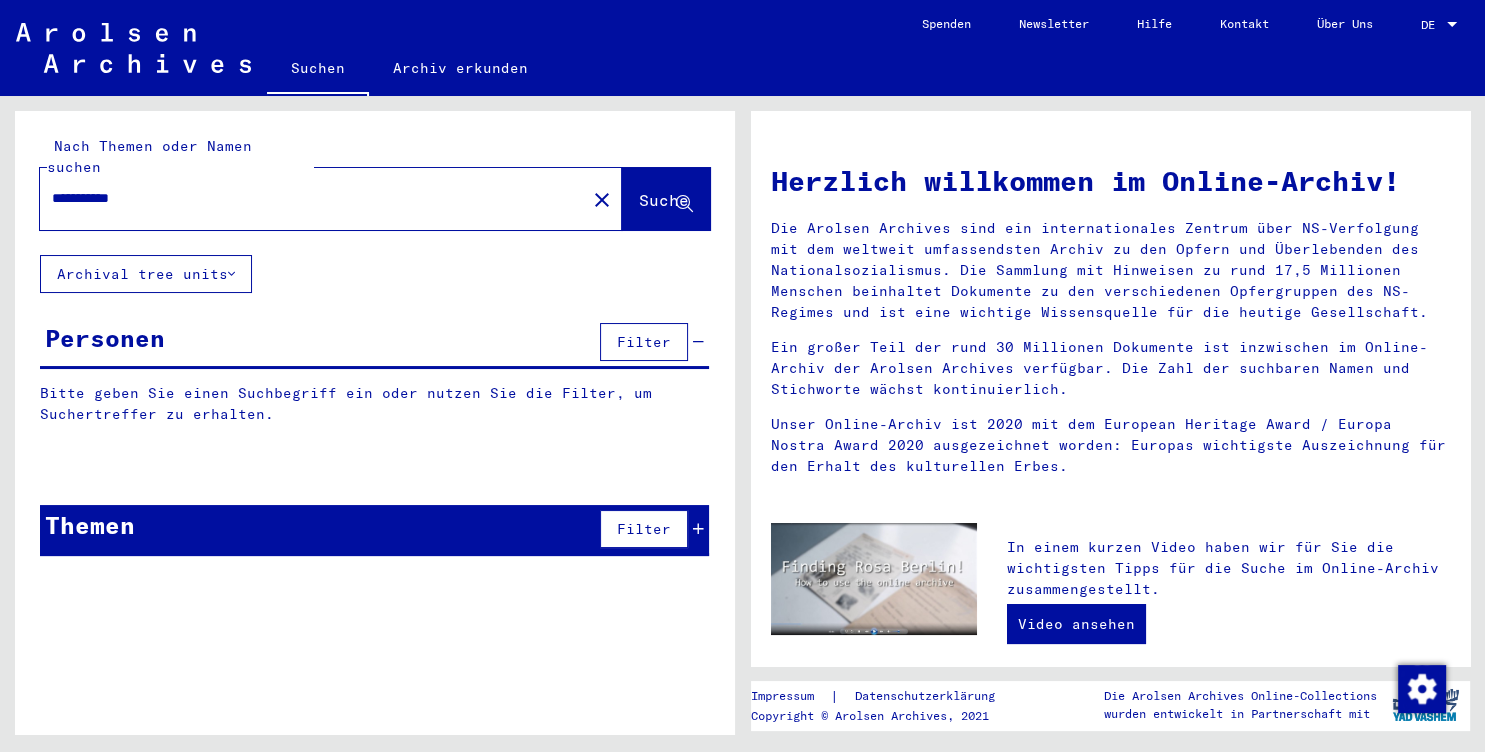 type on "**********" 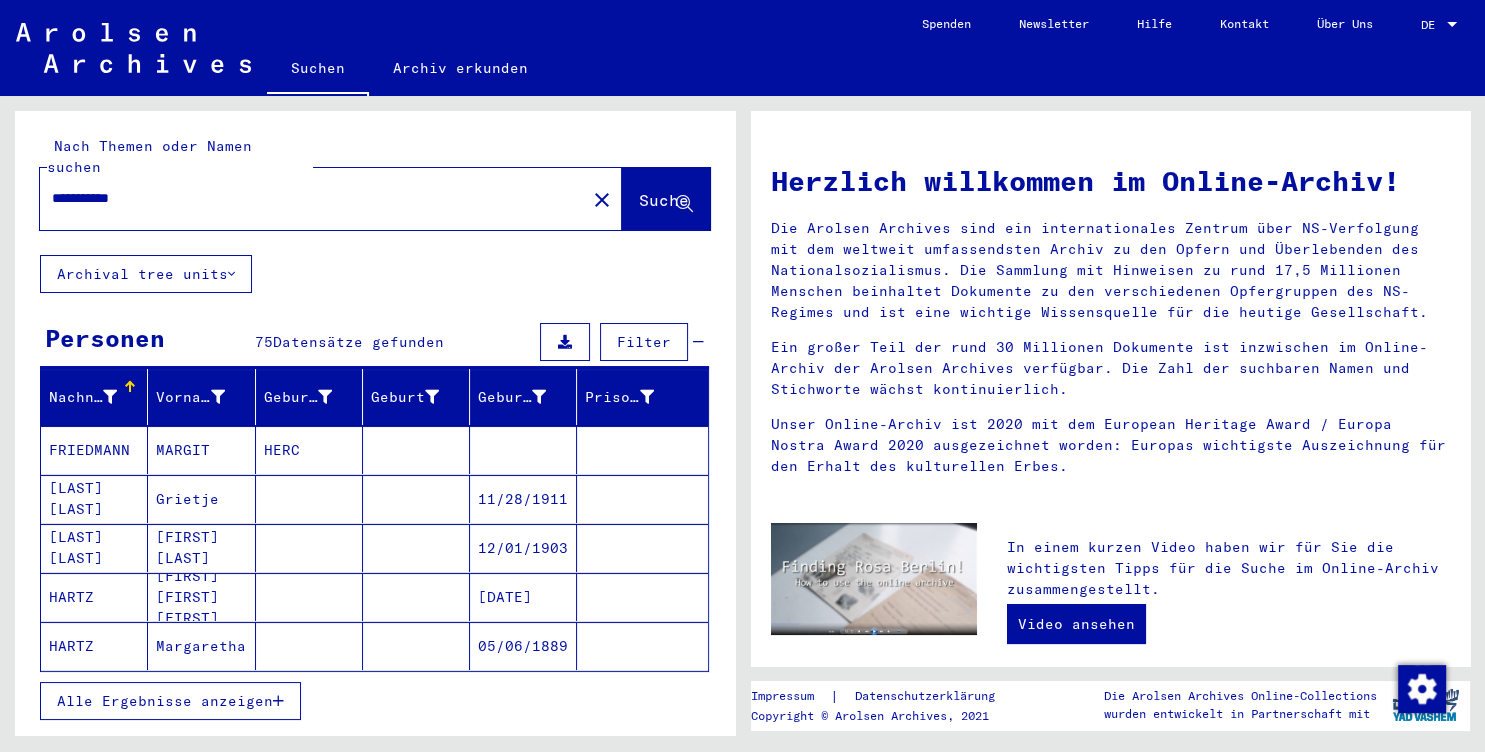 click on "Alle Ergebnisse anzeigen" at bounding box center (165, 701) 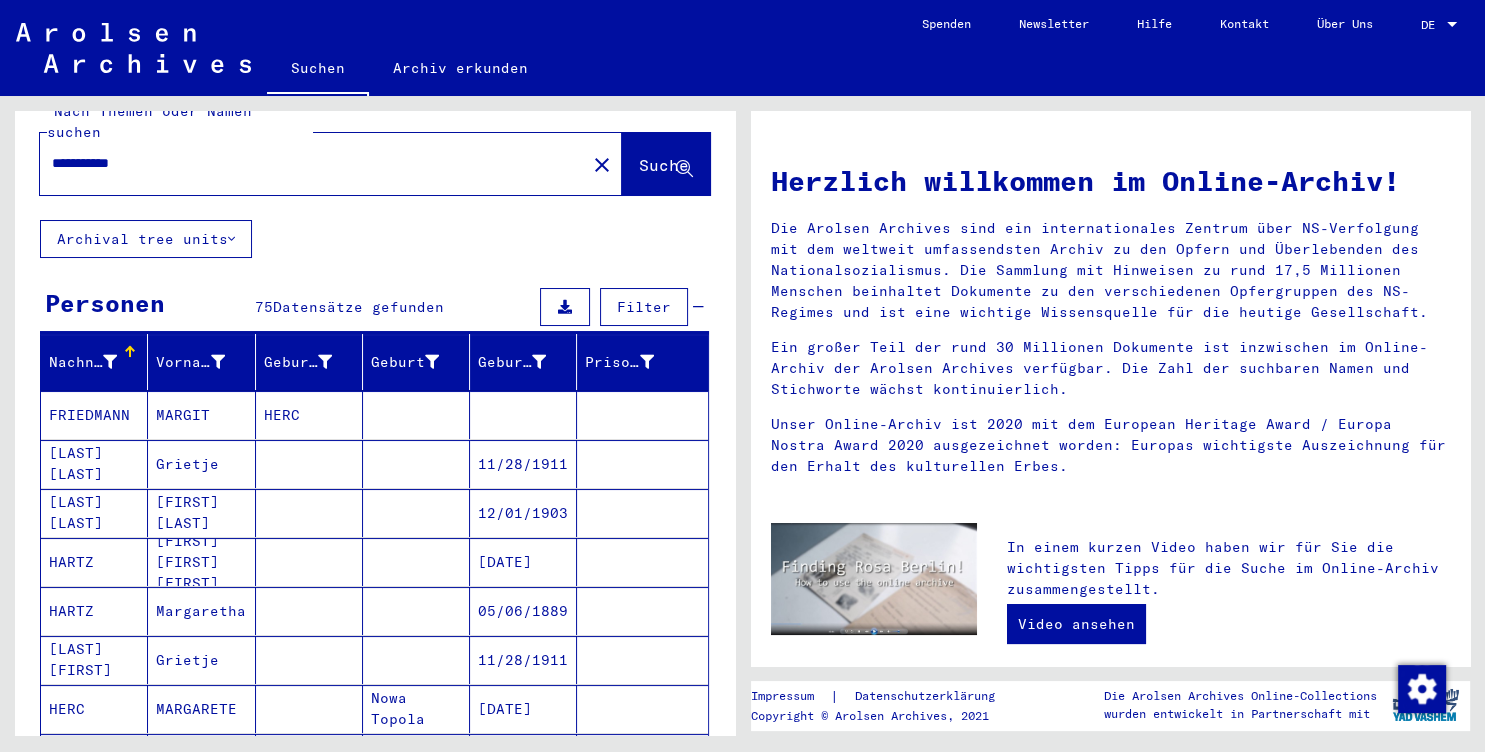scroll, scrollTop: 83, scrollLeft: 0, axis: vertical 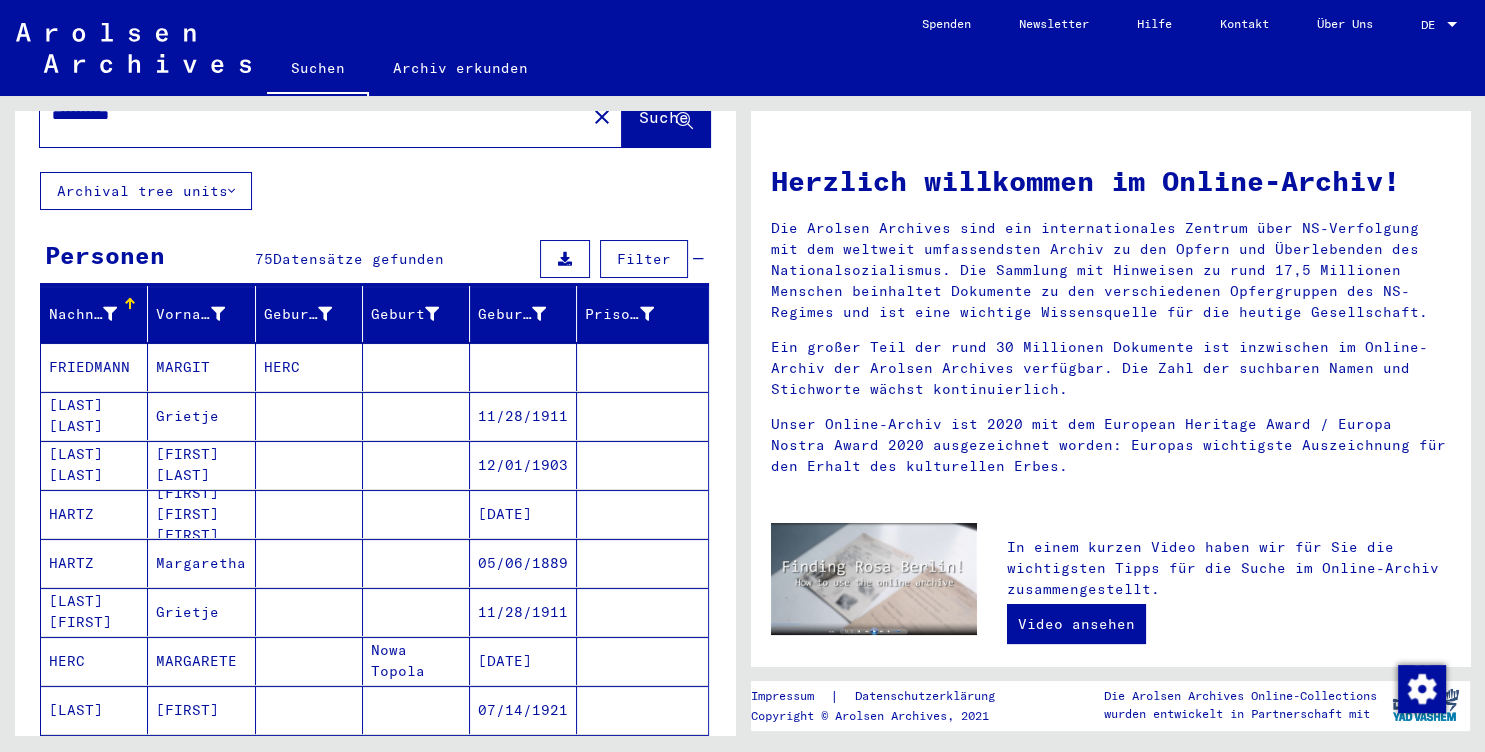 click at bounding box center [642, 416] 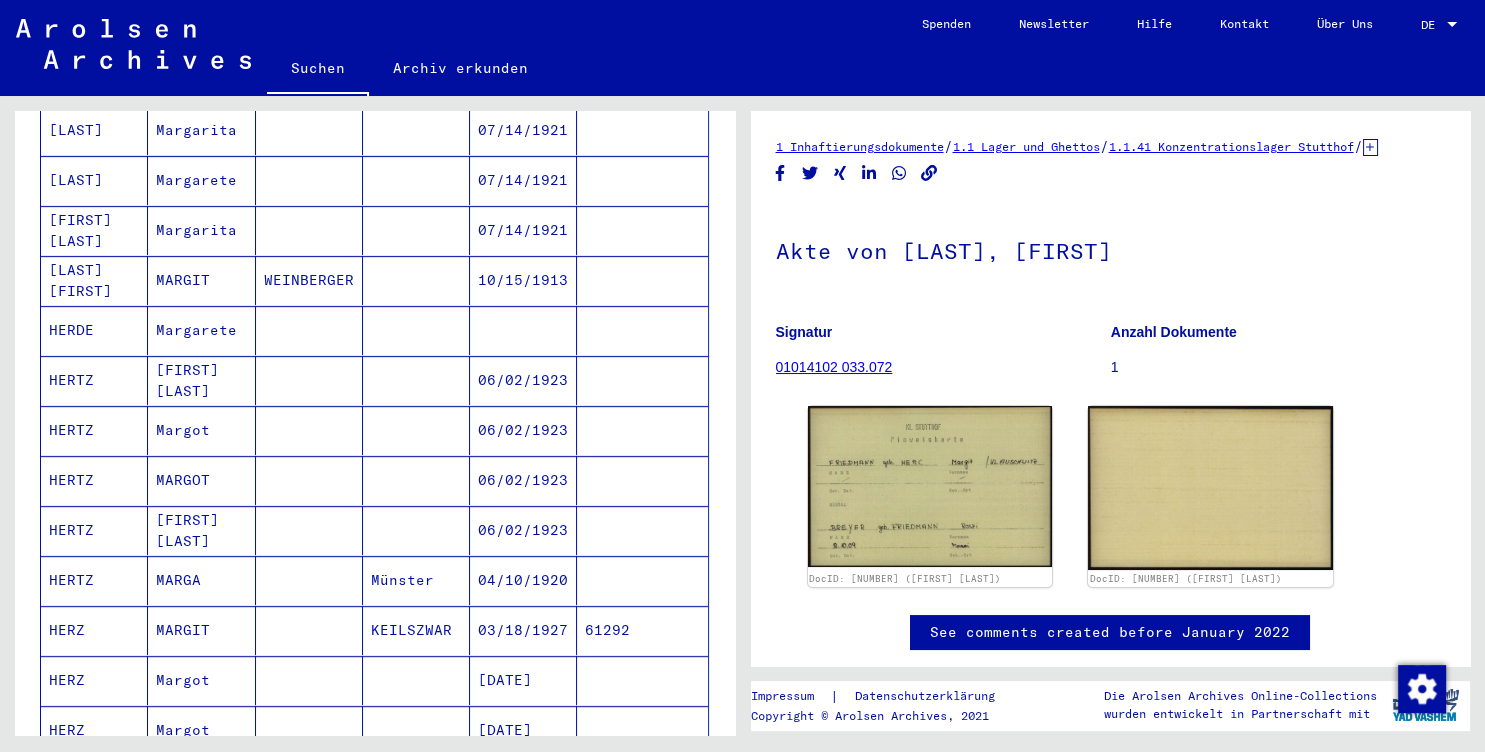 scroll, scrollTop: 878, scrollLeft: 0, axis: vertical 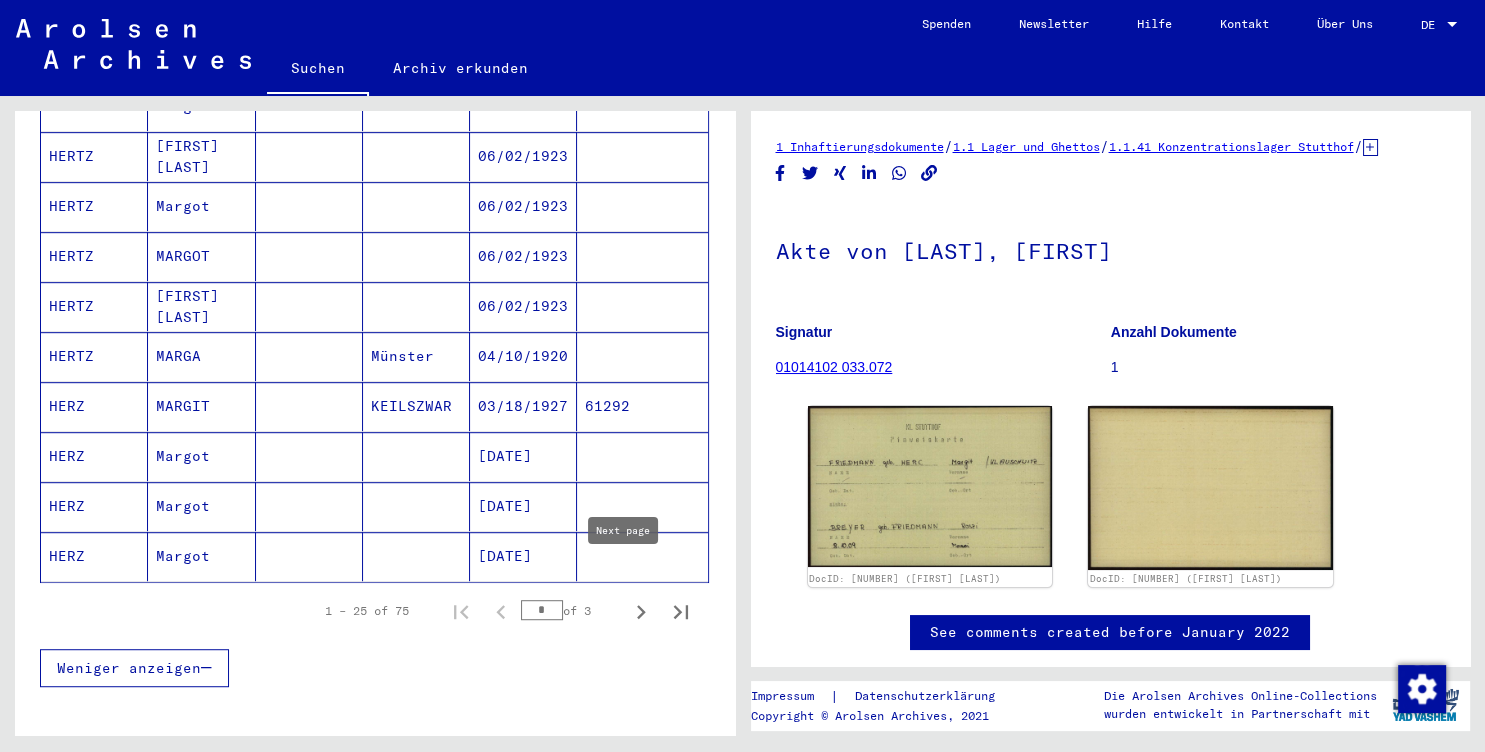 click 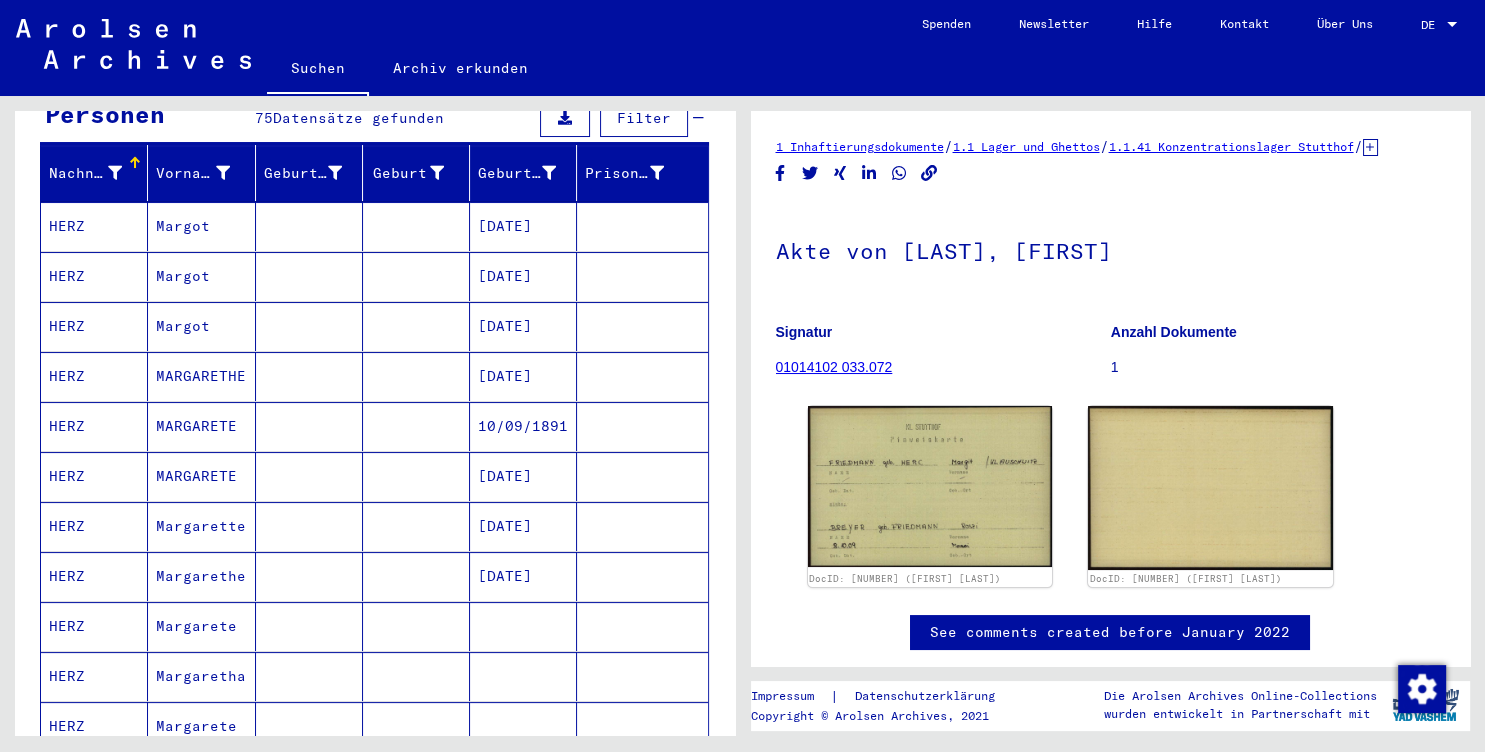 scroll, scrollTop: 230, scrollLeft: 0, axis: vertical 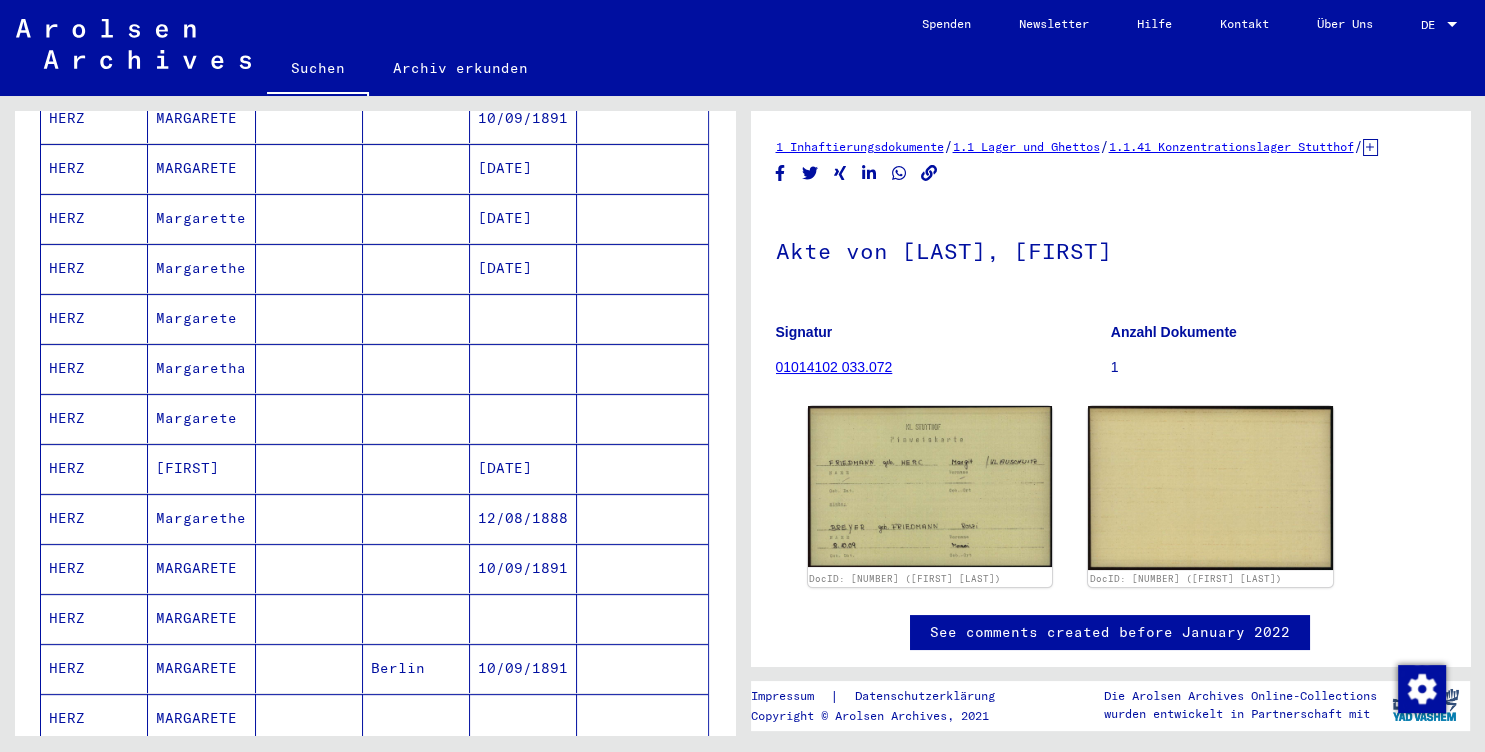 click at bounding box center [642, 368] 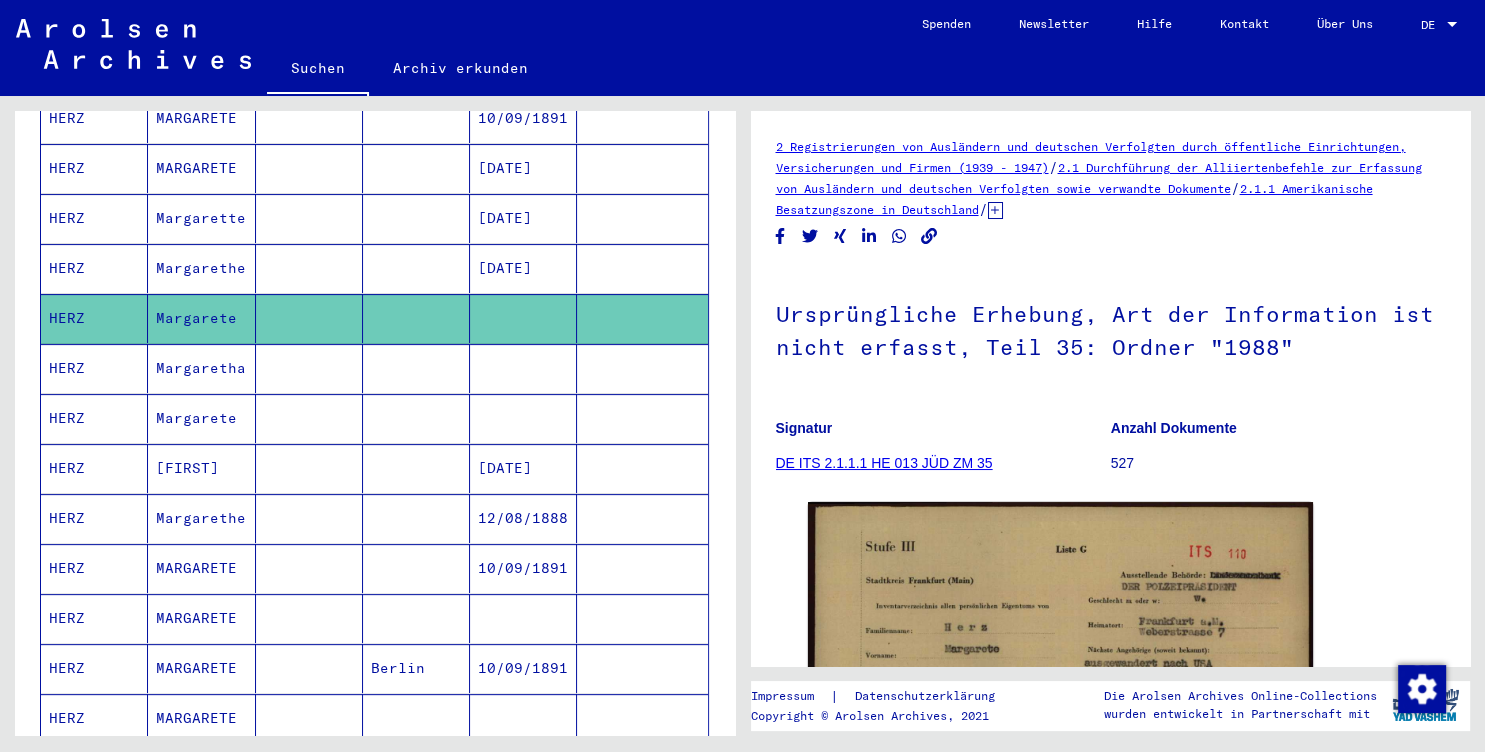 click at bounding box center (642, 418) 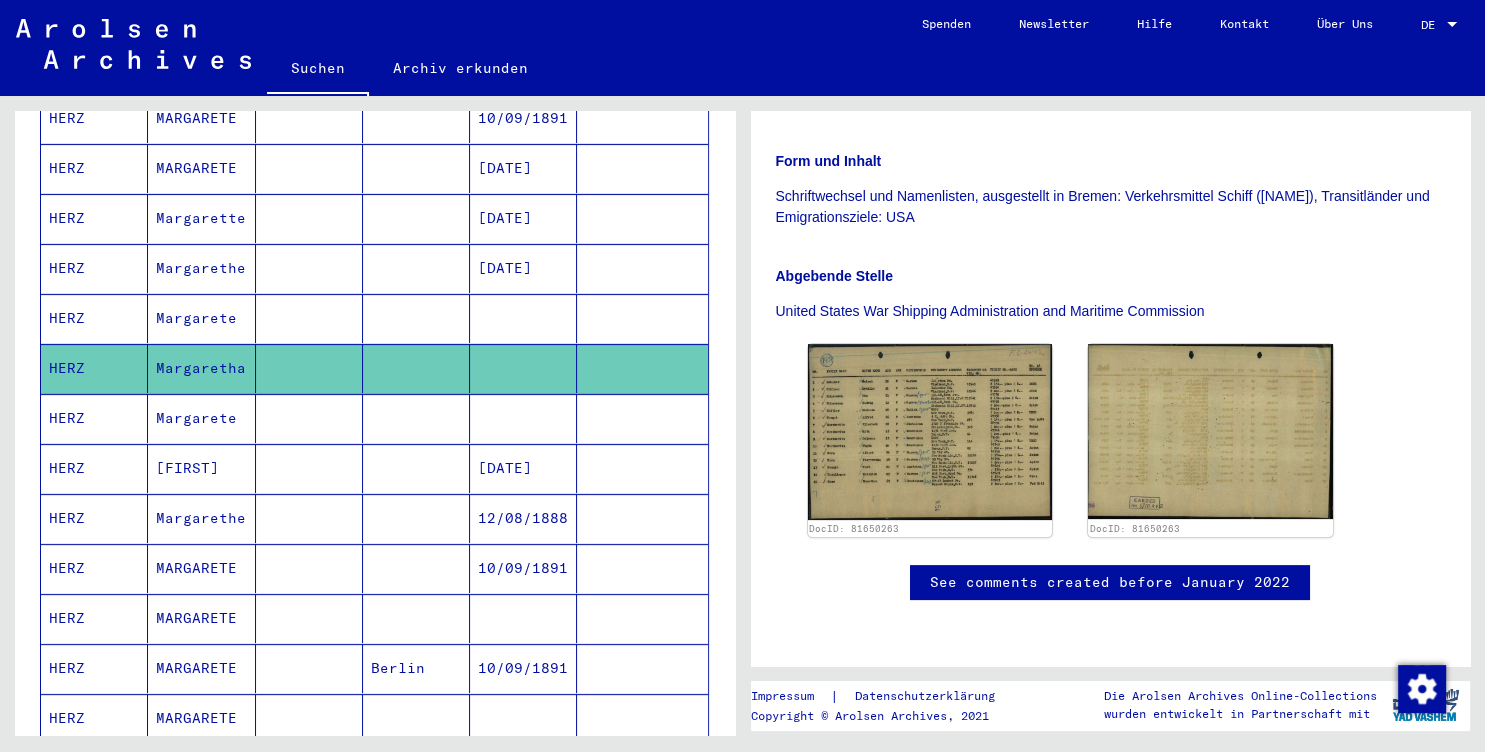 scroll, scrollTop: 380, scrollLeft: 0, axis: vertical 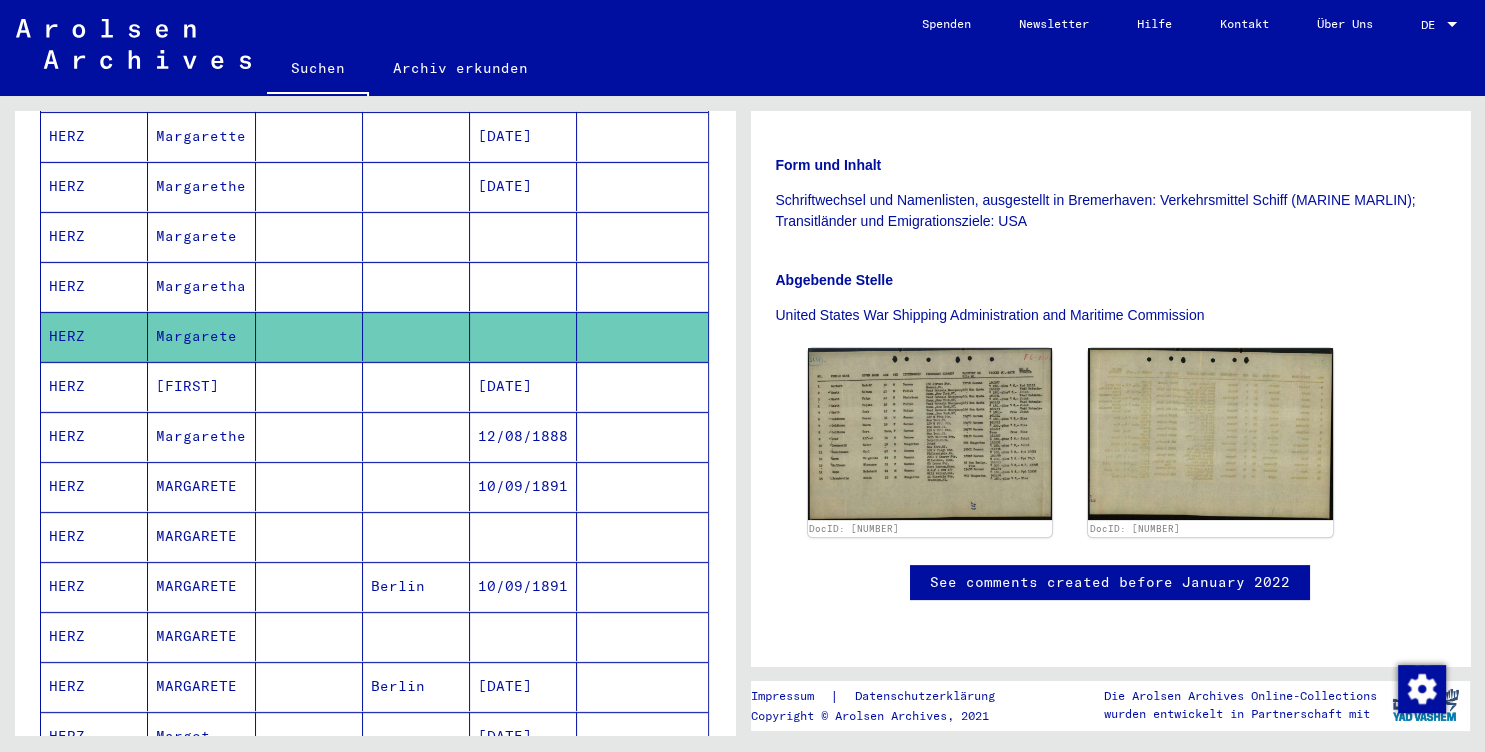 click at bounding box center [642, 436] 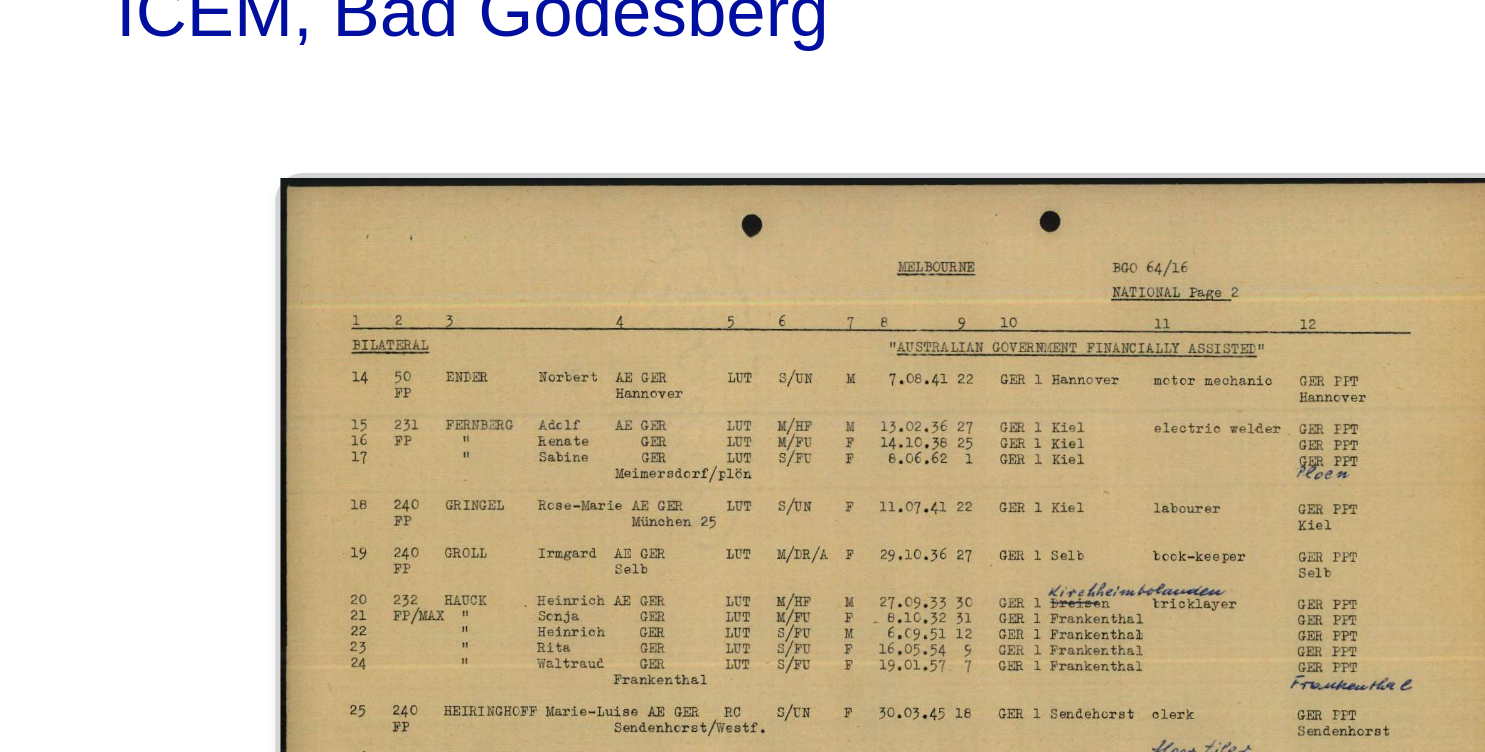 scroll, scrollTop: 704, scrollLeft: 0, axis: vertical 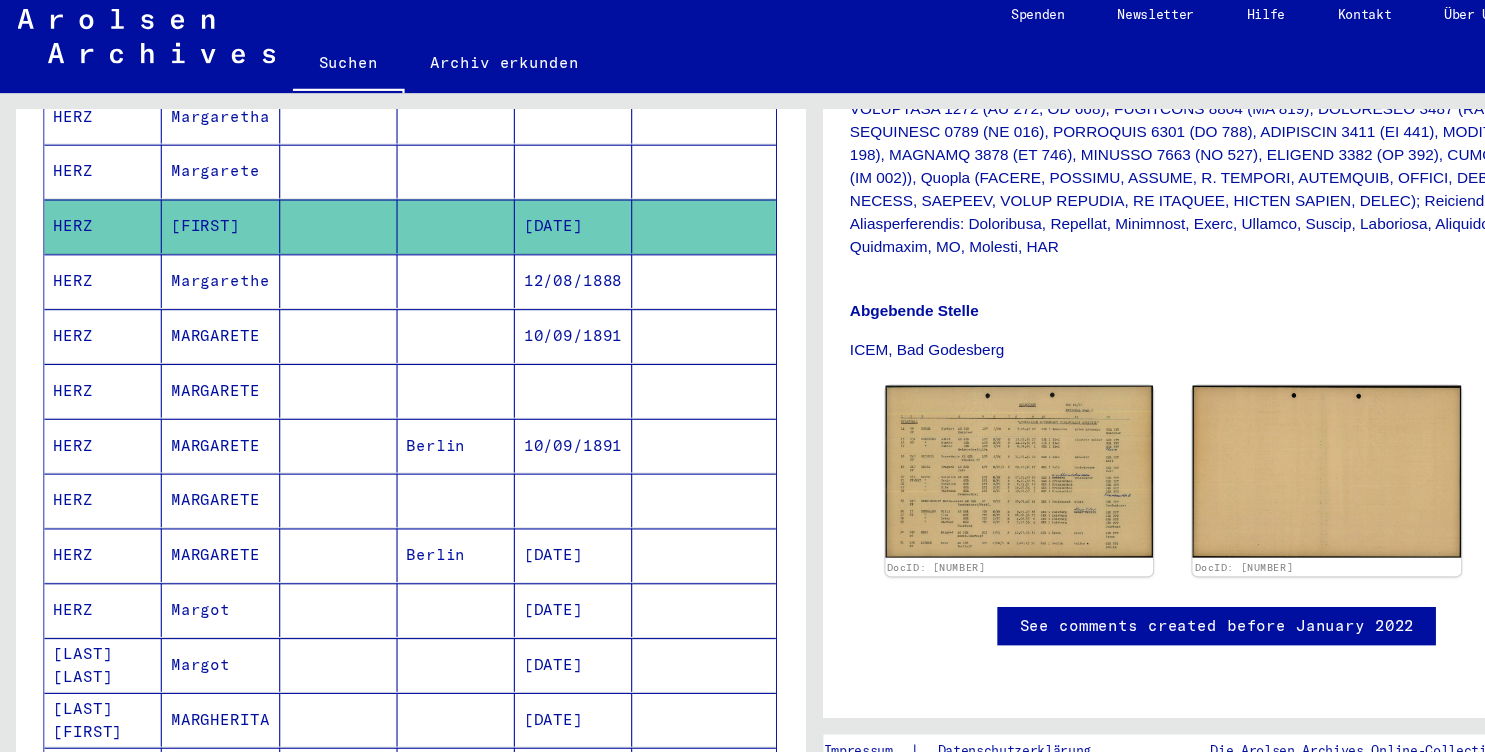 click at bounding box center (642, 417) 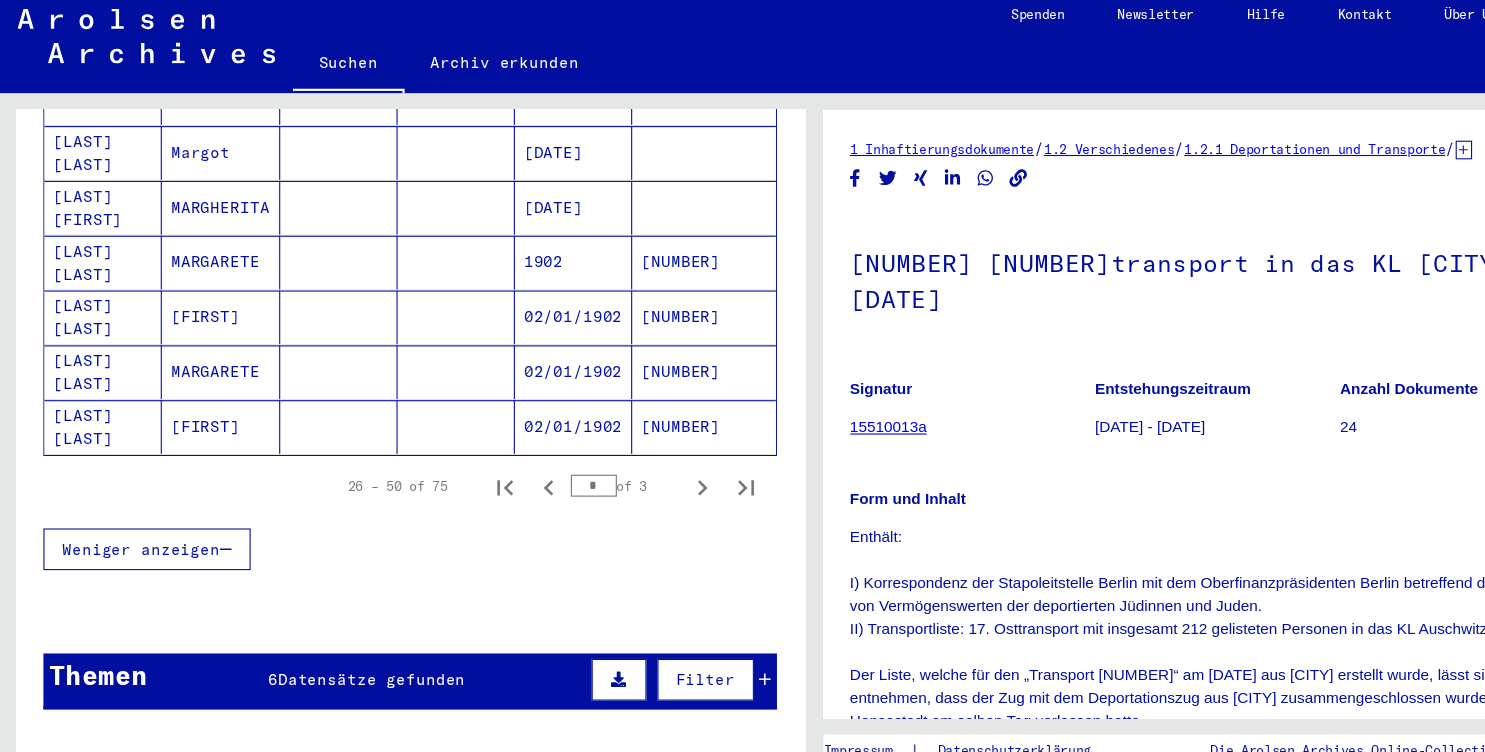scroll, scrollTop: 1252, scrollLeft: 0, axis: vertical 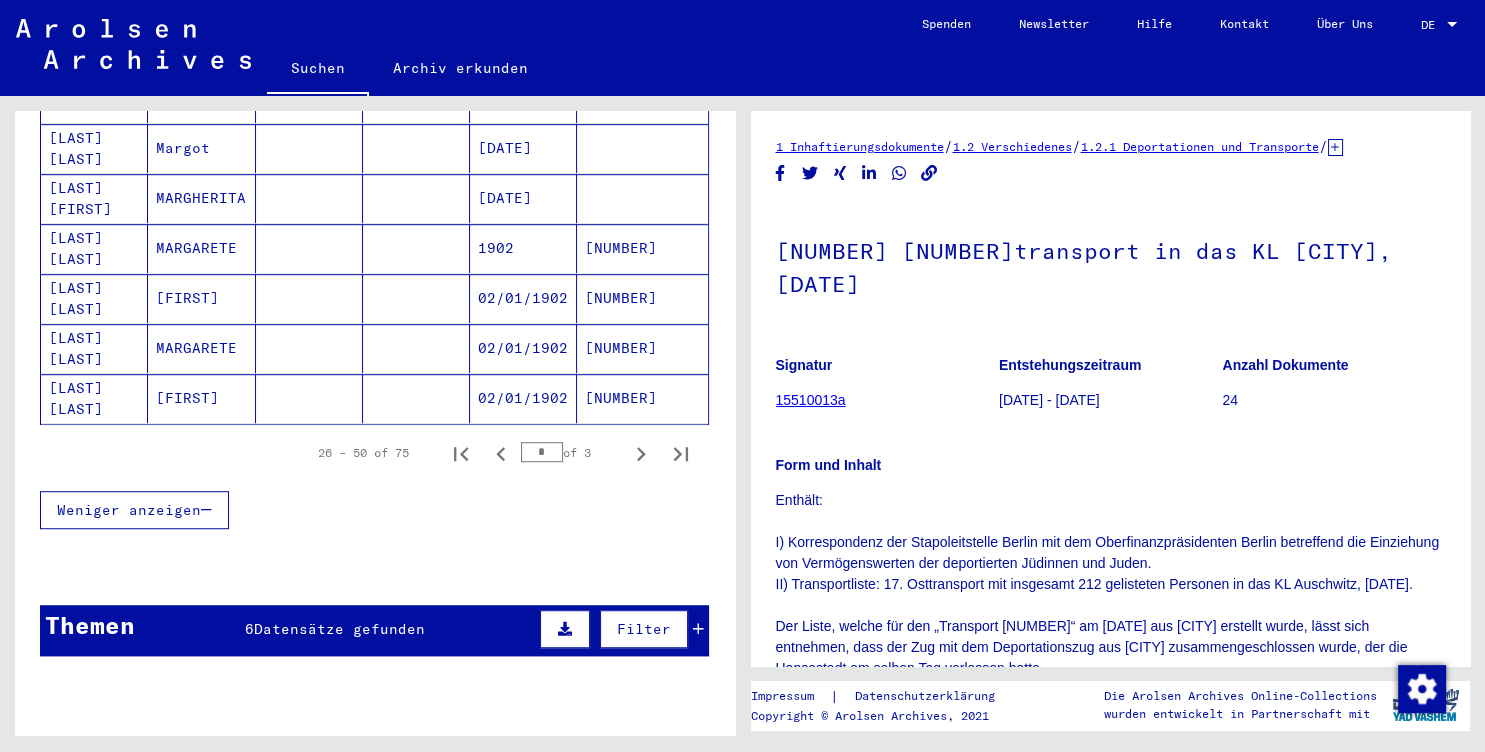 click 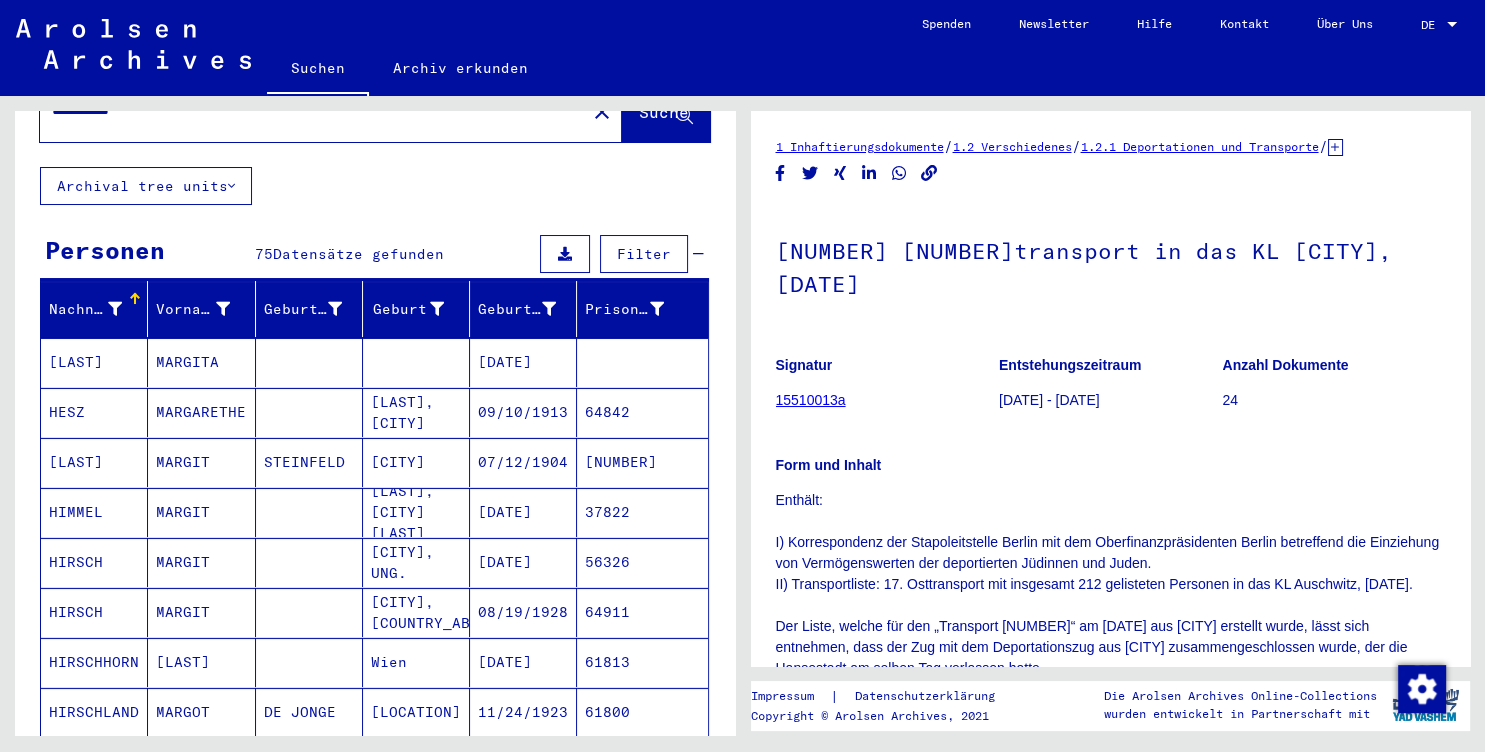 scroll, scrollTop: 0, scrollLeft: 0, axis: both 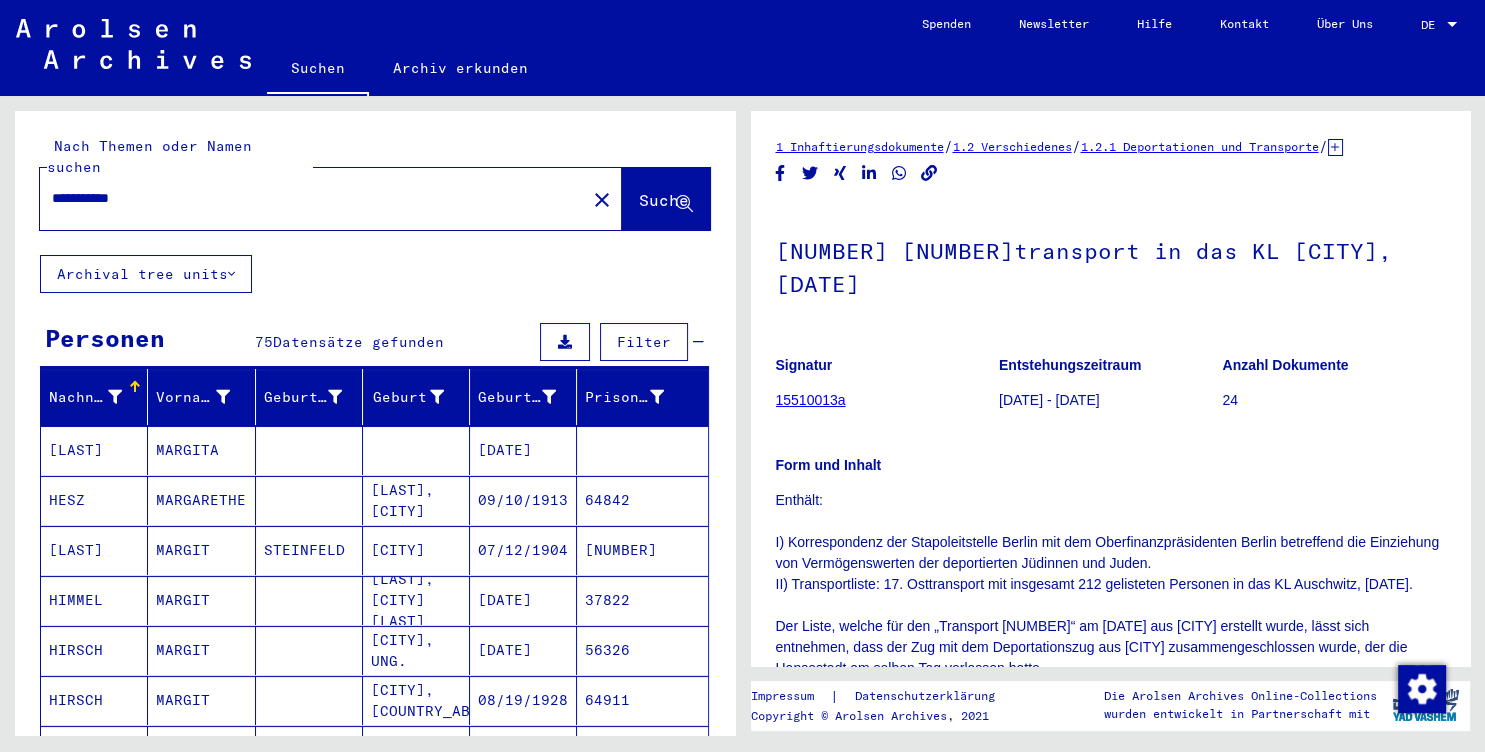click on "**********" at bounding box center [313, 198] 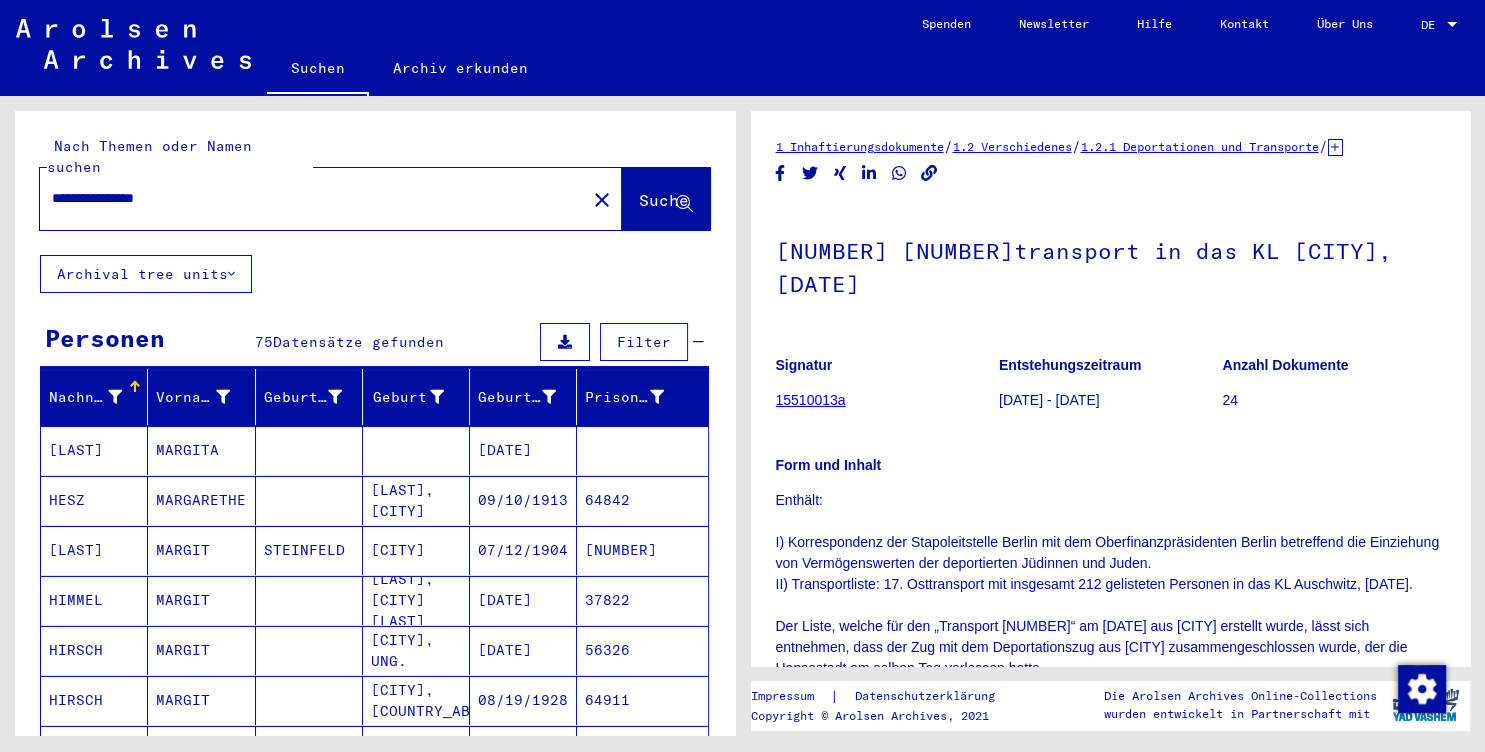 type on "**********" 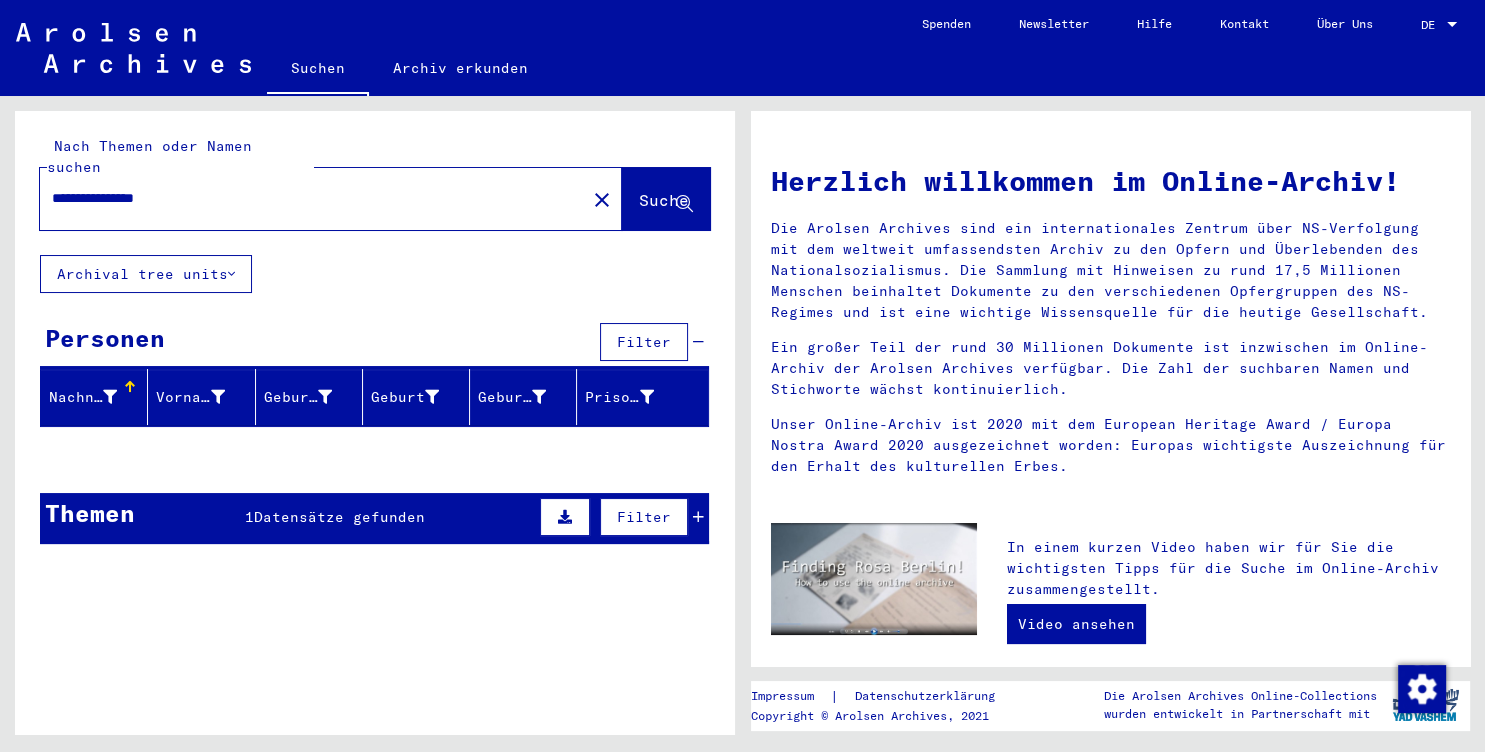 click on "Themen 1  Datensätze gefunden  Filter" at bounding box center (374, 518) 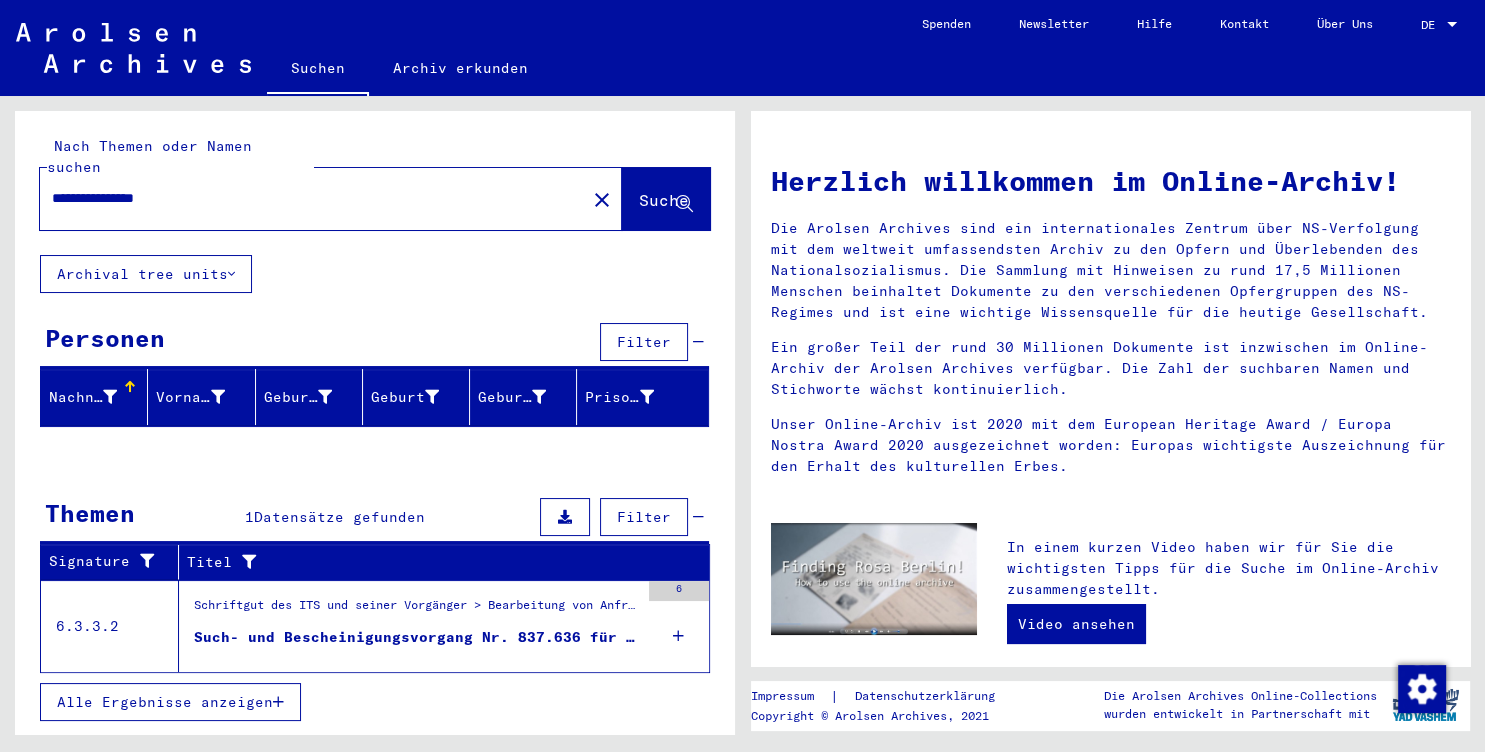 click on "Such- und Bescheinigungsvorgang Nr. 837.636 für HERZ, [LAST] geboren [DATE]" at bounding box center (416, 637) 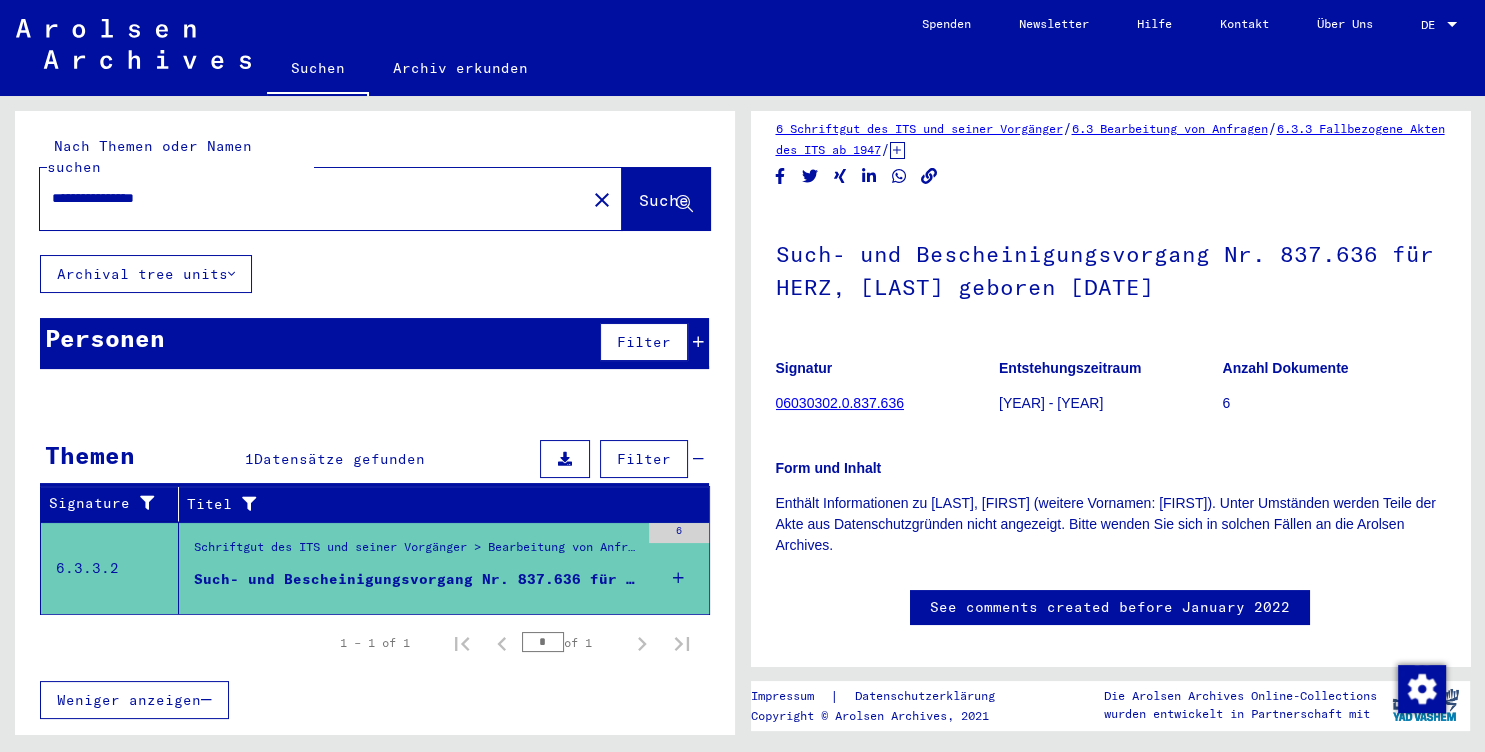 scroll, scrollTop: 0, scrollLeft: 0, axis: both 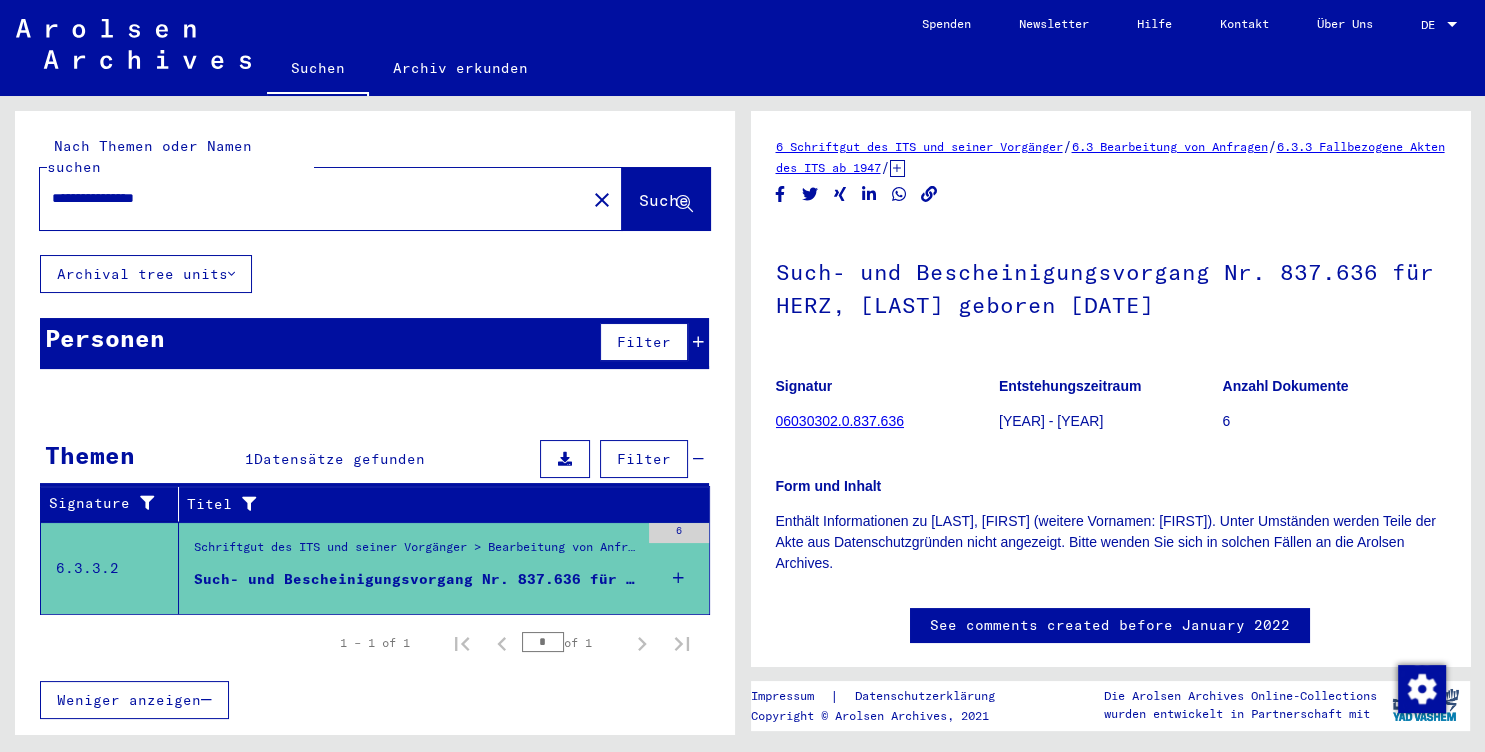 click on "Signatur 06030302.0.837.636" 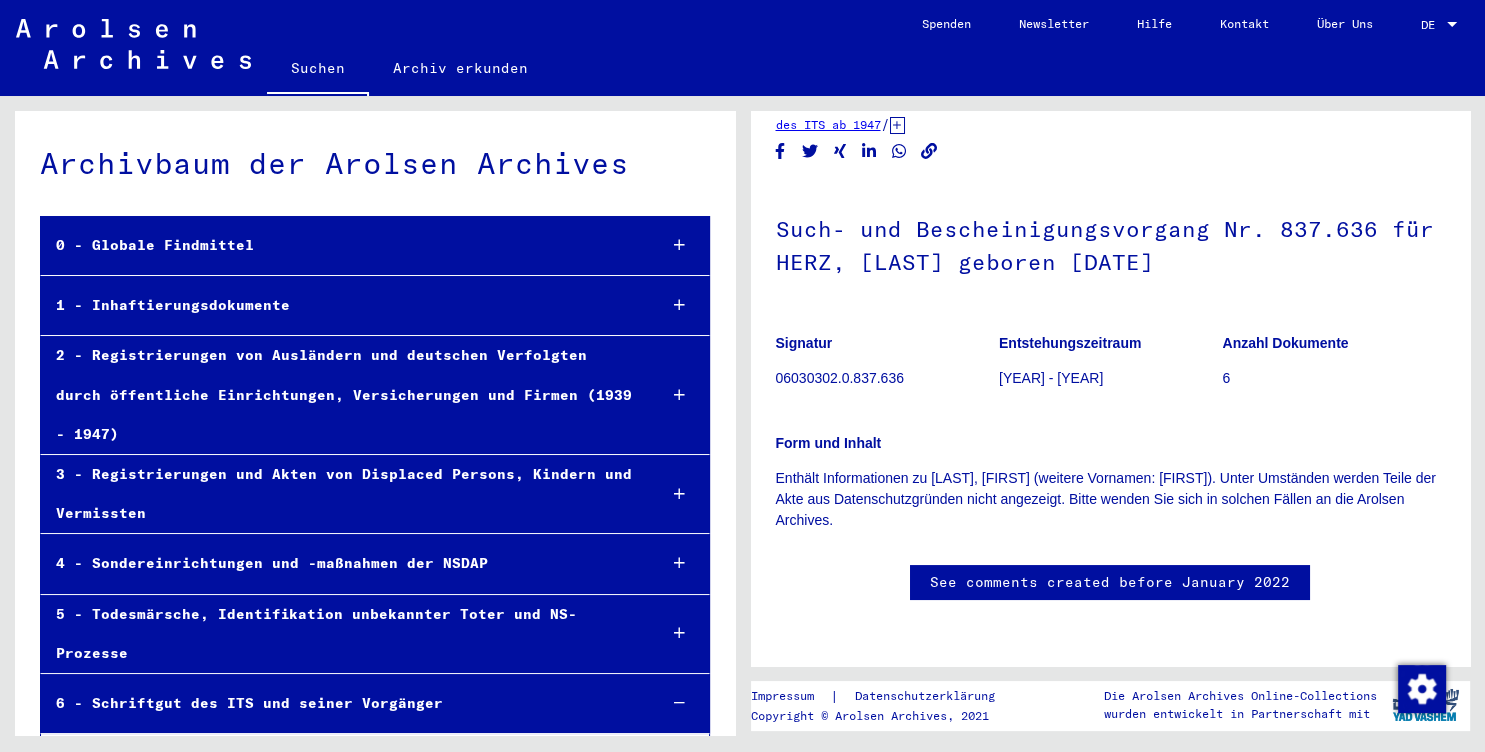 scroll, scrollTop: 676, scrollLeft: 0, axis: vertical 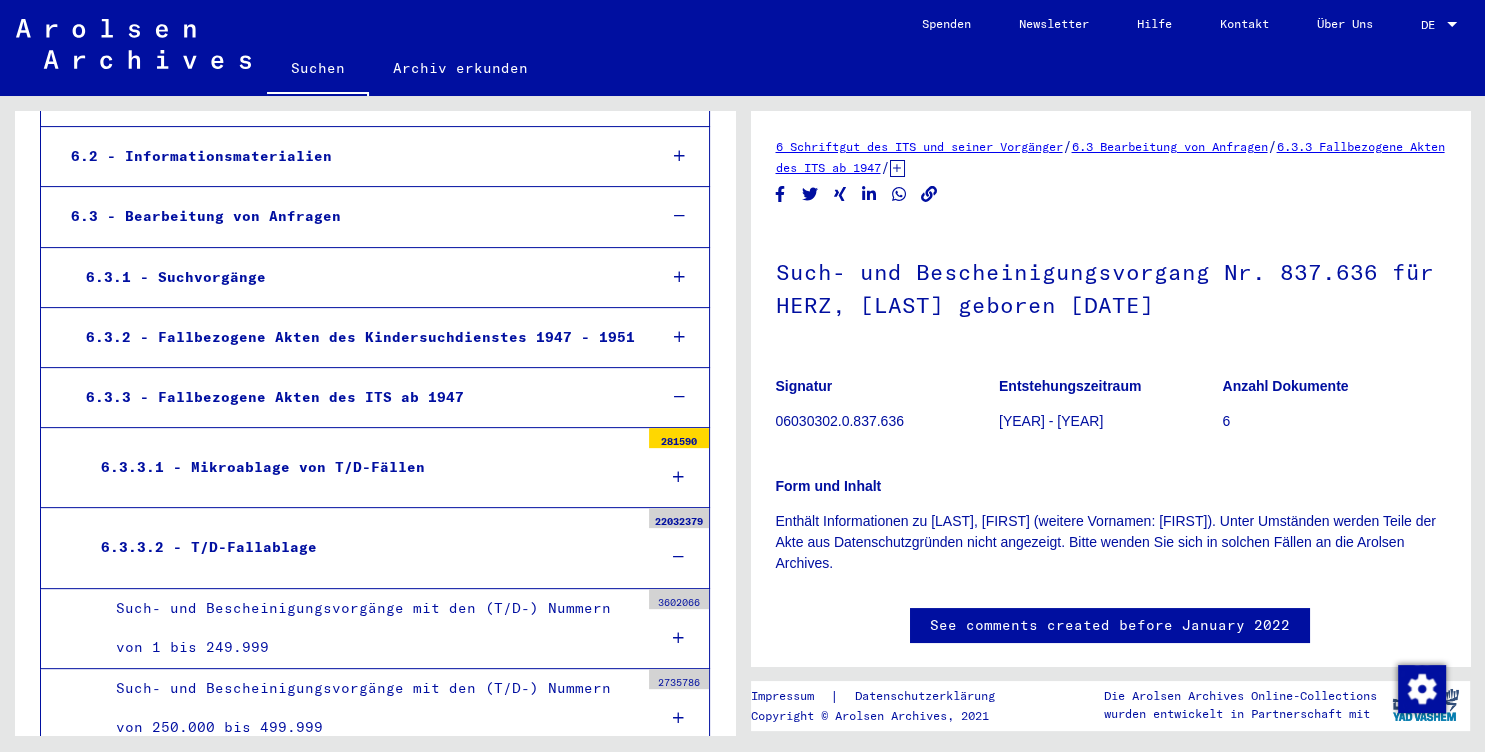 click on "6.3 - Bearbeitung von Anfragen" at bounding box center (348, 216) 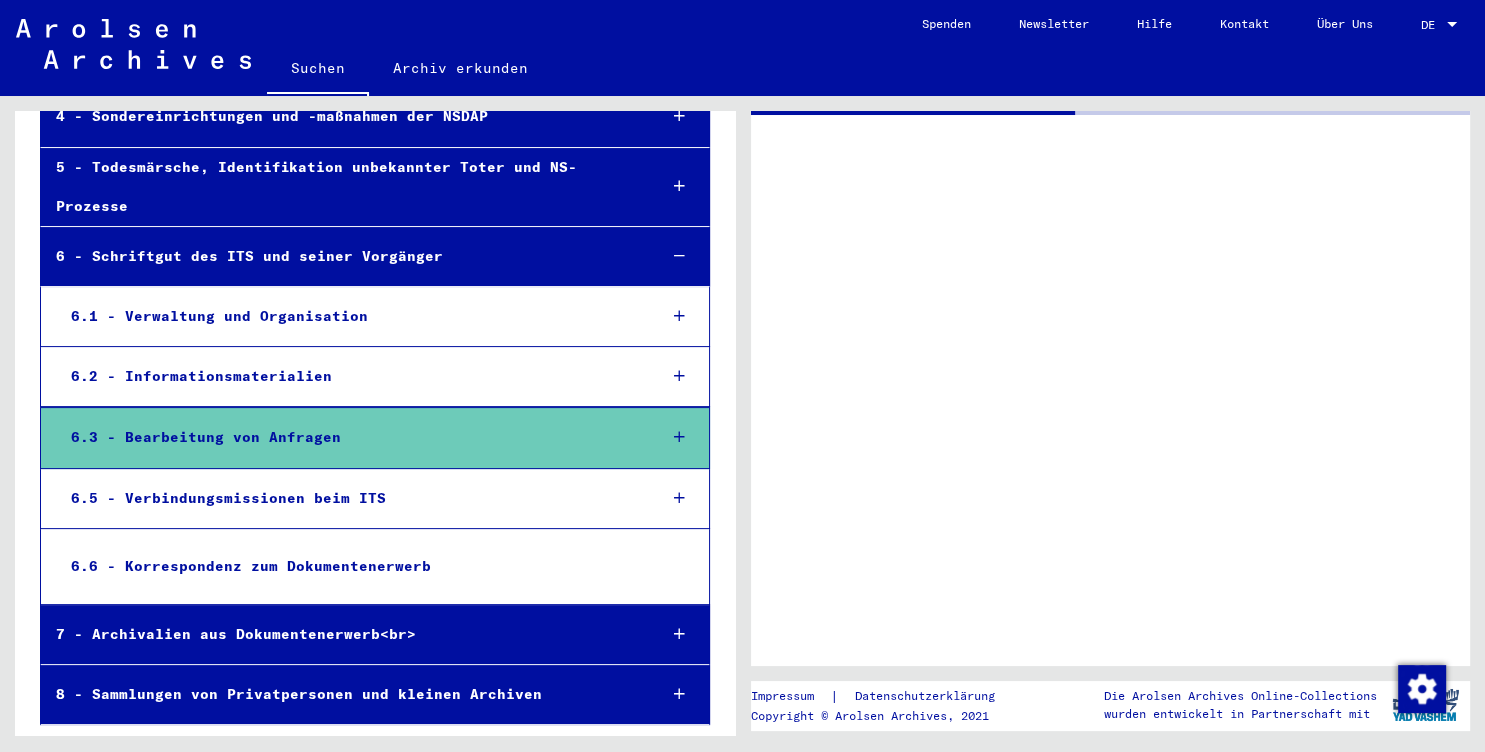 scroll, scrollTop: 434, scrollLeft: 0, axis: vertical 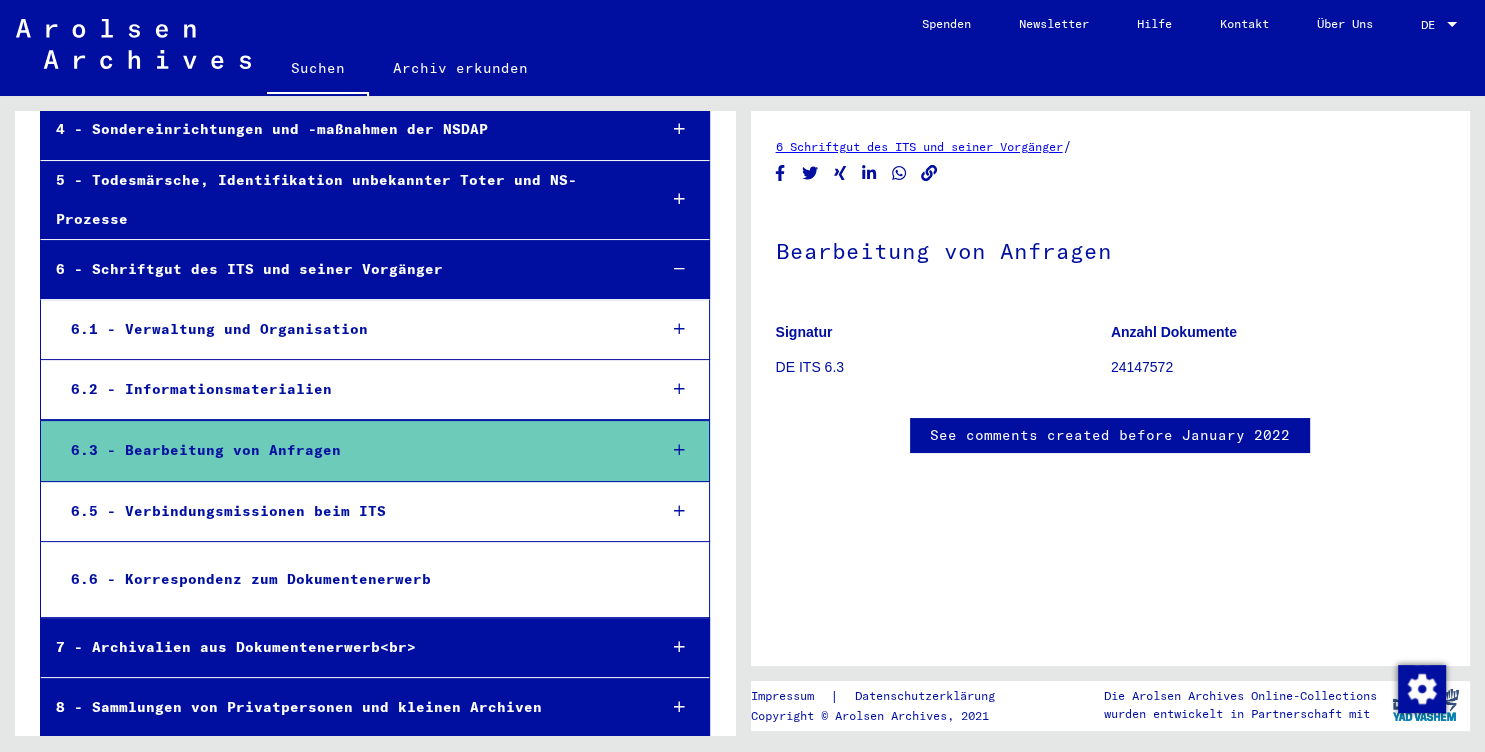 click on "6.6 - Korrespondenz zum Dokumentenerwerb" at bounding box center (347, 579) 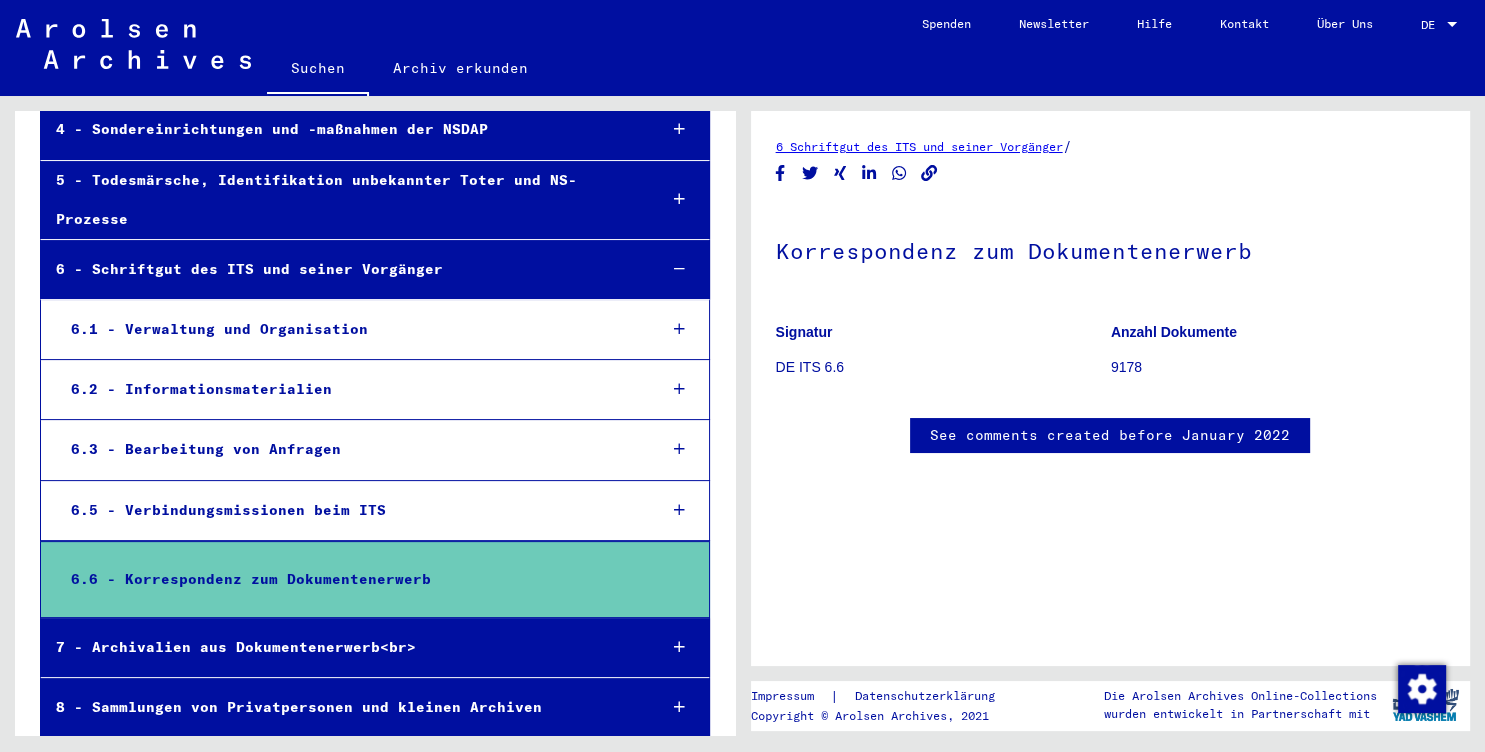 click on "6.6 - Korrespondenz zum Dokumentenerwerb" at bounding box center [347, 579] 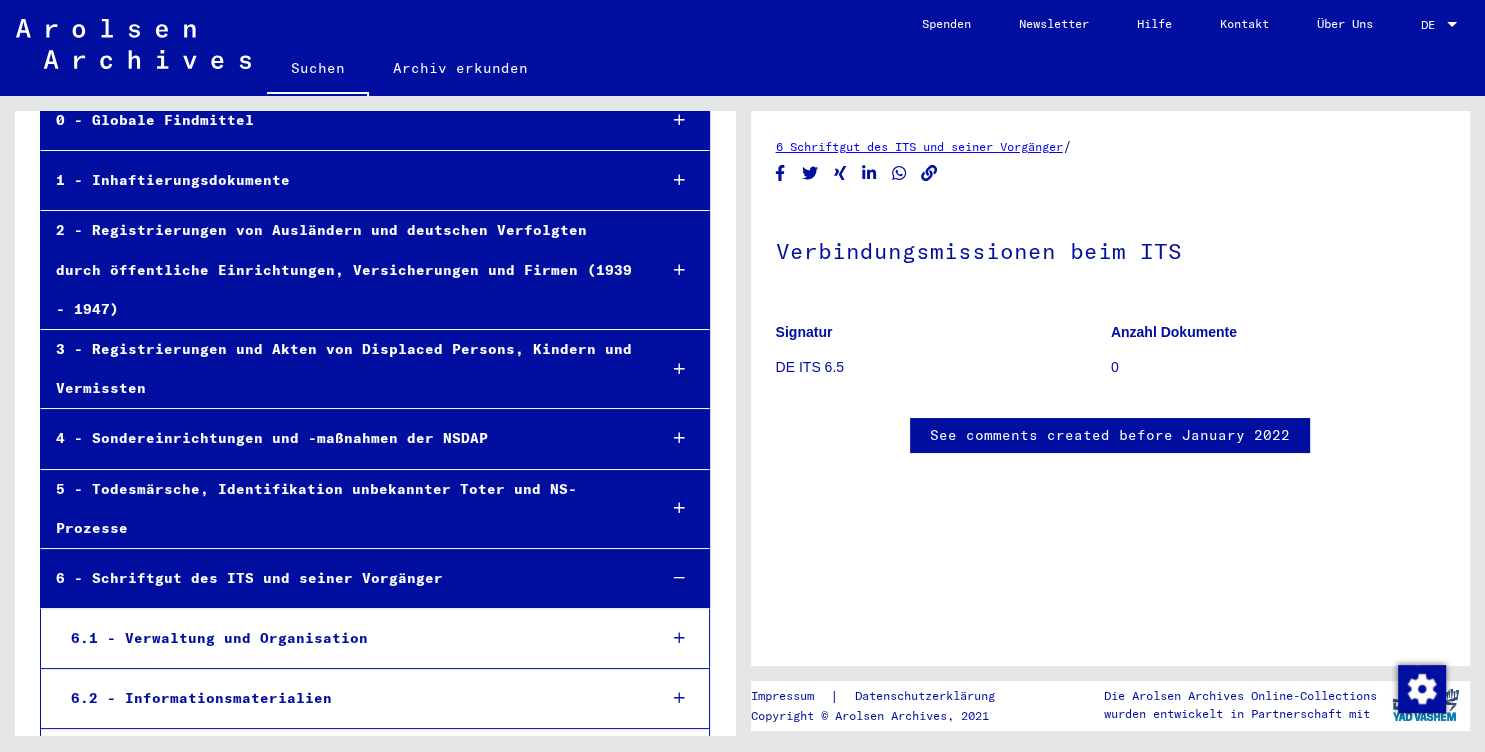 scroll, scrollTop: 122, scrollLeft: 0, axis: vertical 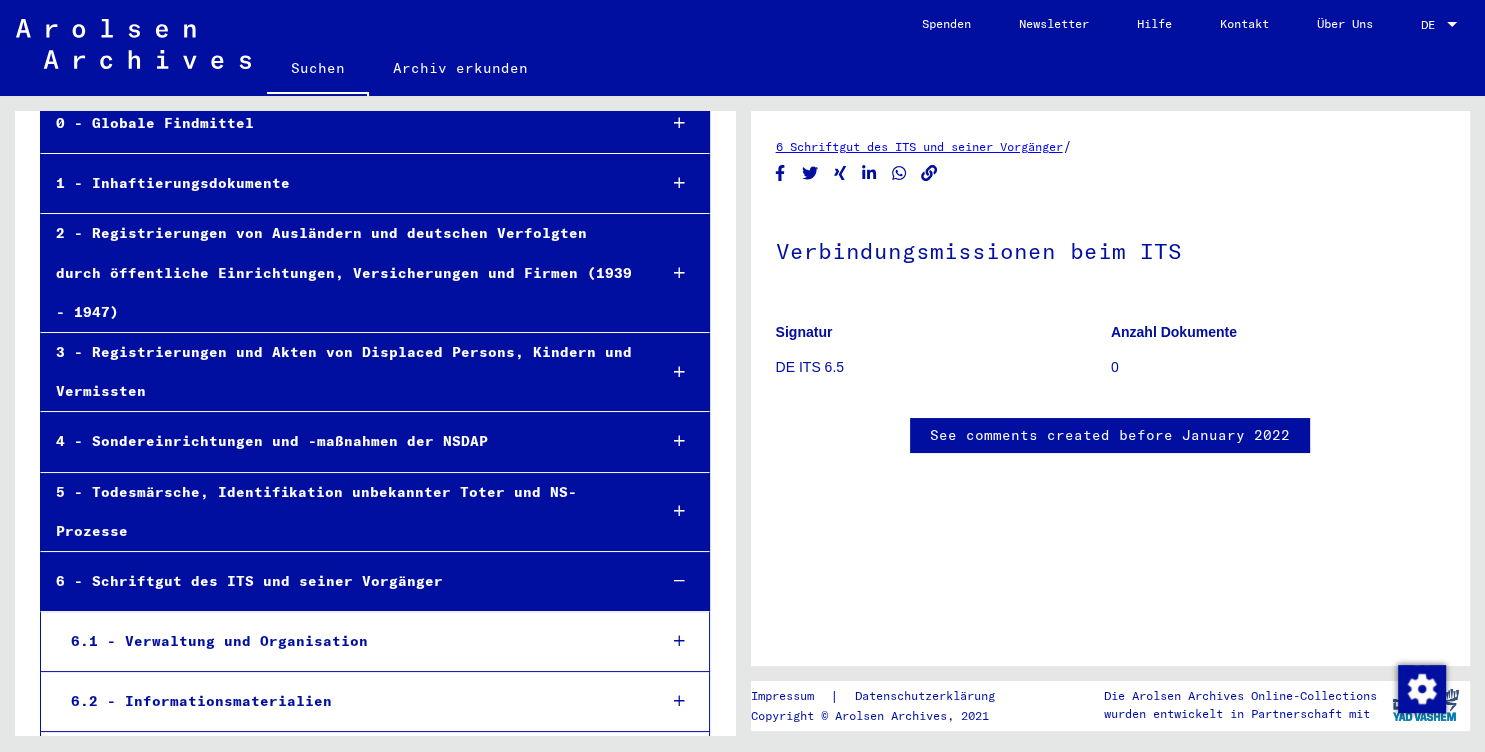 click on "6 - Schriftgut des ITS und seiner Vorgänger" at bounding box center [341, 581] 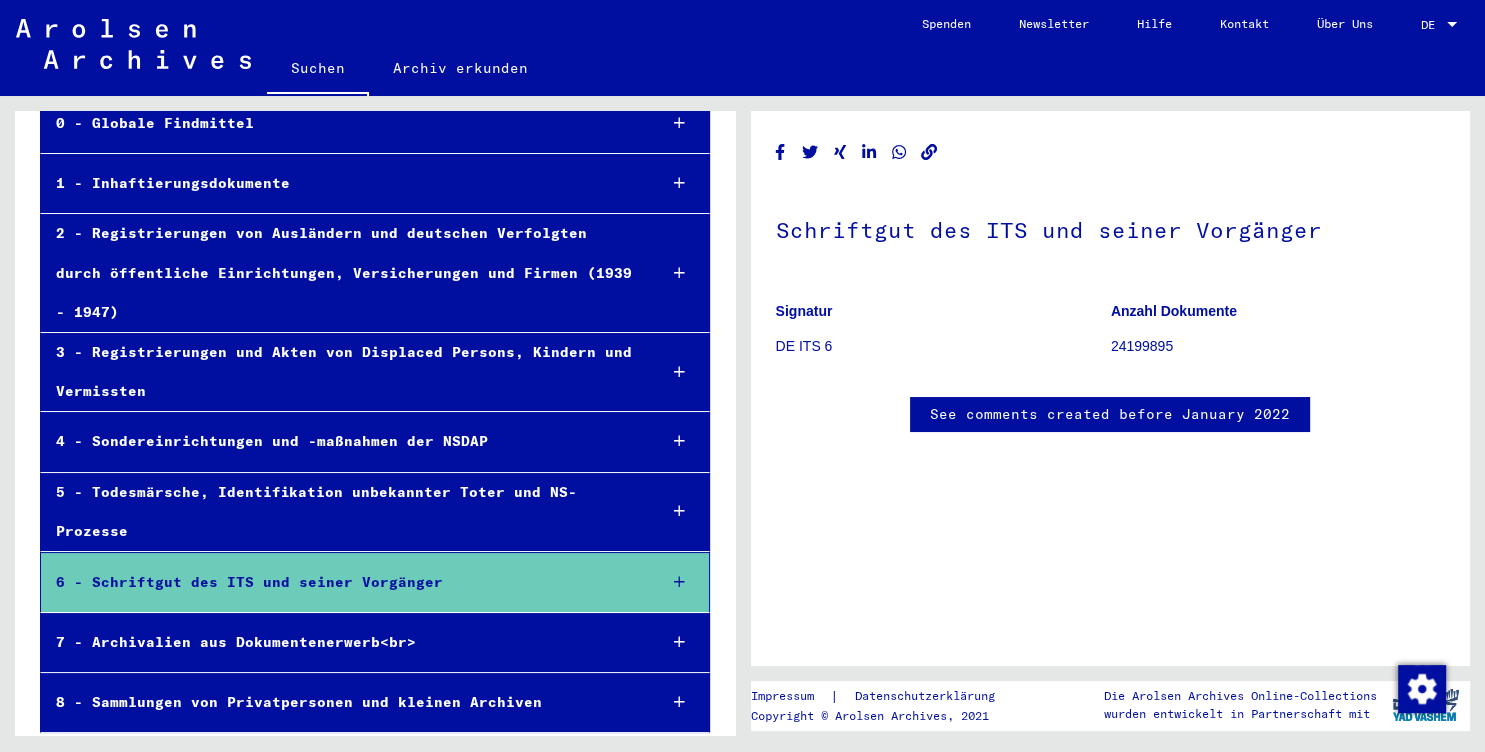 click at bounding box center (679, 582) 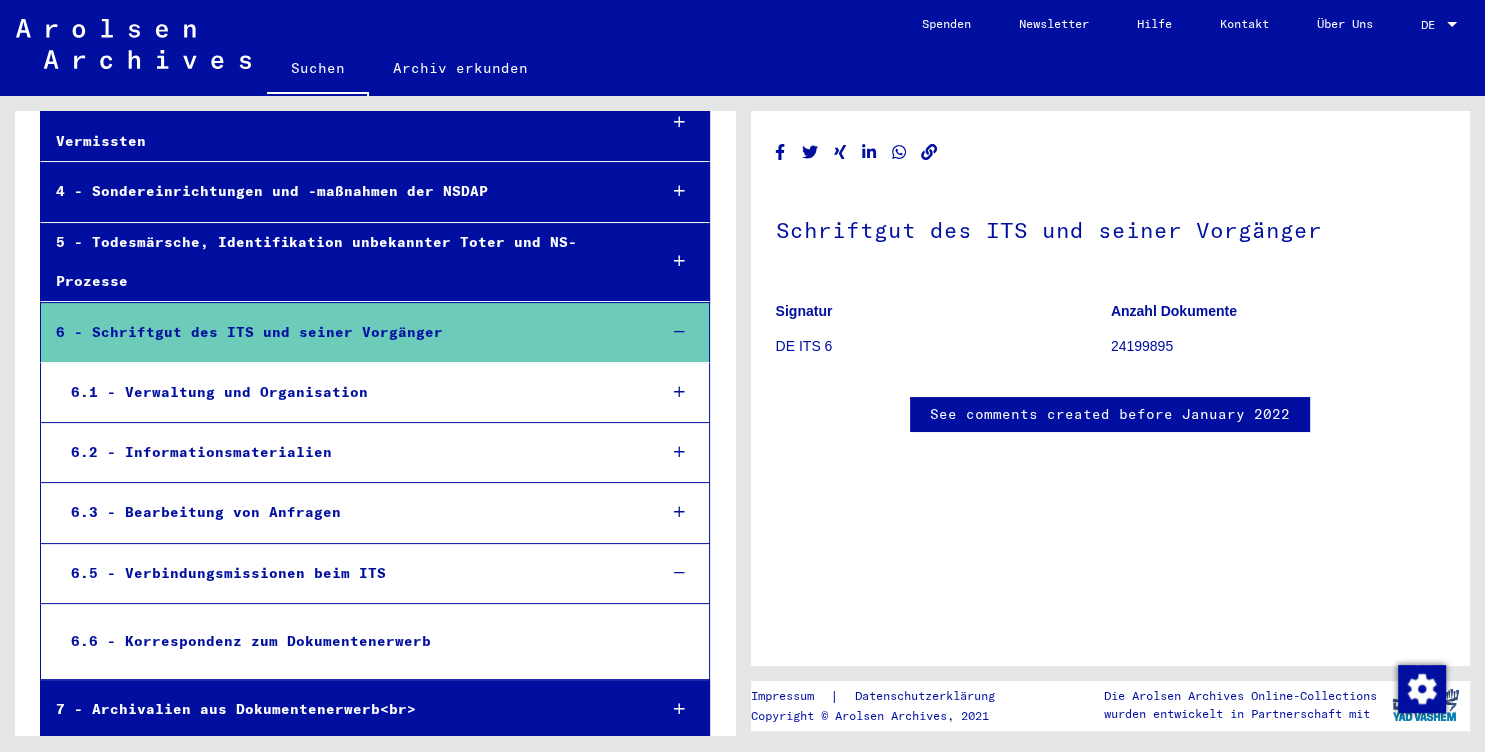 scroll, scrollTop: 390, scrollLeft: 0, axis: vertical 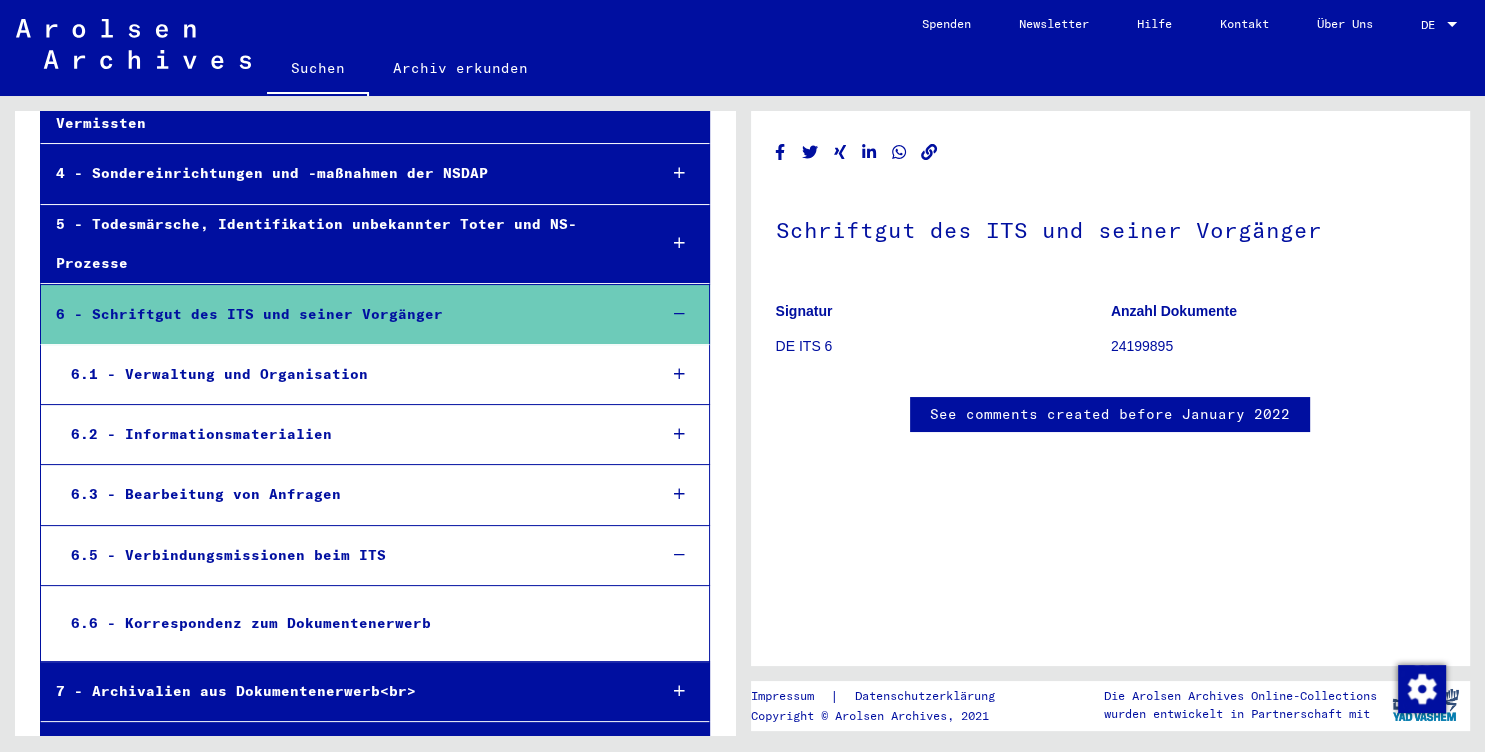 click at bounding box center (680, 374) 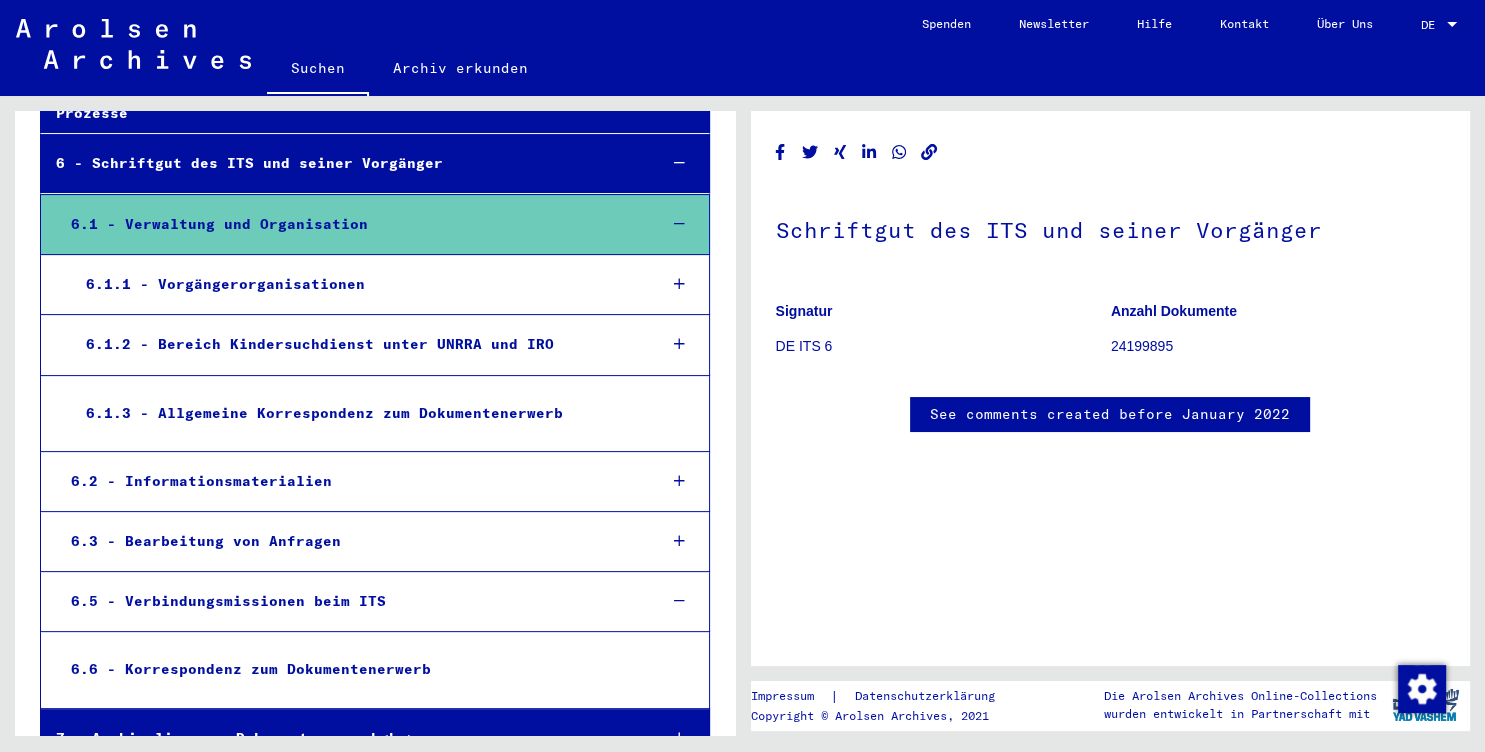 scroll, scrollTop: 547, scrollLeft: 0, axis: vertical 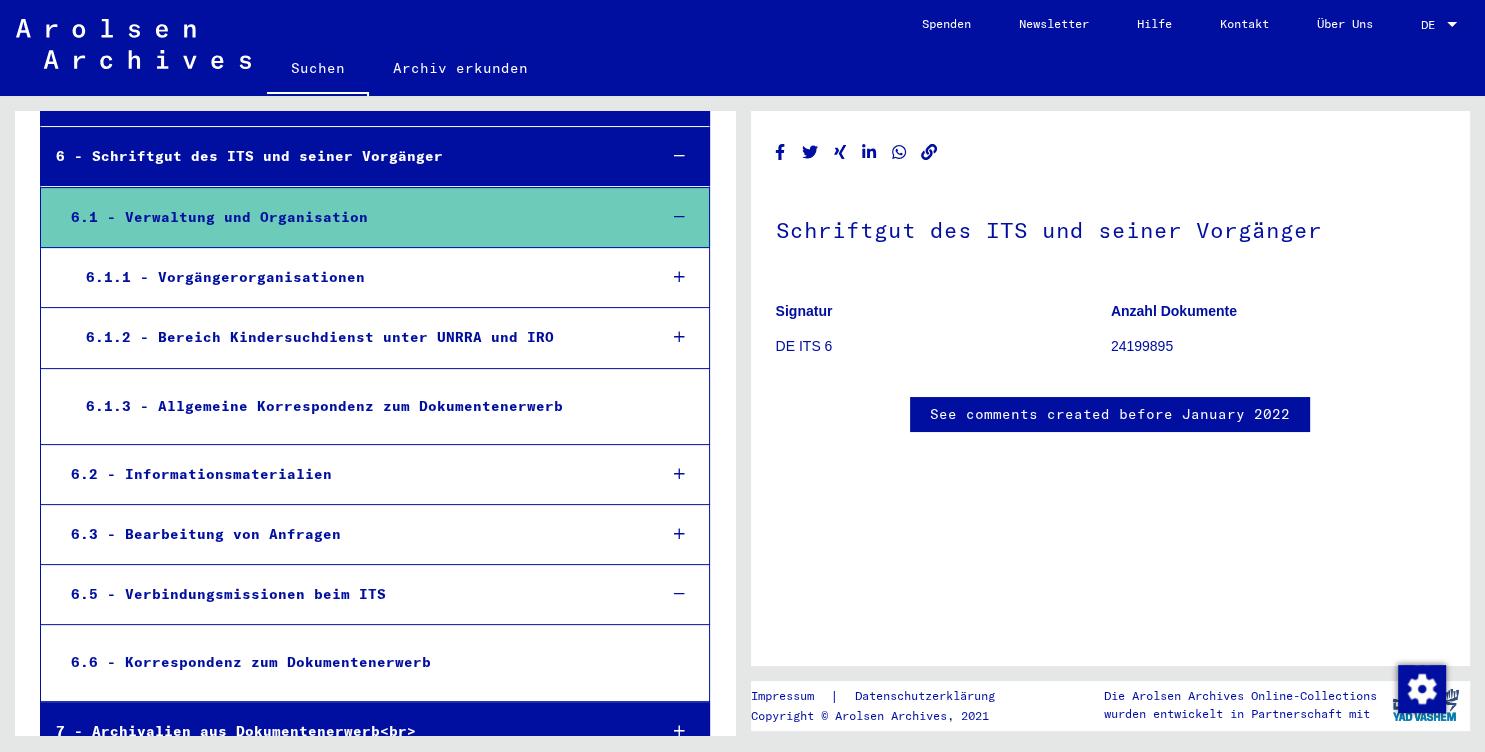click at bounding box center (680, 474) 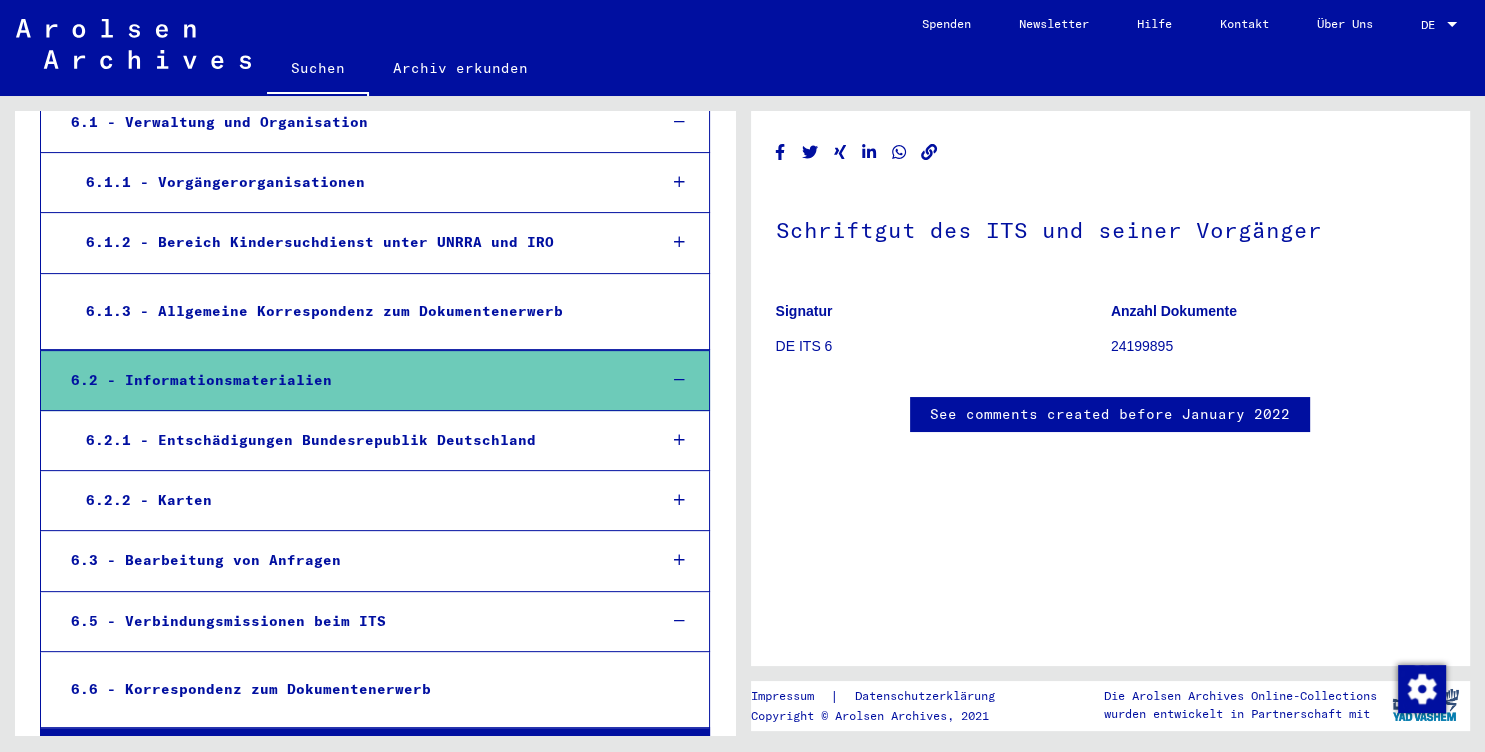 scroll, scrollTop: 653, scrollLeft: 0, axis: vertical 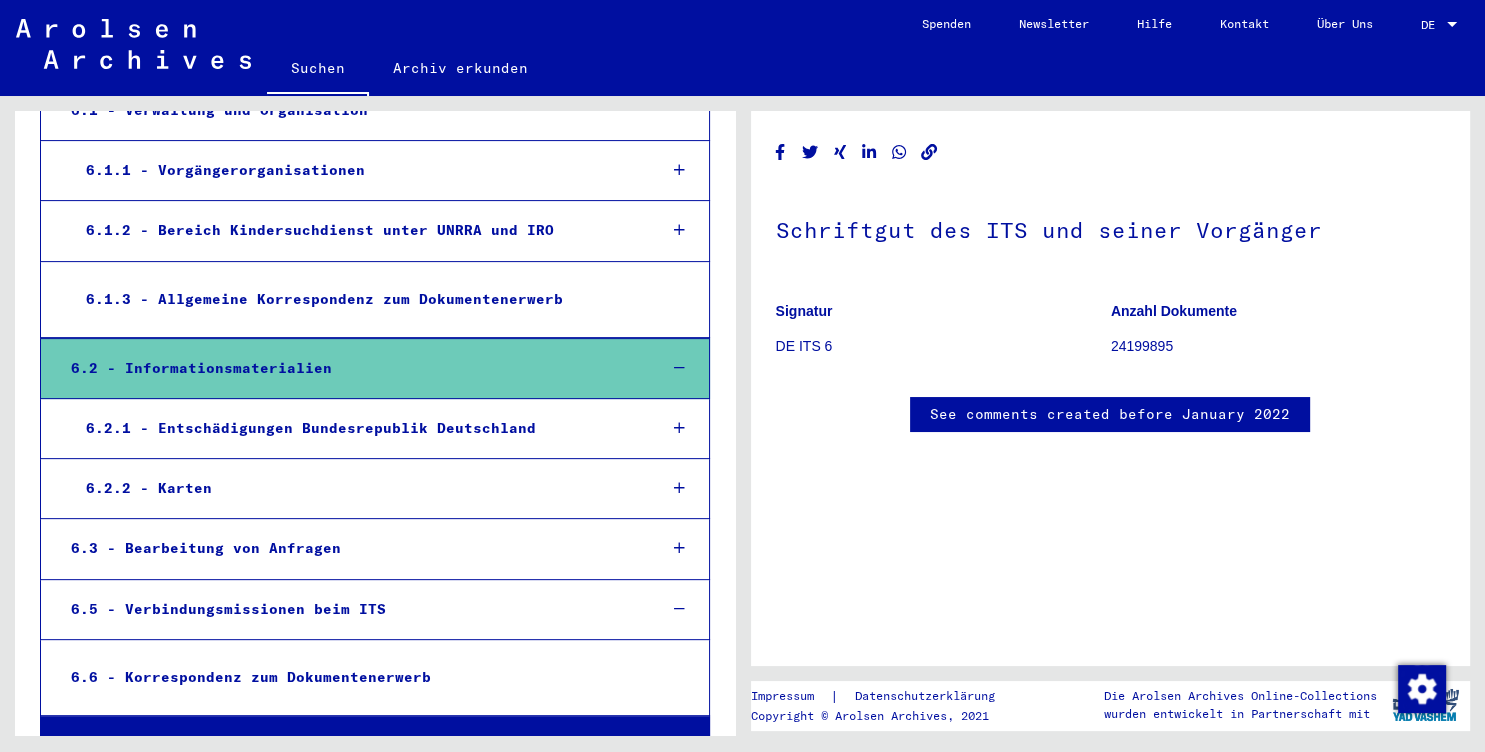 click at bounding box center [680, 488] 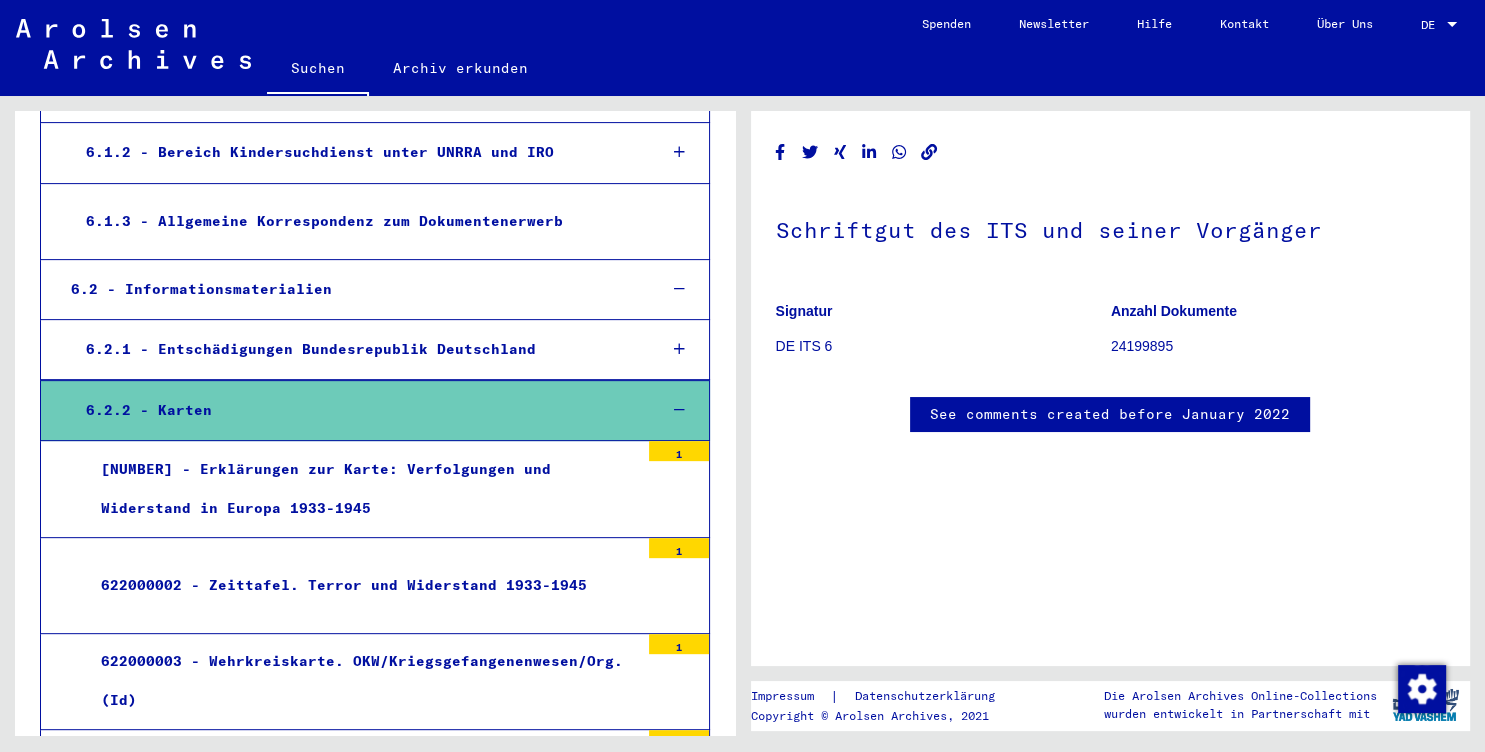 scroll, scrollTop: 720, scrollLeft: 0, axis: vertical 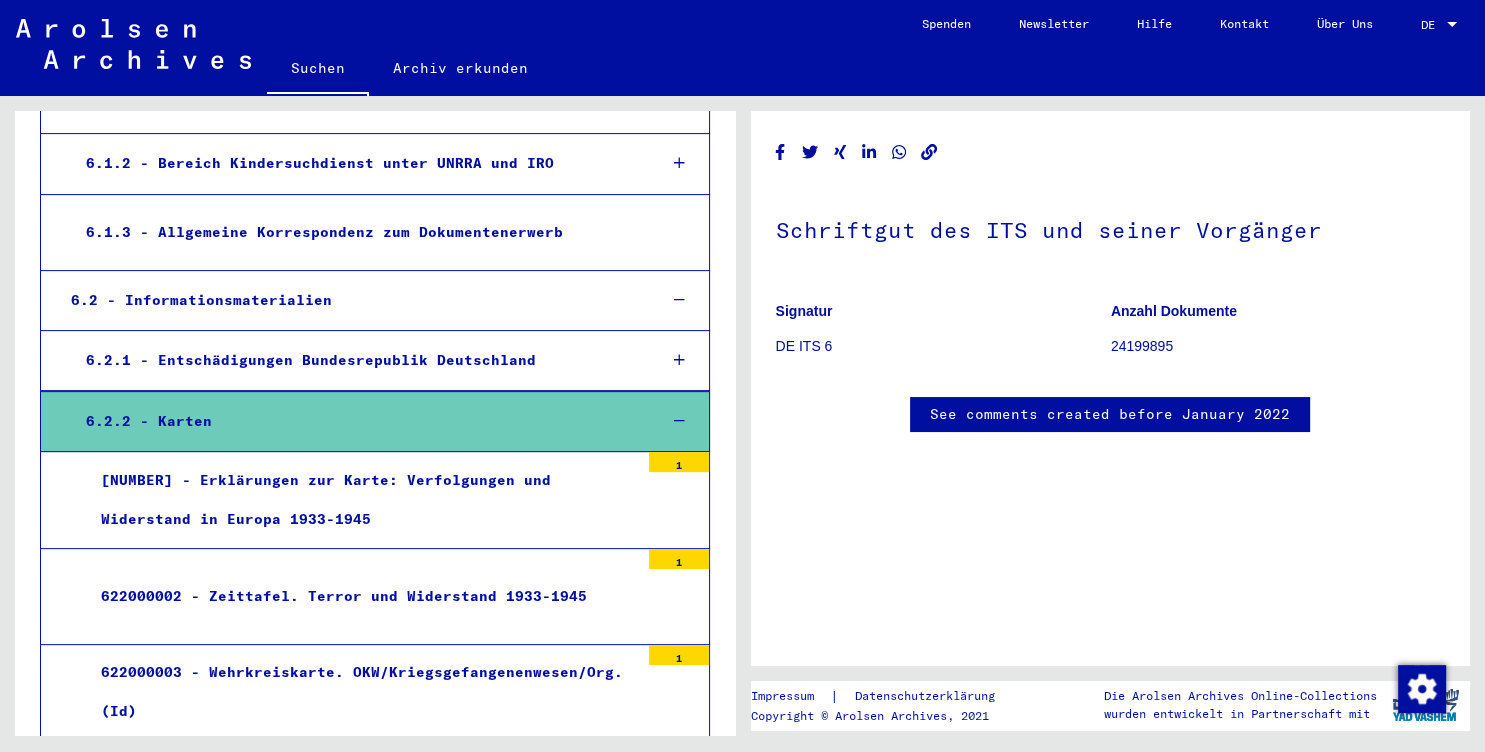 click at bounding box center [680, 421] 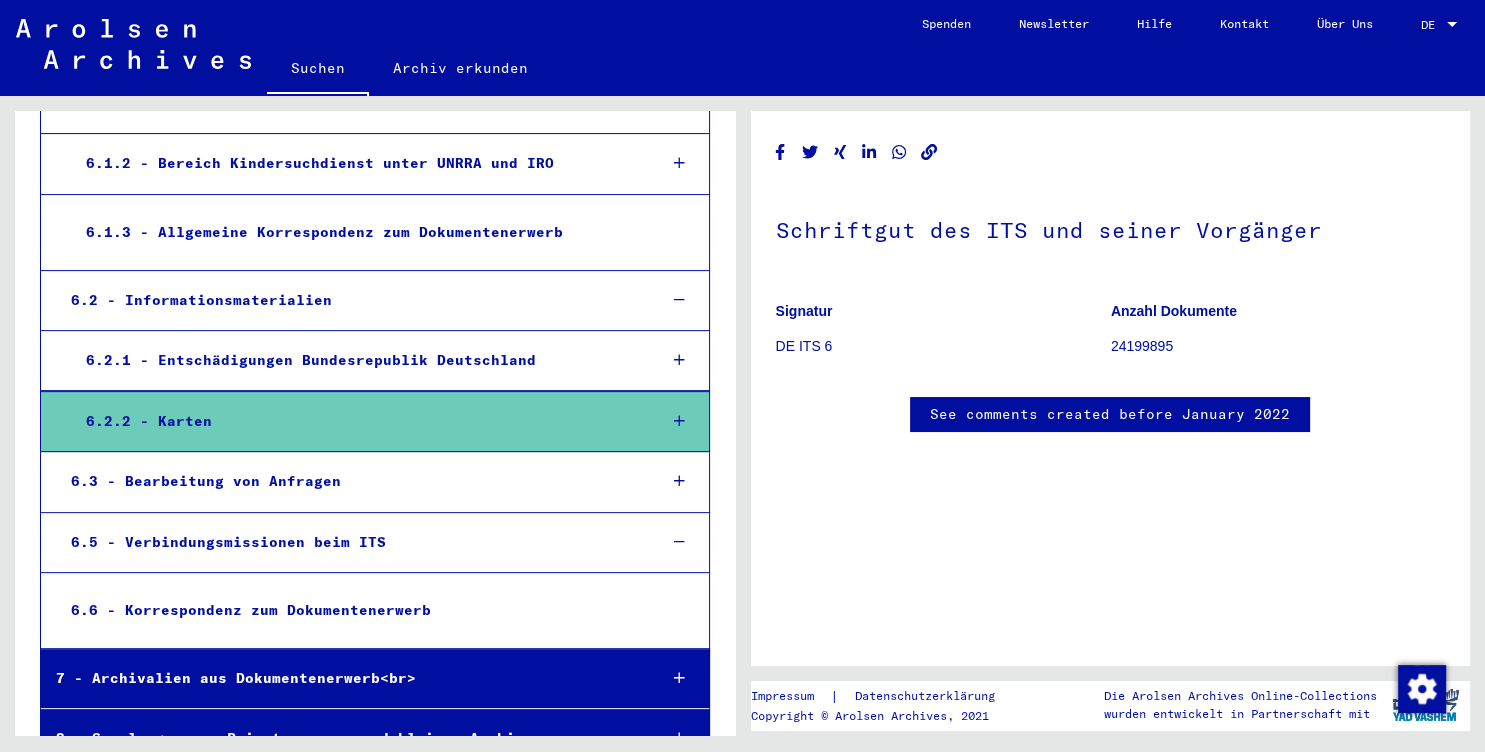 click at bounding box center (680, 360) 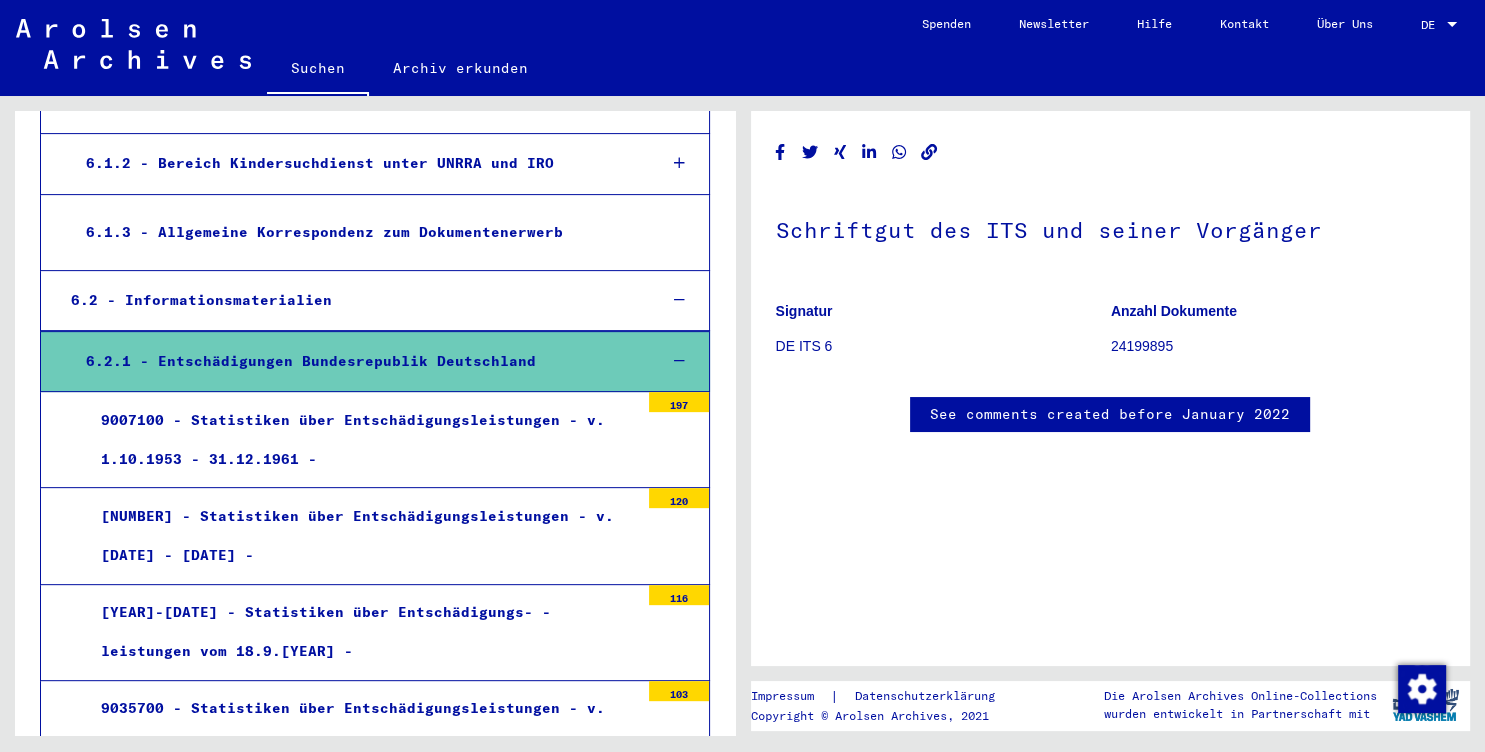 click at bounding box center (680, 361) 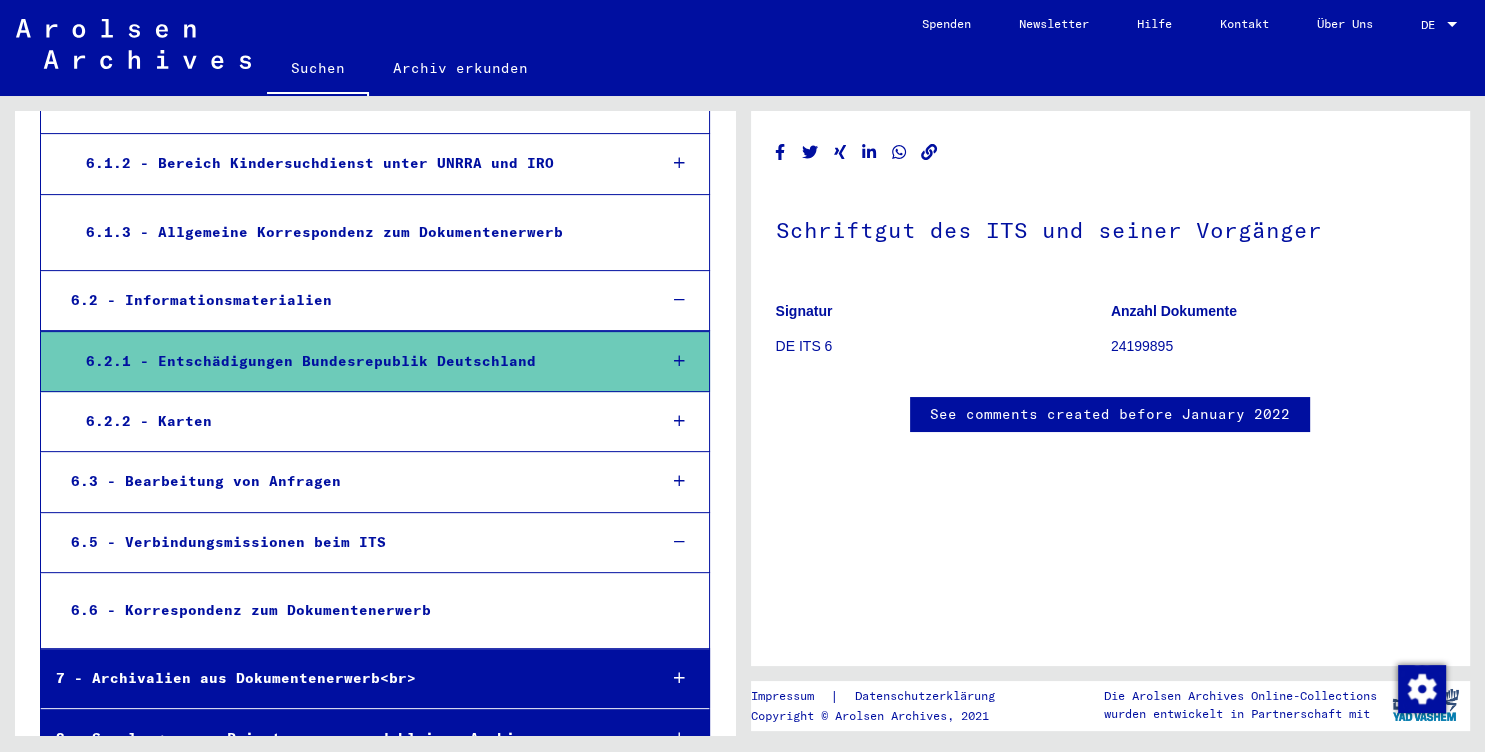 click at bounding box center [680, 481] 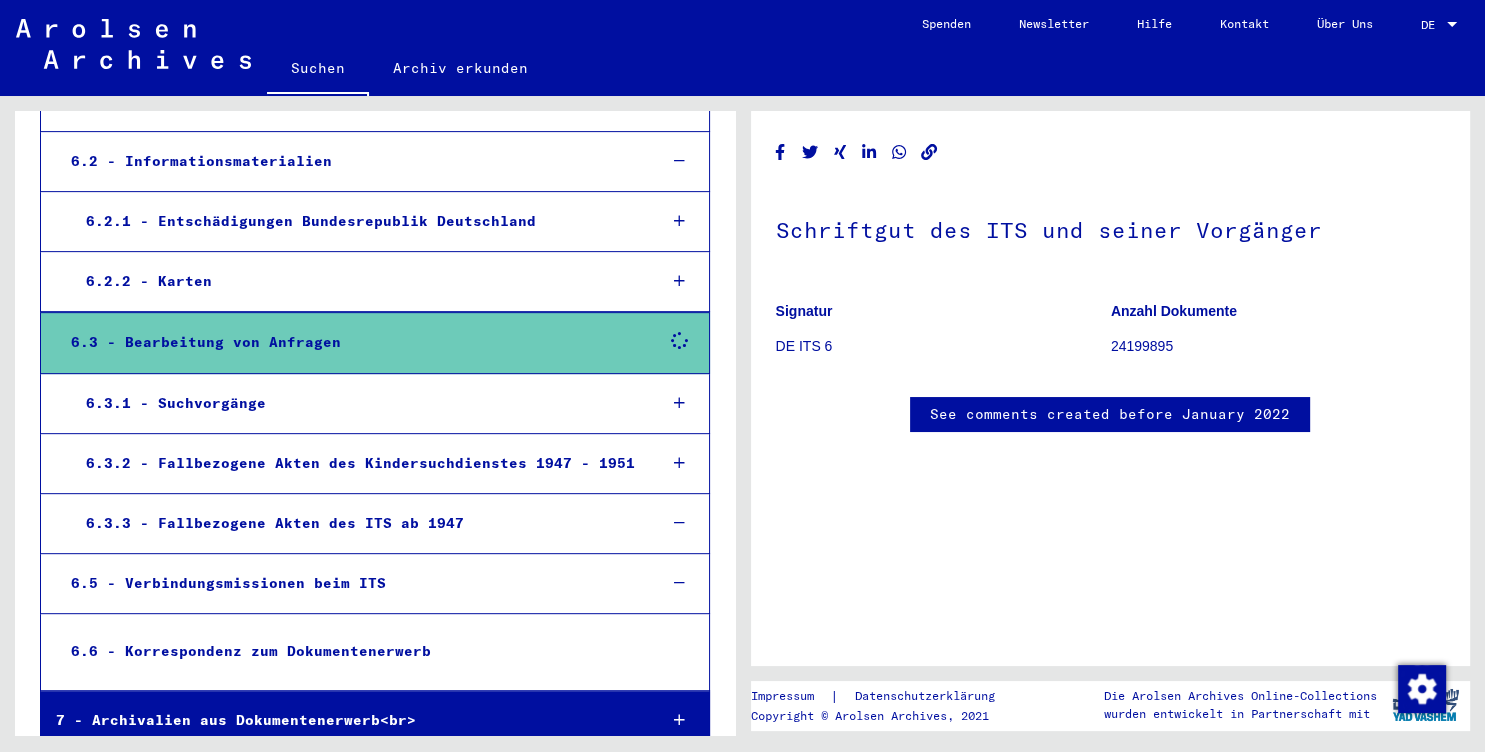 scroll, scrollTop: 862, scrollLeft: 0, axis: vertical 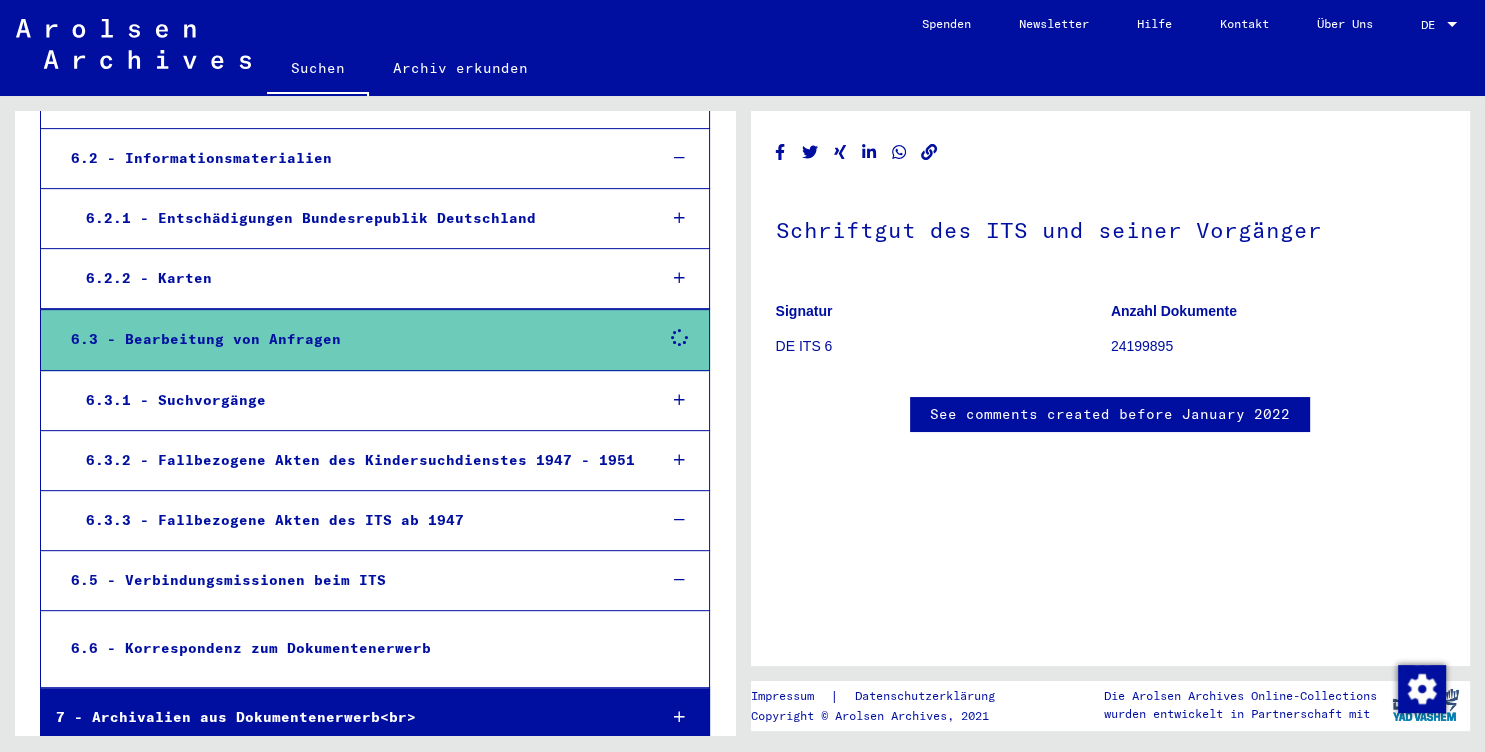 click at bounding box center (680, 460) 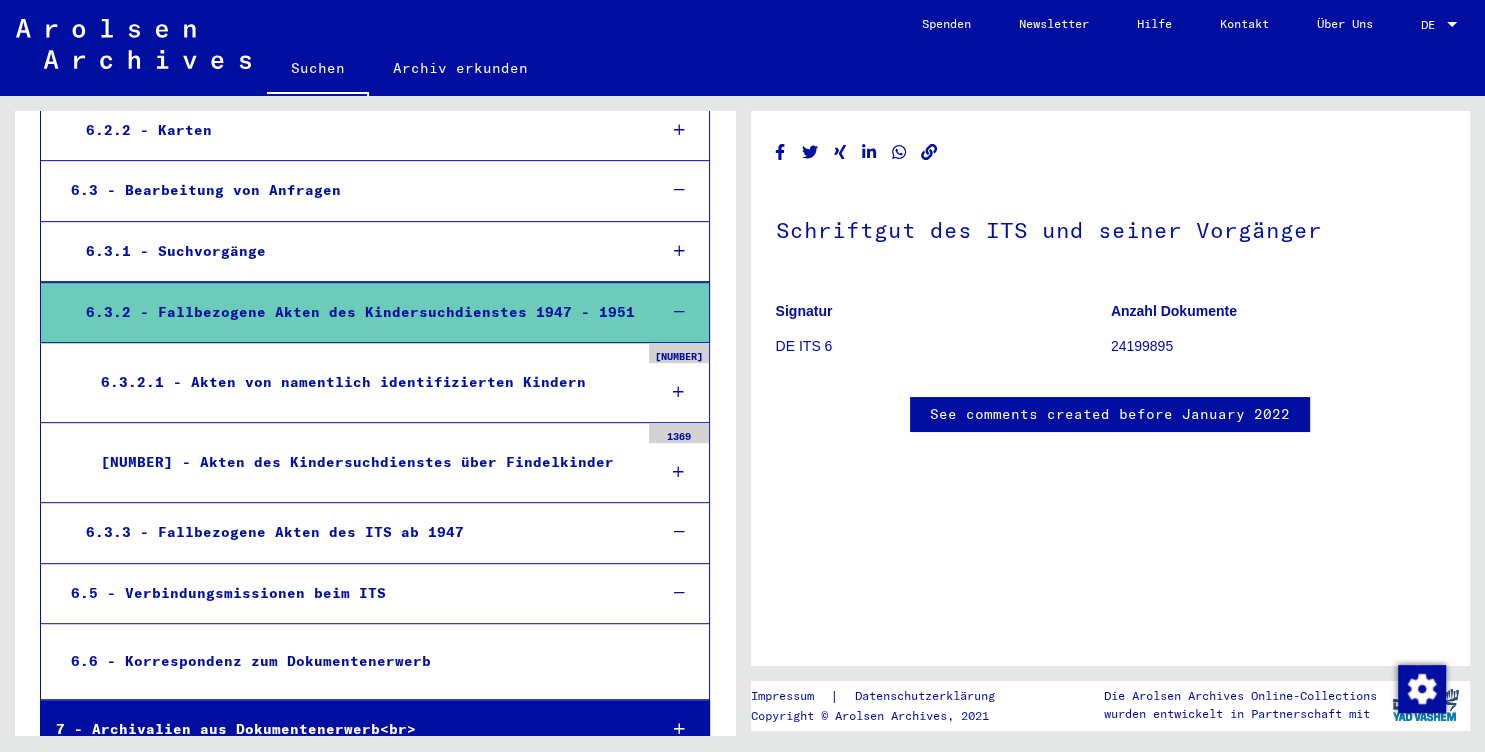 scroll, scrollTop: 1011, scrollLeft: 0, axis: vertical 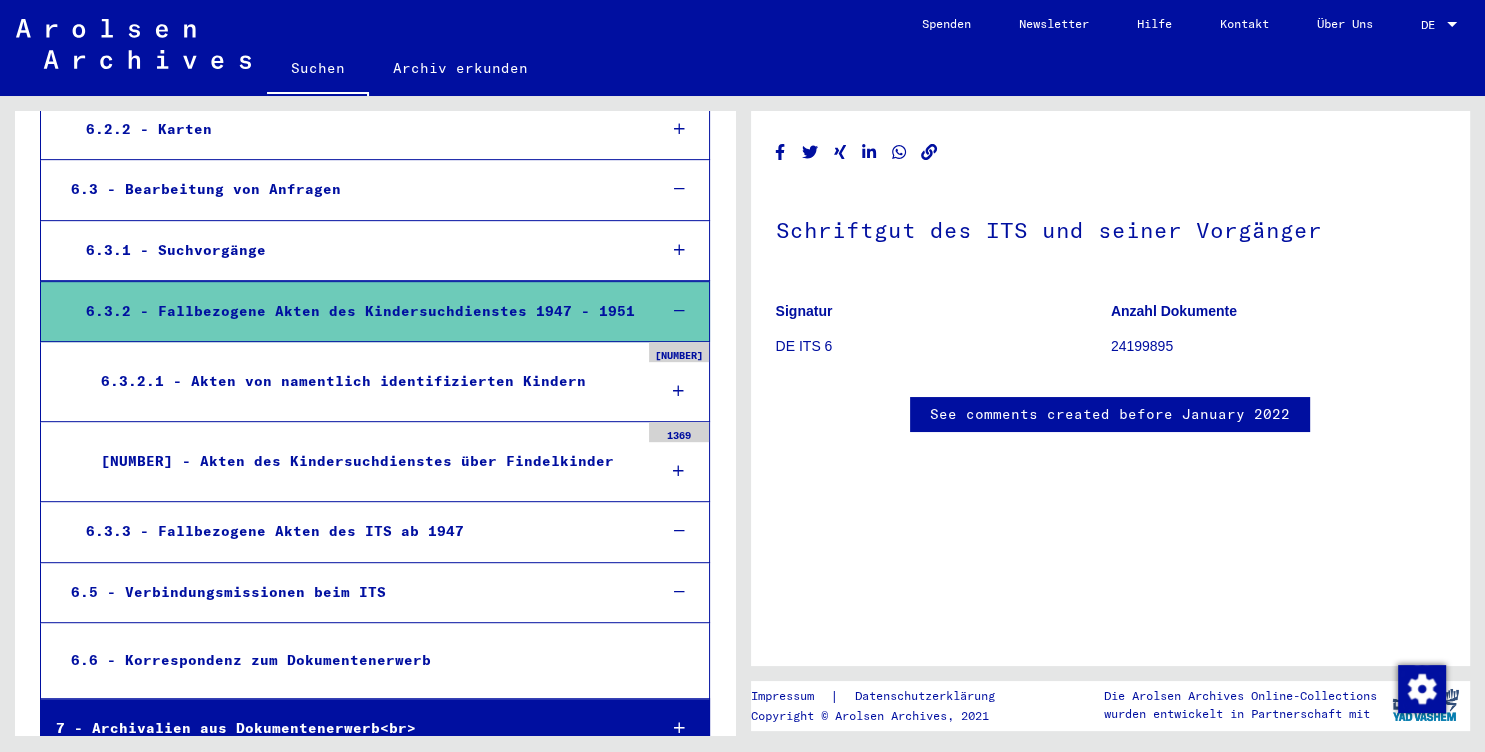 click at bounding box center (680, 531) 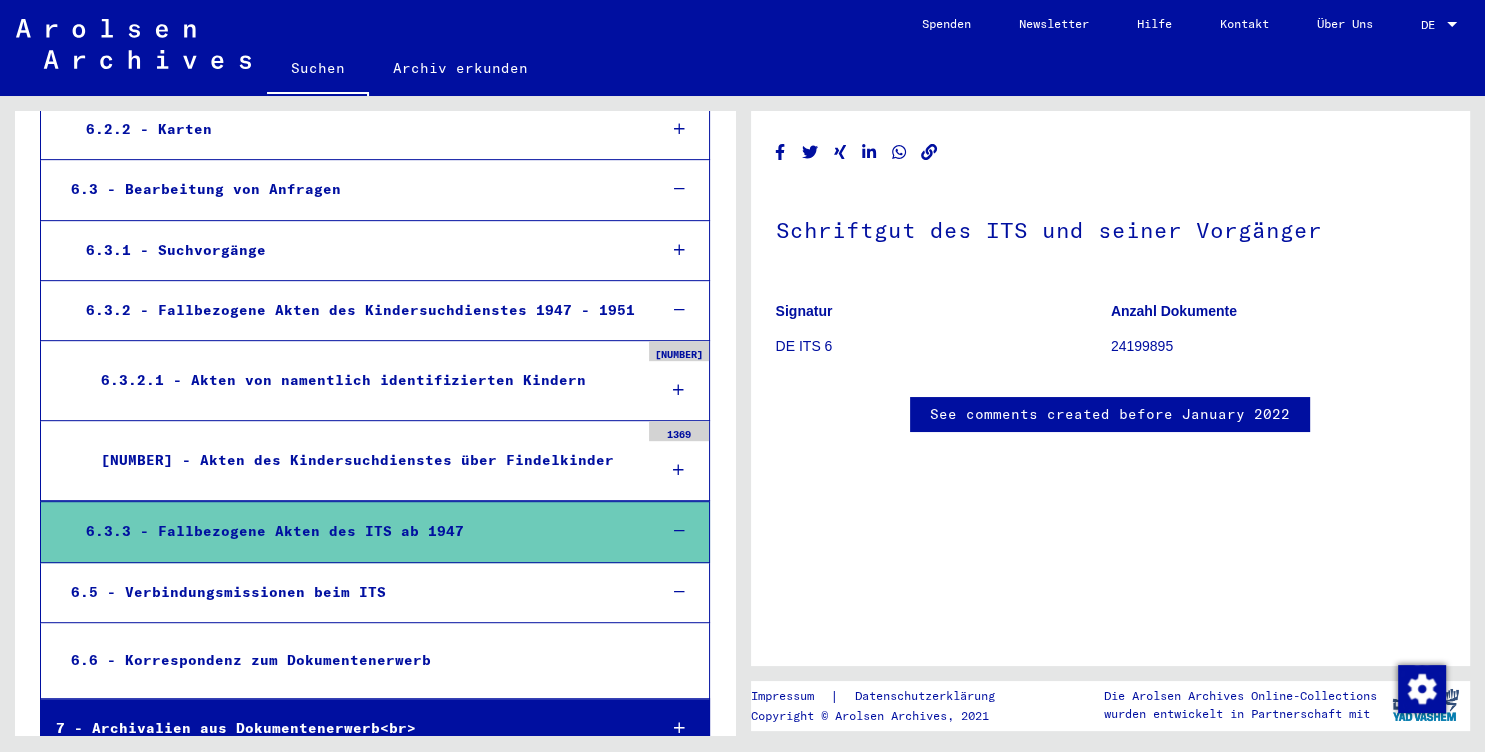 click on "6.5 - Verbindungsmissionen beim ITS" at bounding box center [348, 592] 